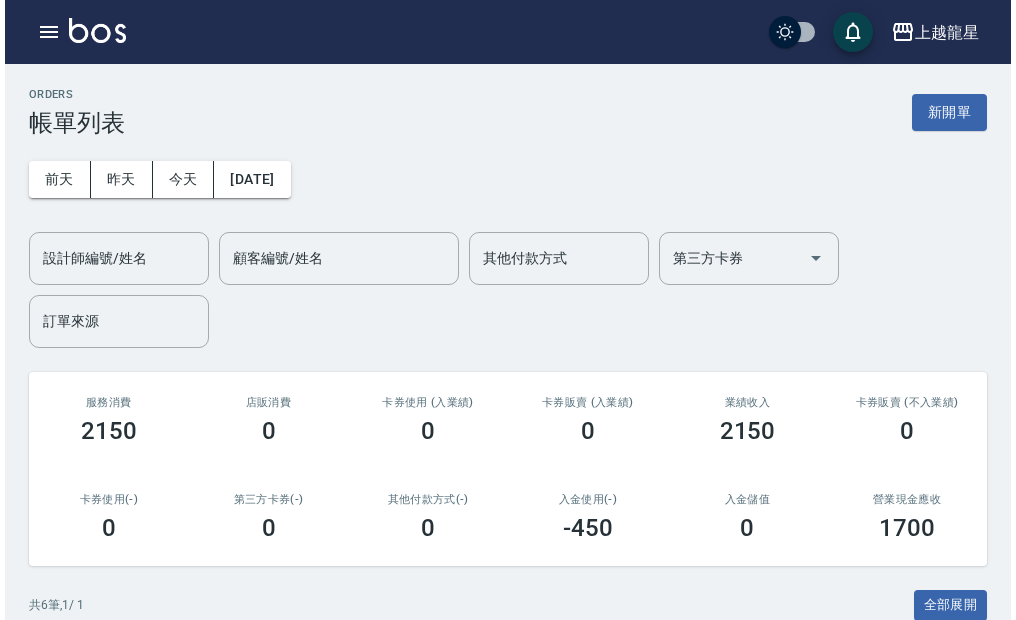 scroll, scrollTop: 0, scrollLeft: 0, axis: both 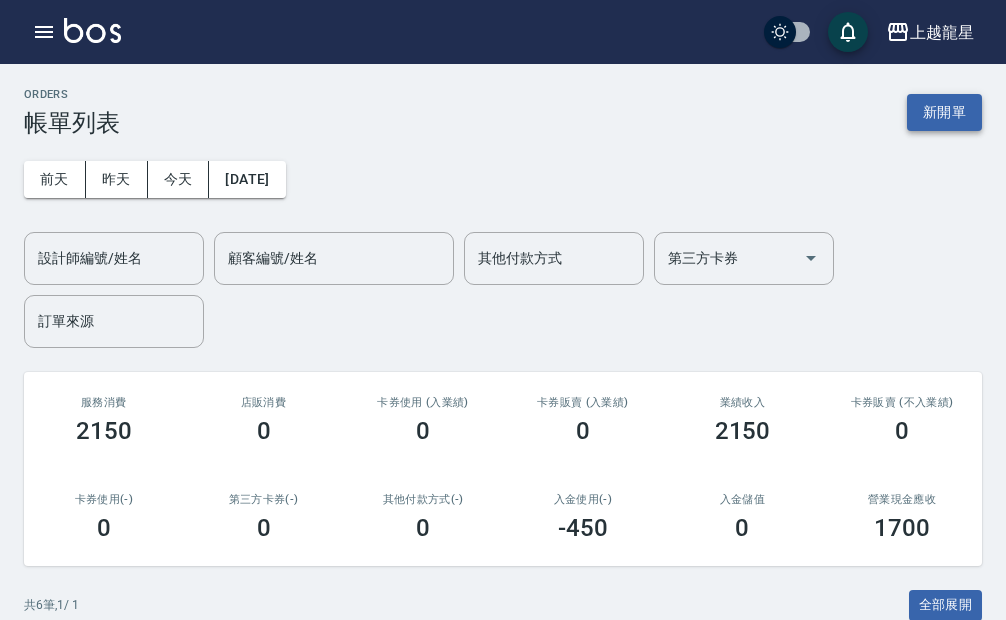 click on "新開單" at bounding box center [944, 112] 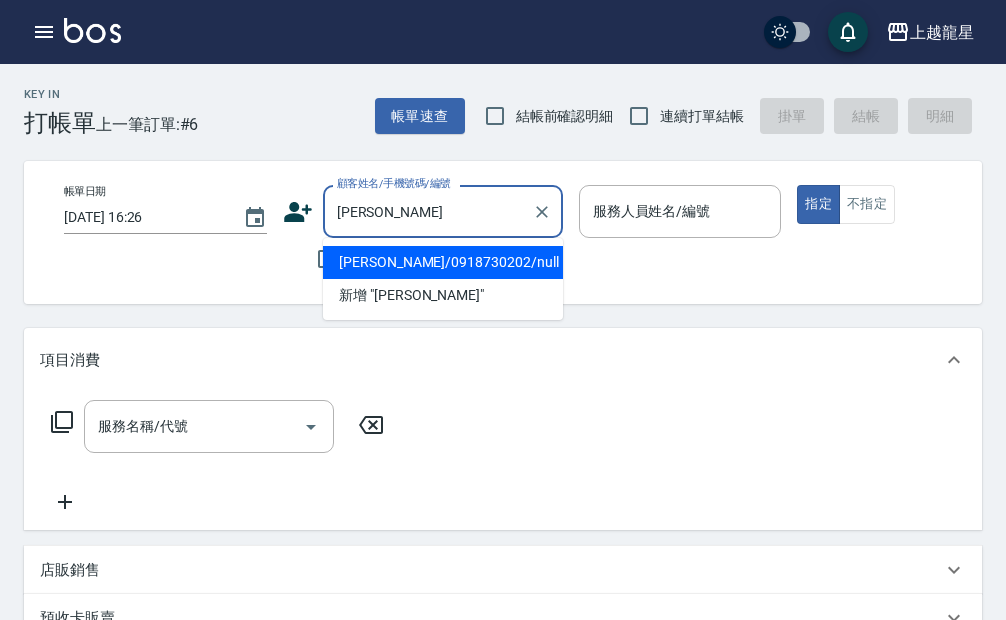 click on "[PERSON_NAME]/0918730202/null" at bounding box center [443, 262] 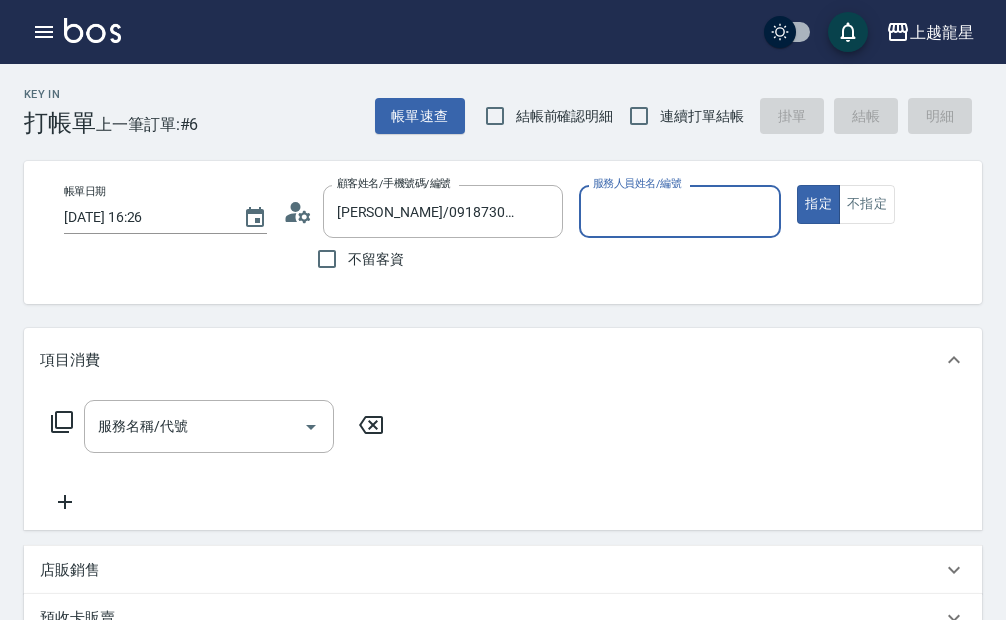 type on "雅君-7" 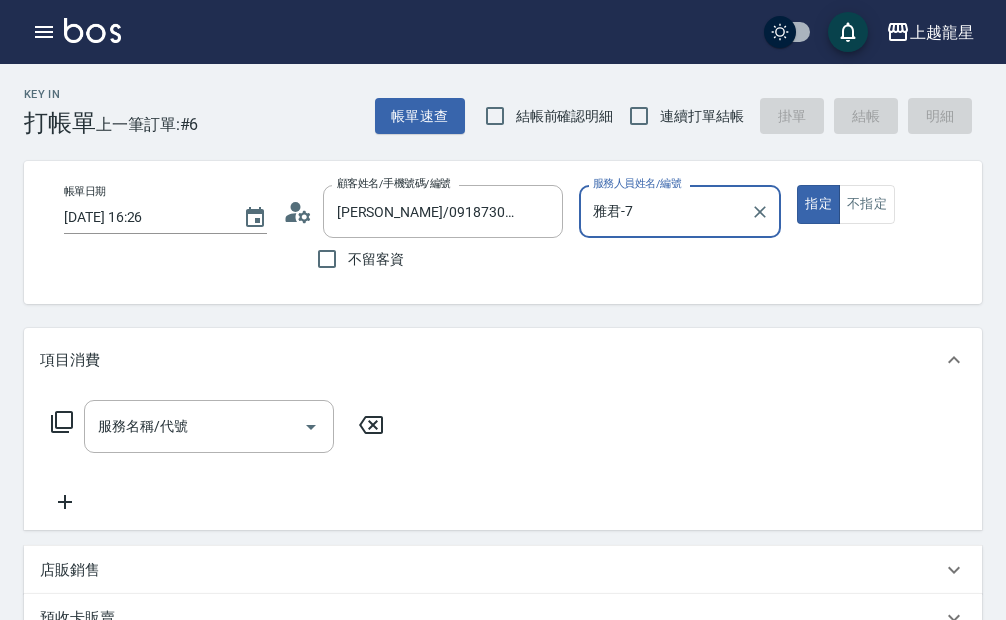 click 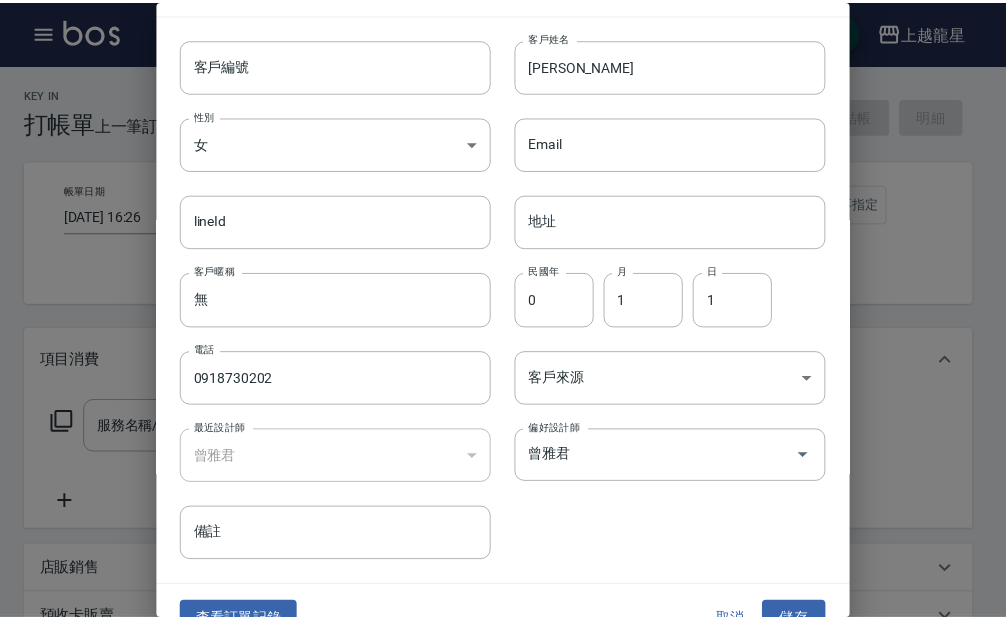 scroll, scrollTop: 73, scrollLeft: 0, axis: vertical 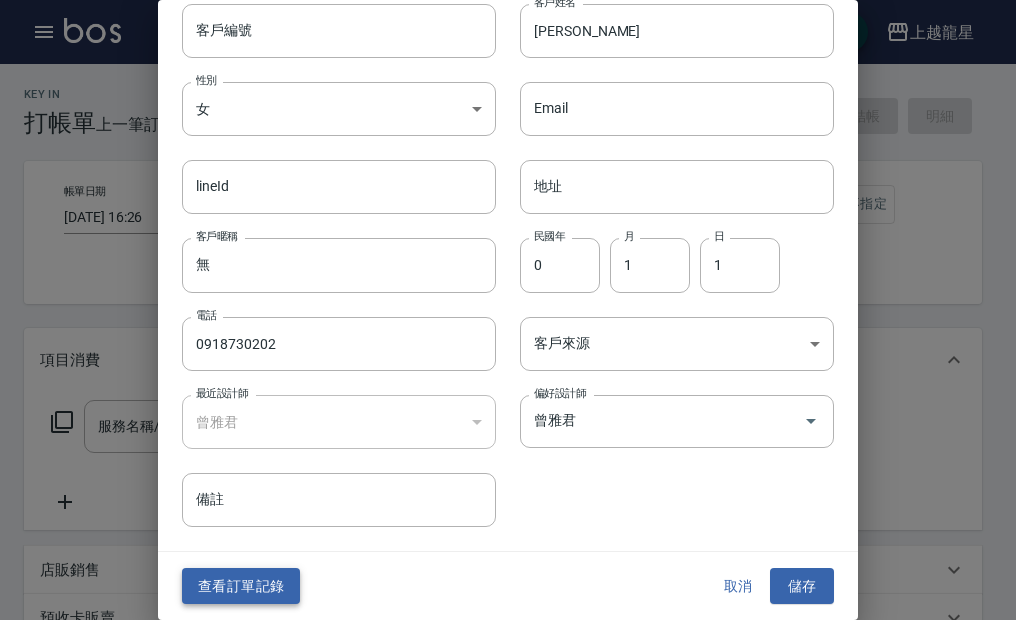 click on "查看訂單記錄" at bounding box center (241, 586) 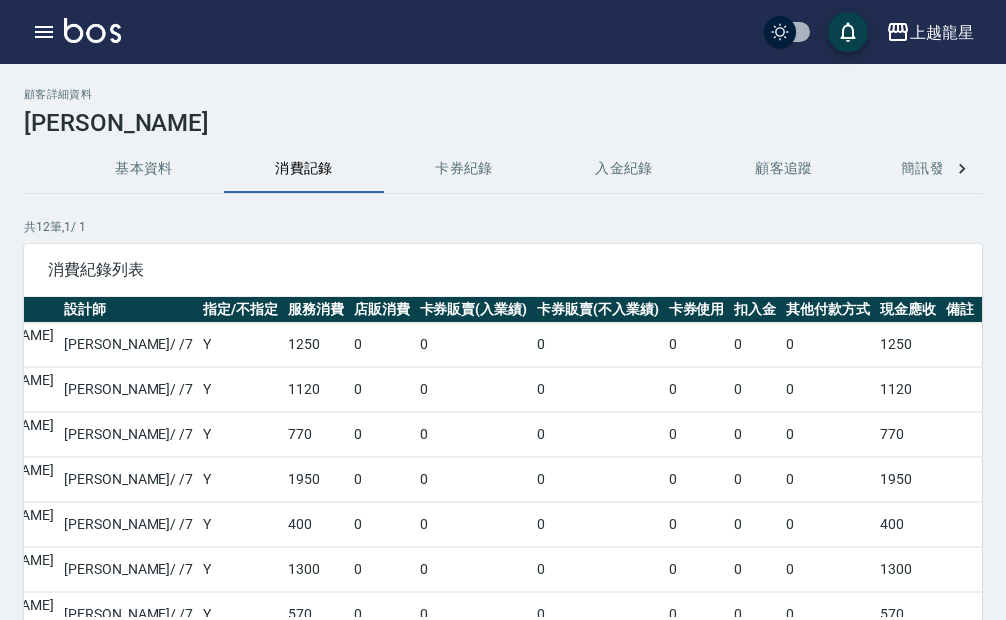 scroll, scrollTop: 0, scrollLeft: 315, axis: horizontal 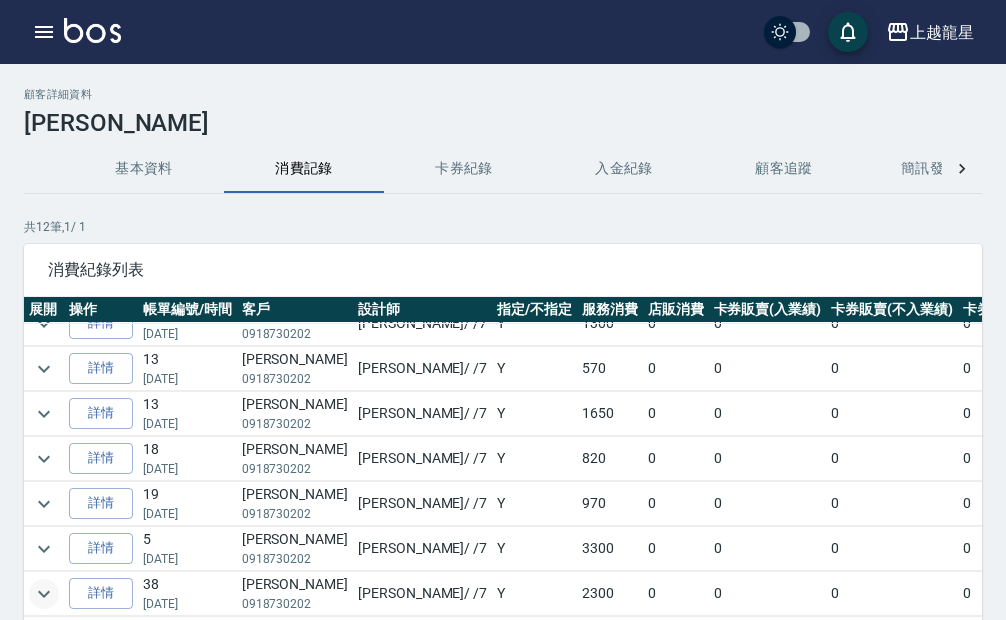 click 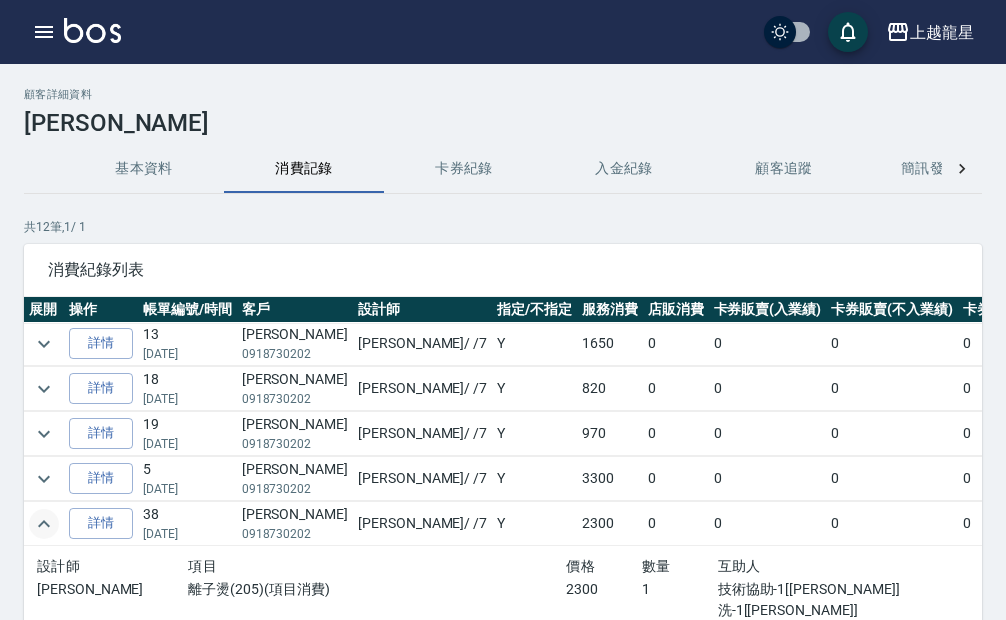 scroll, scrollTop: 344, scrollLeft: 0, axis: vertical 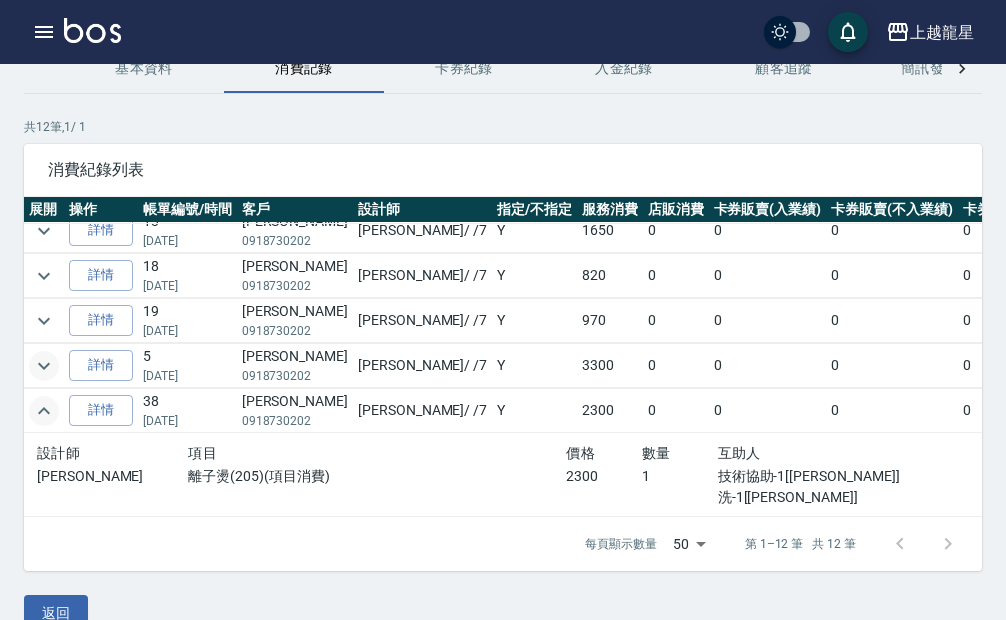 click 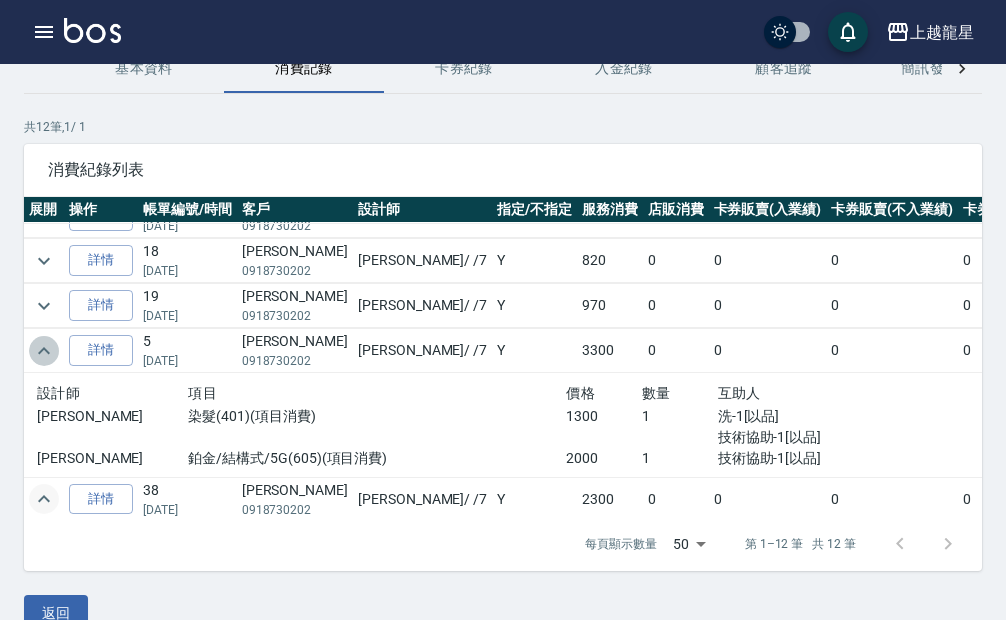 click 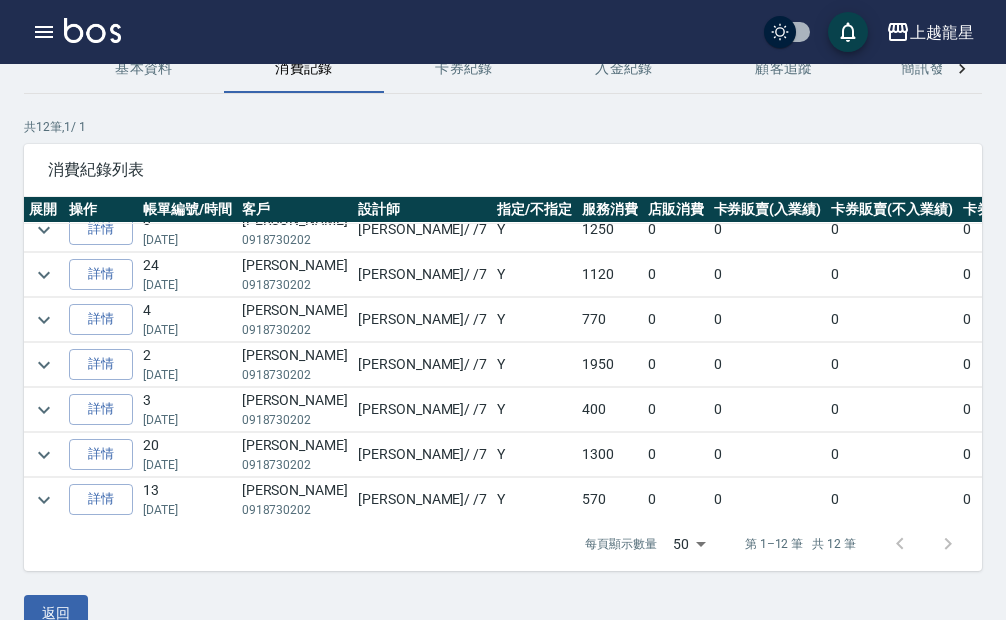 scroll, scrollTop: 0, scrollLeft: 0, axis: both 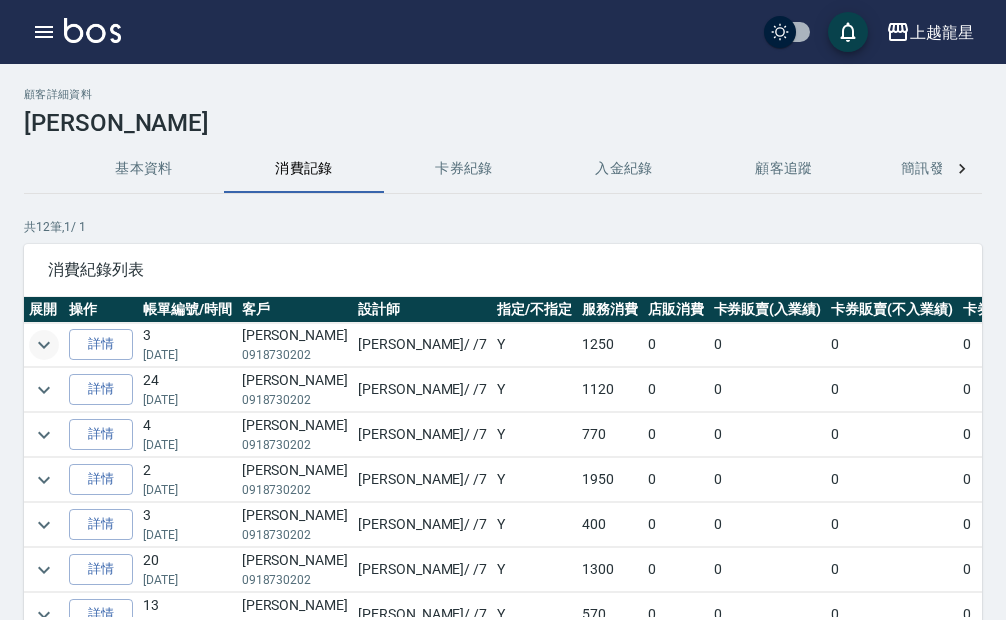 click 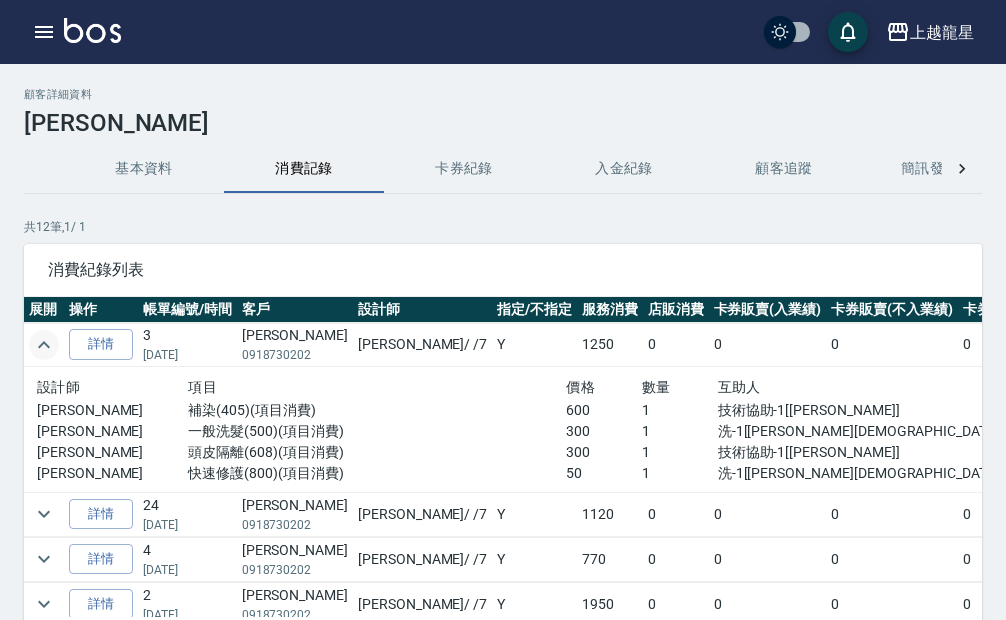 click 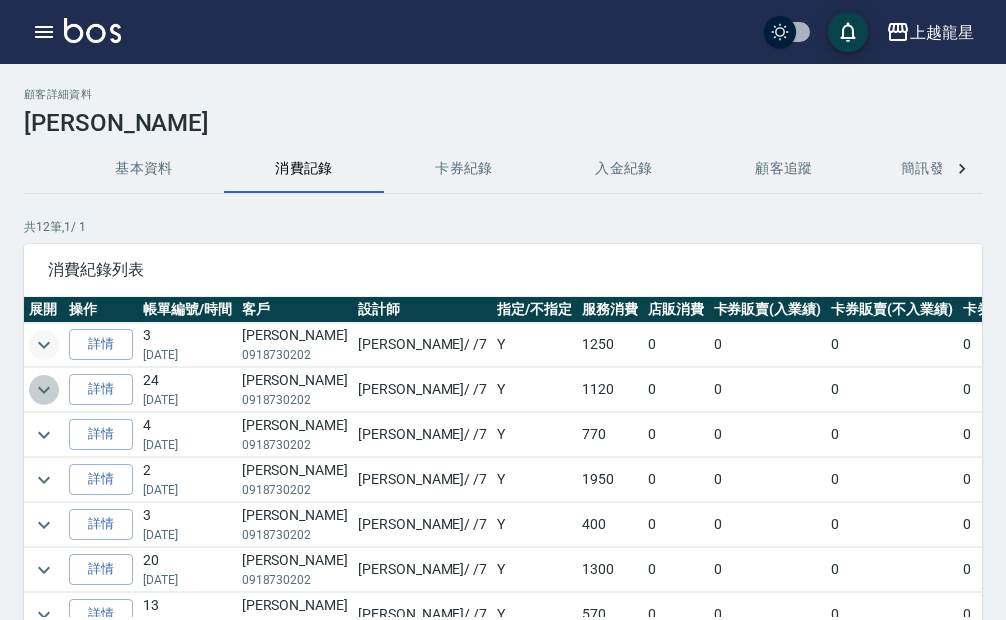 click 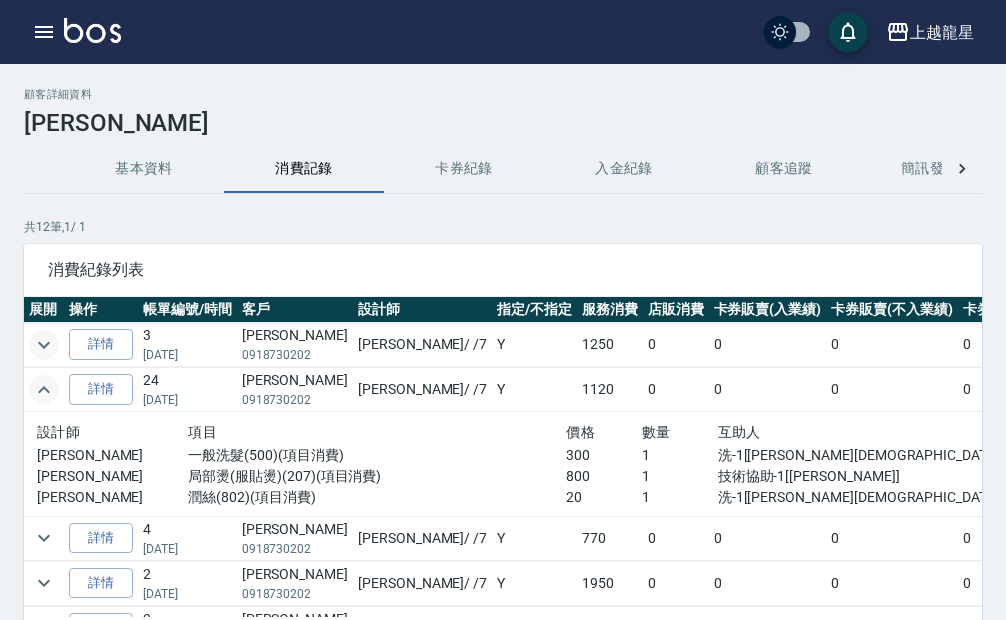 click 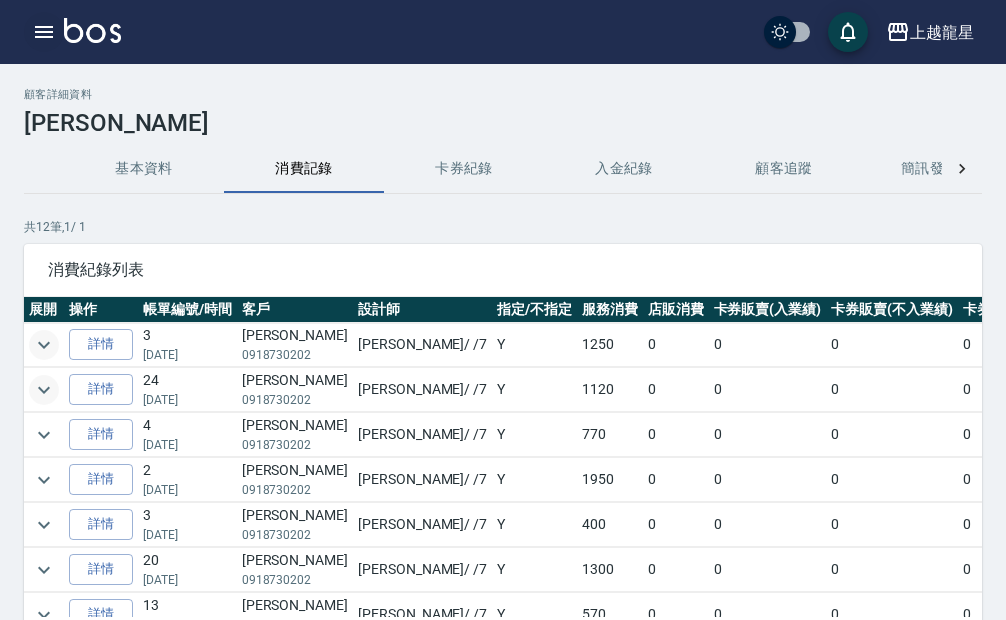 click 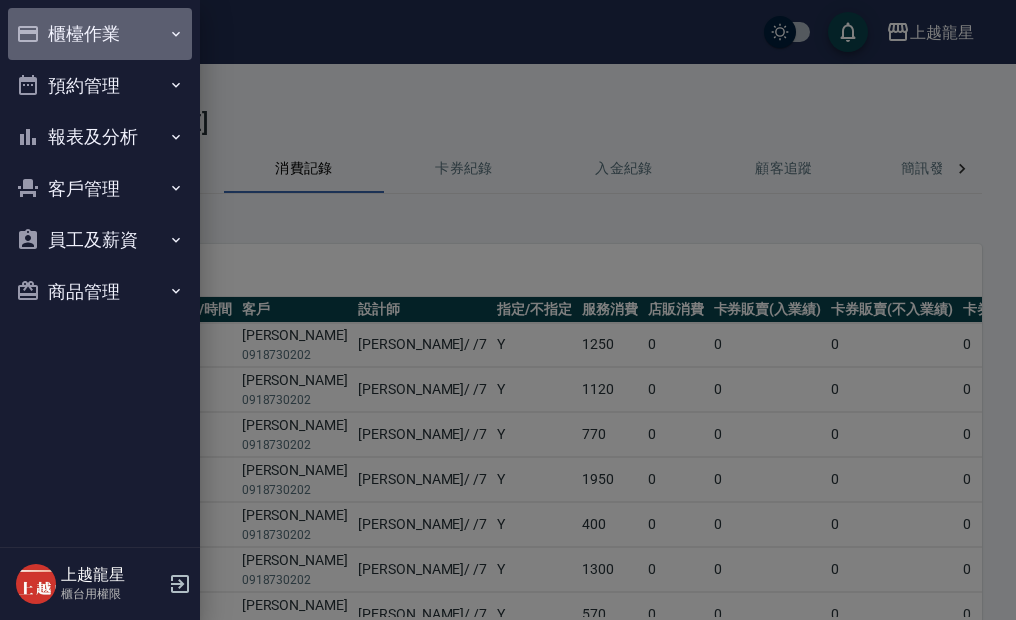 click on "櫃檯作業" at bounding box center (100, 34) 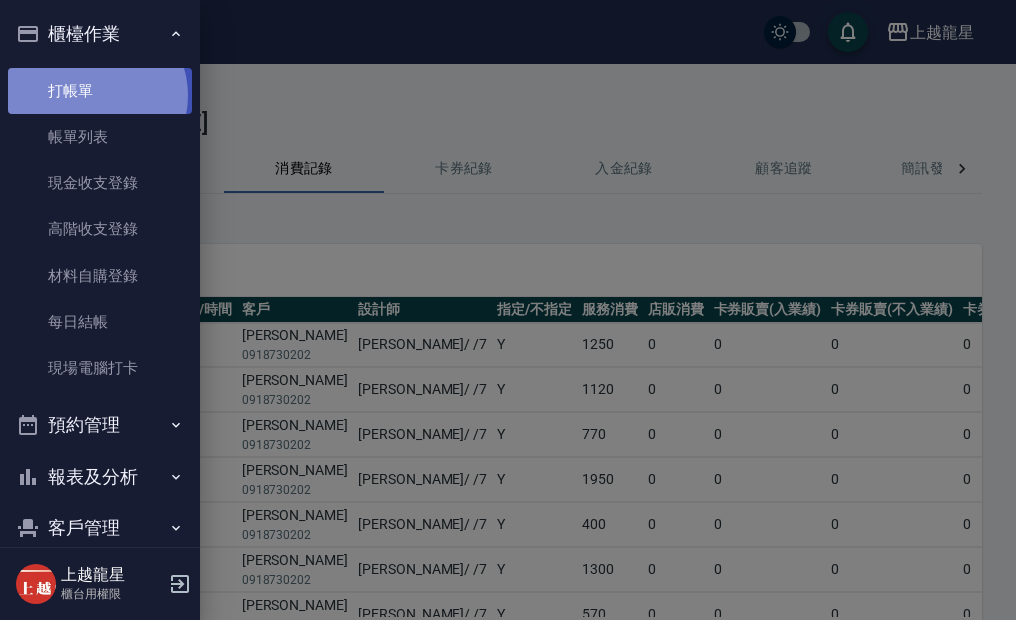 click on "打帳單" at bounding box center [100, 91] 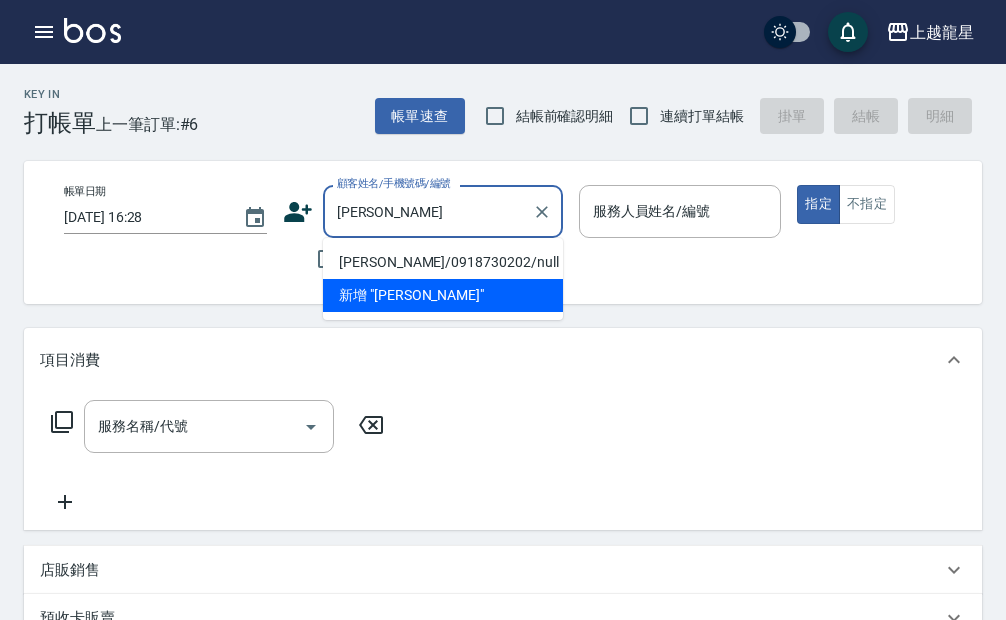 click on "[PERSON_NAME]/0918730202/null" at bounding box center [443, 262] 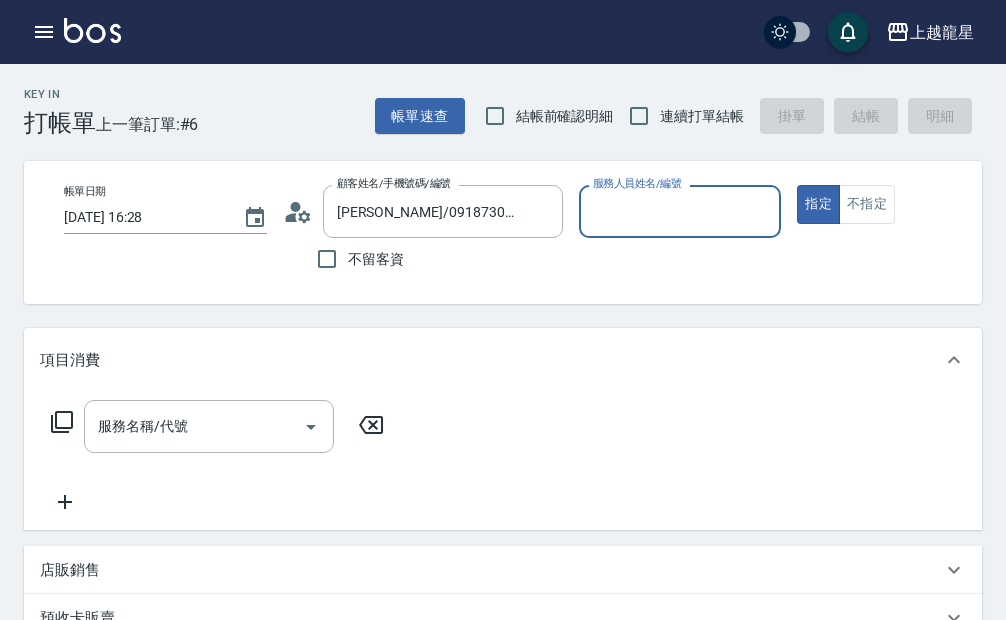 type on "雅君-7" 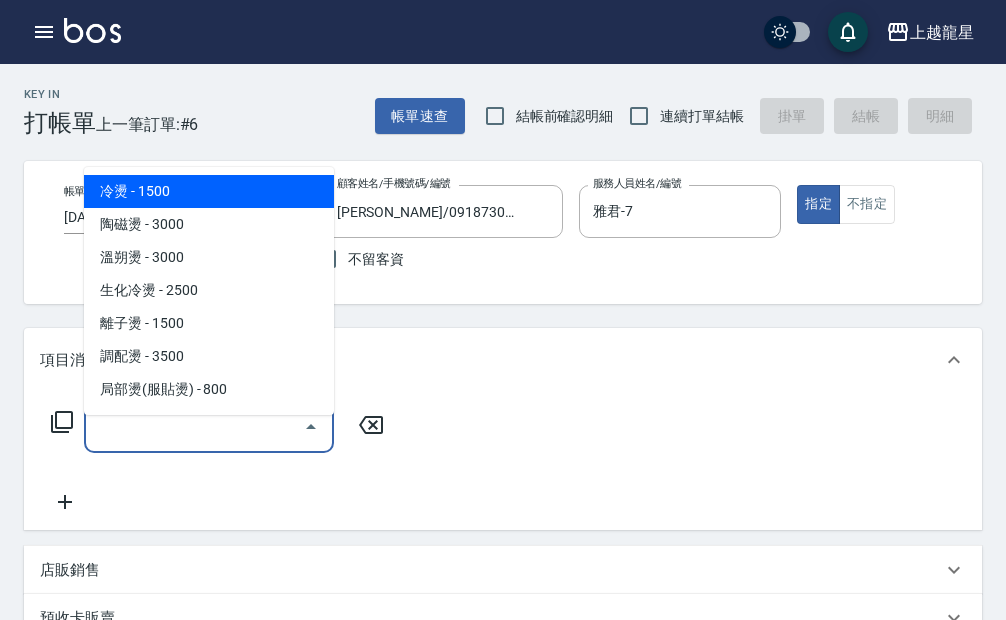 click on "服務名稱/代號" at bounding box center (194, 426) 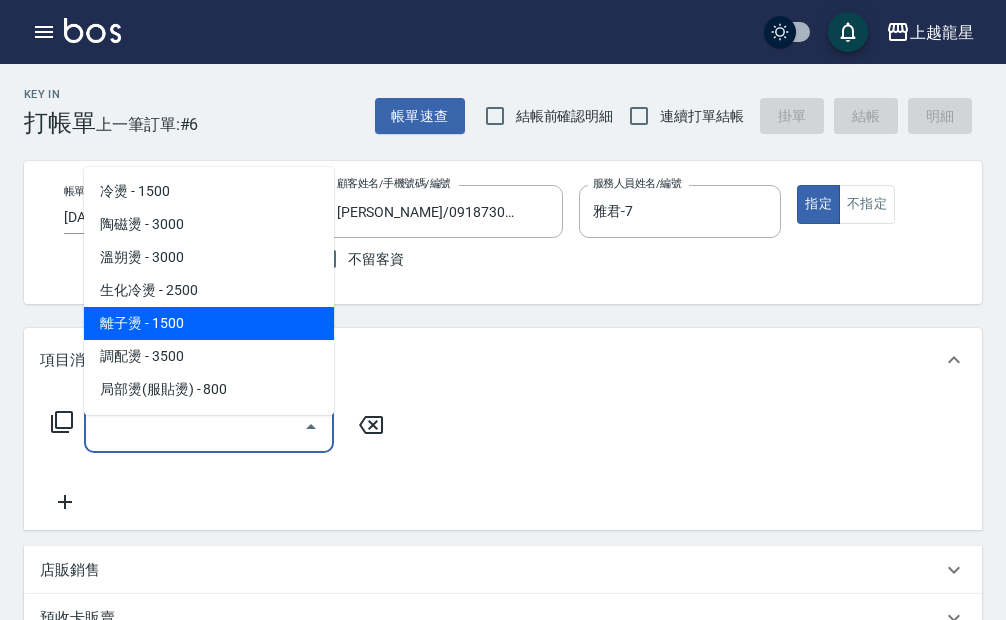 click on "離子燙 - 1500" at bounding box center [209, 323] 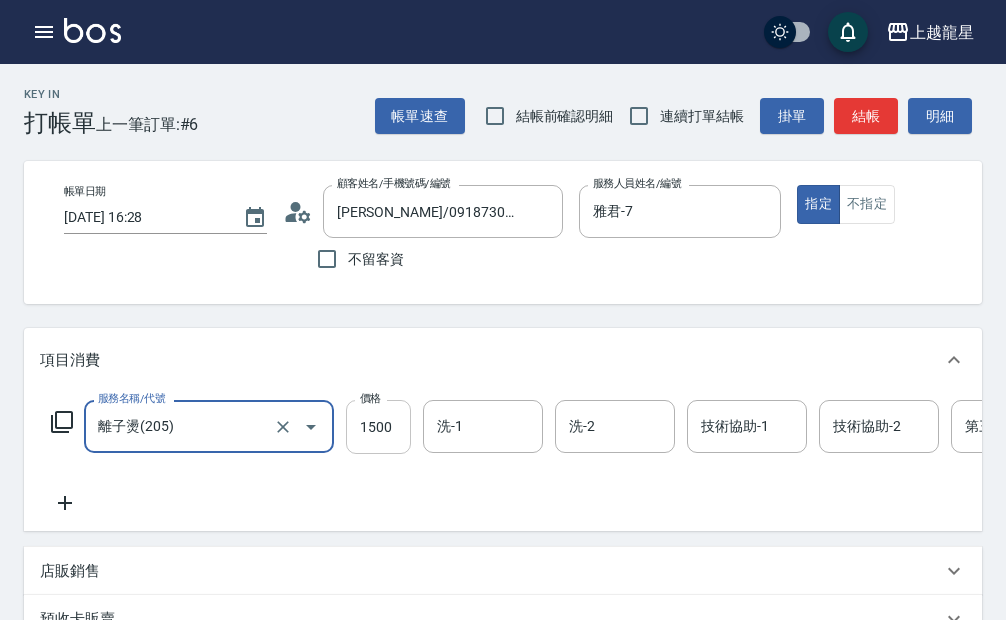 click on "1500" at bounding box center (378, 427) 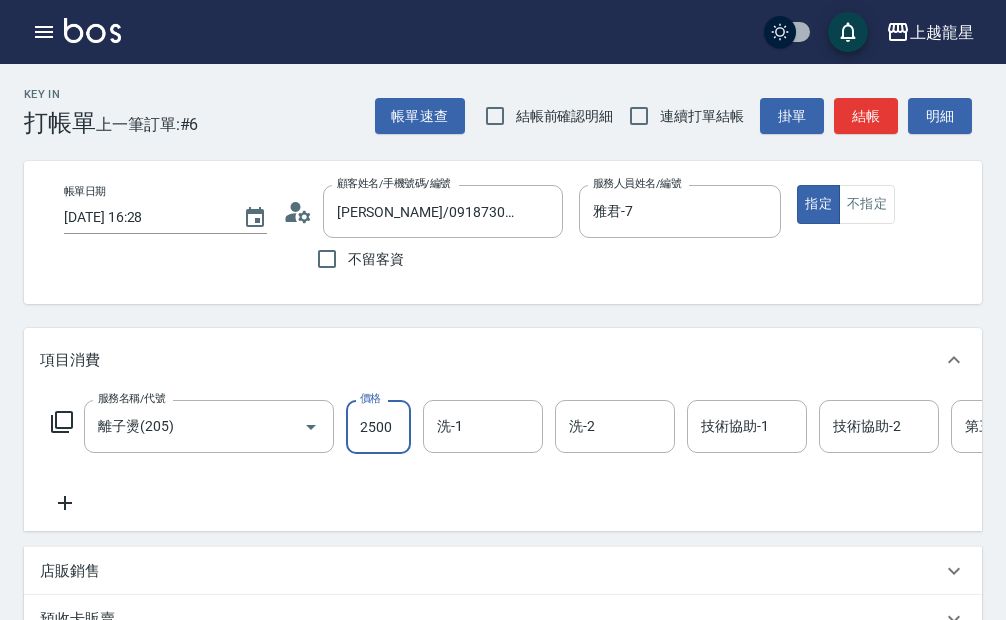 type on "2500" 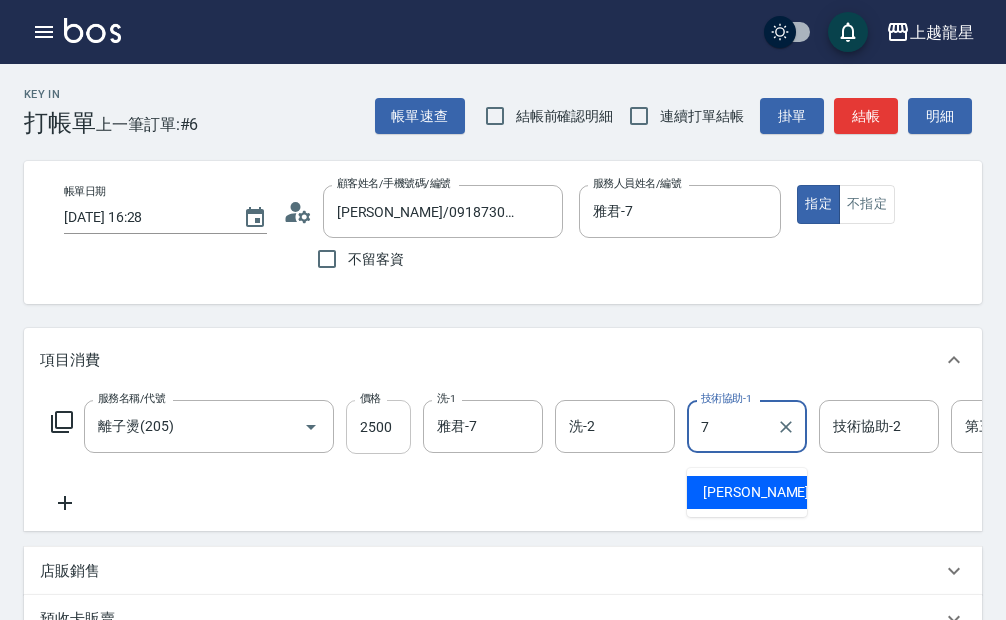 type on "雅君-7" 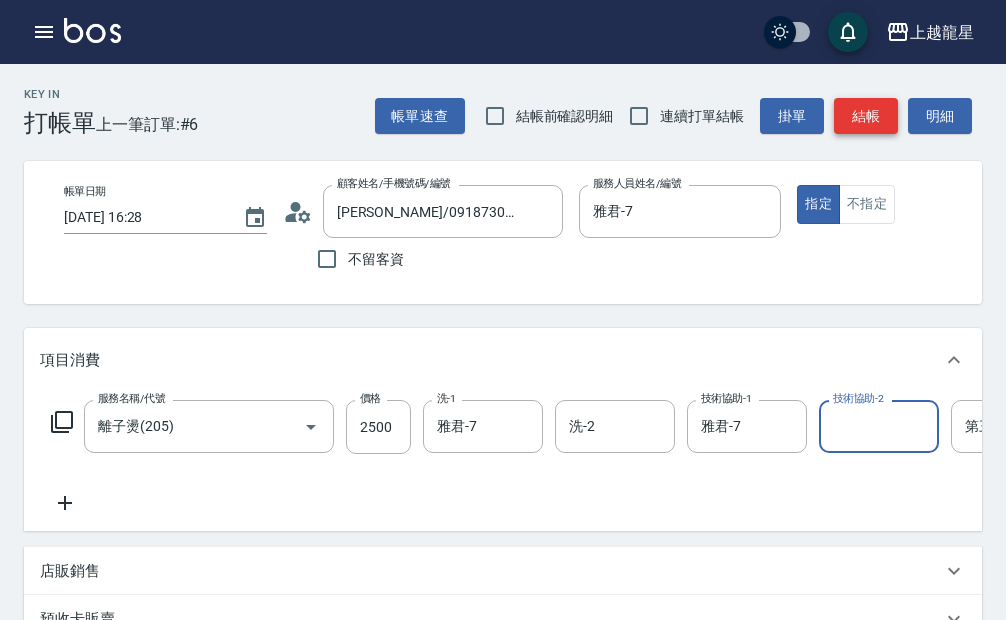 click on "結帳" at bounding box center [866, 116] 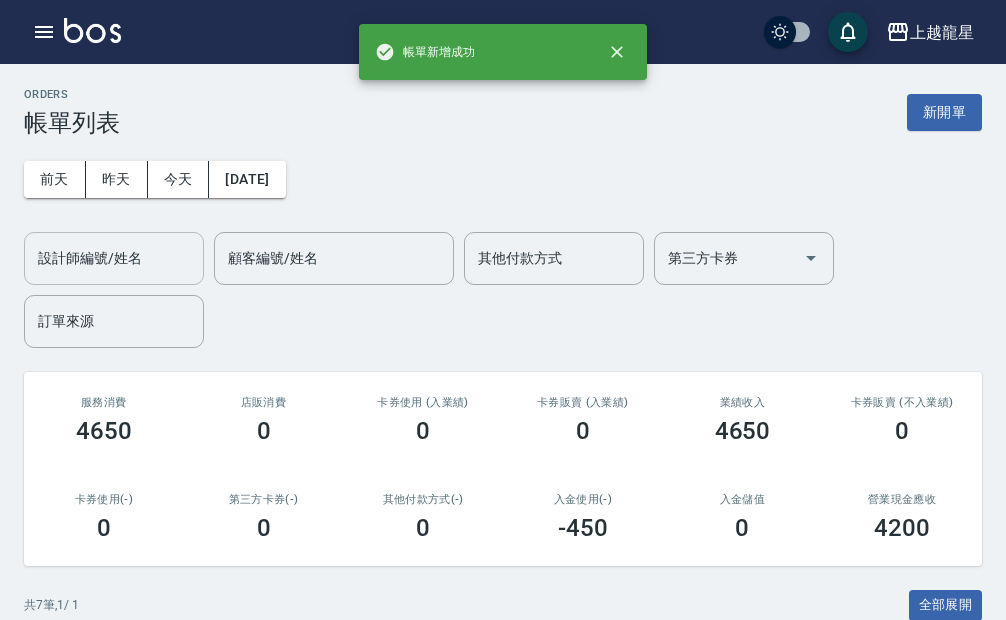 click on "設計師編號/姓名" at bounding box center (114, 258) 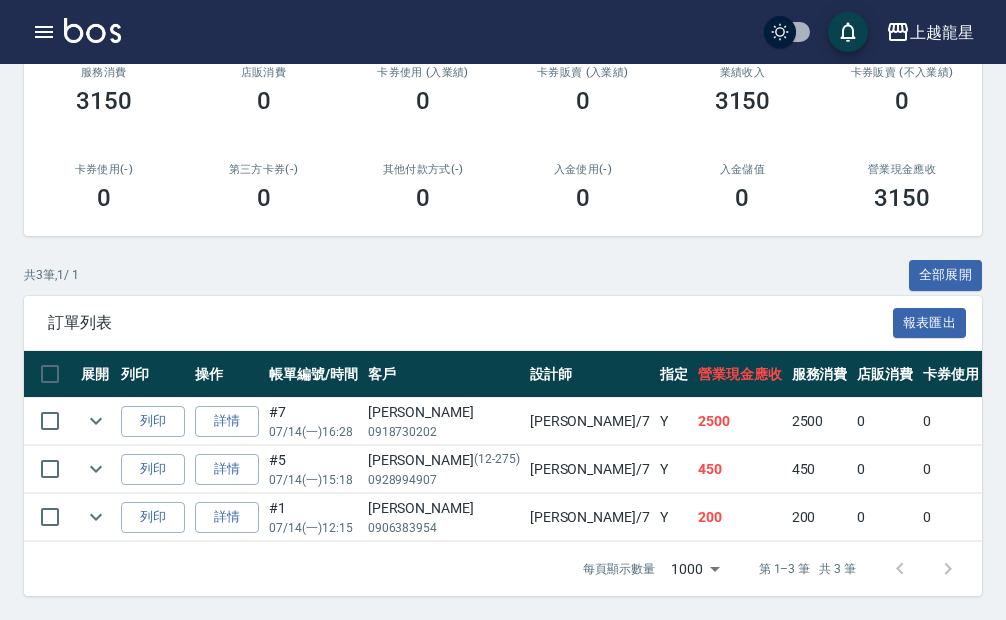 scroll, scrollTop: 345, scrollLeft: 0, axis: vertical 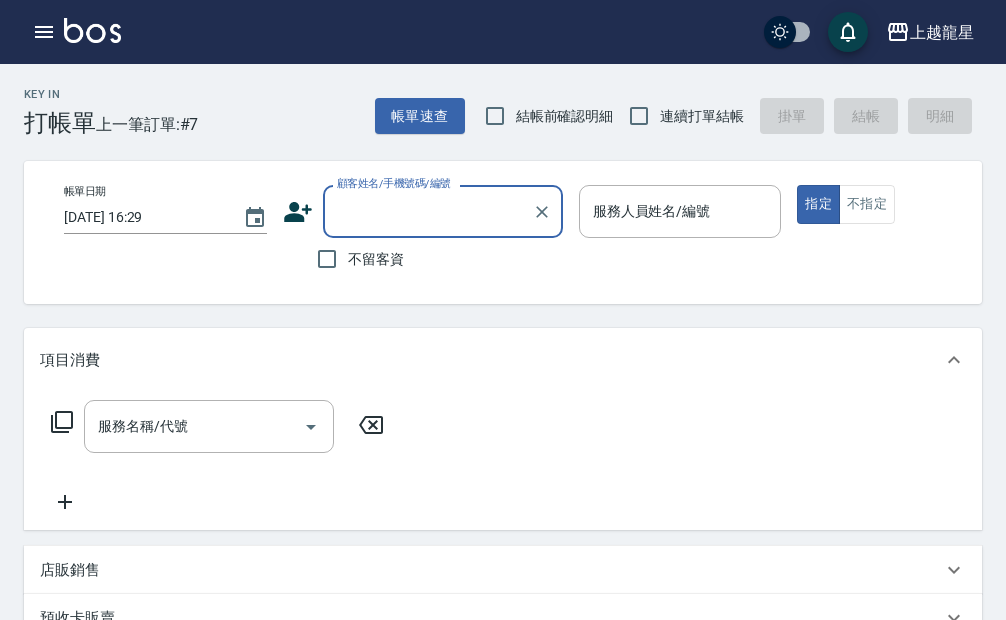 click on "顧客姓名/手機號碼/編號" at bounding box center [428, 211] 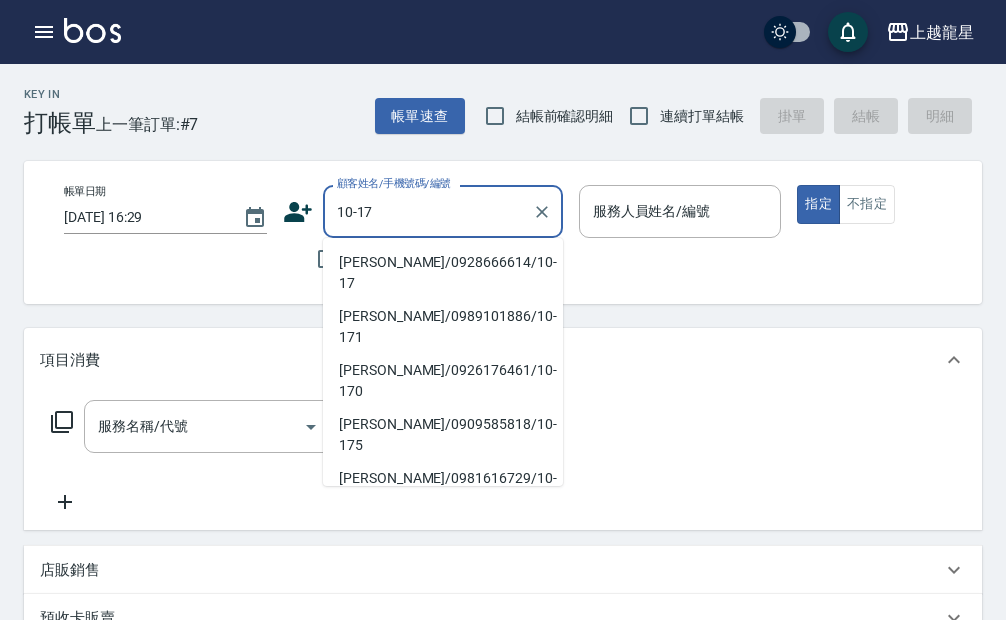 click on "[PERSON_NAME]/0928666614/10-17" at bounding box center [443, 273] 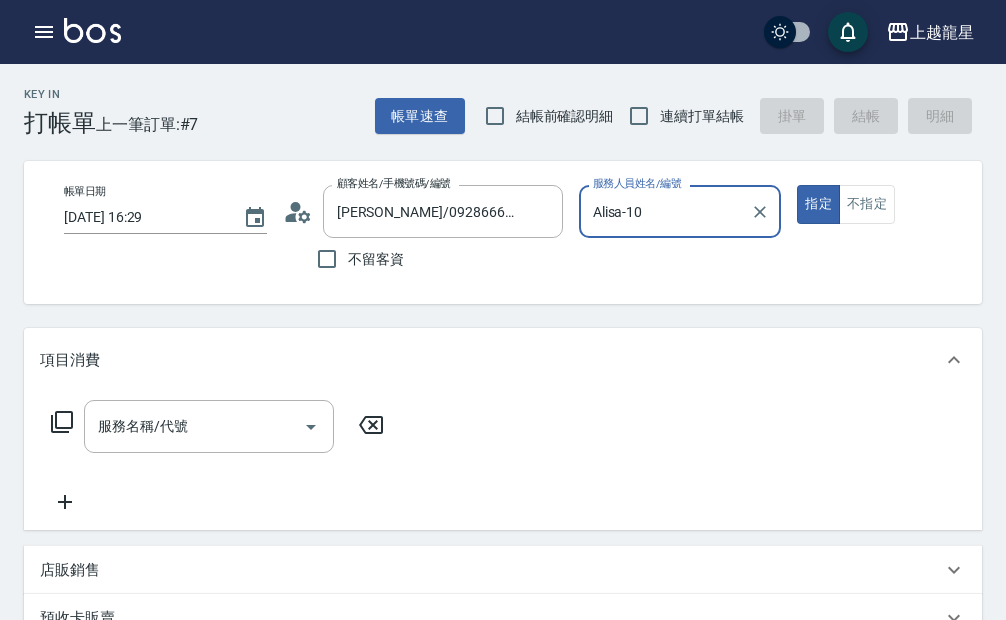 type on "Alisa-10" 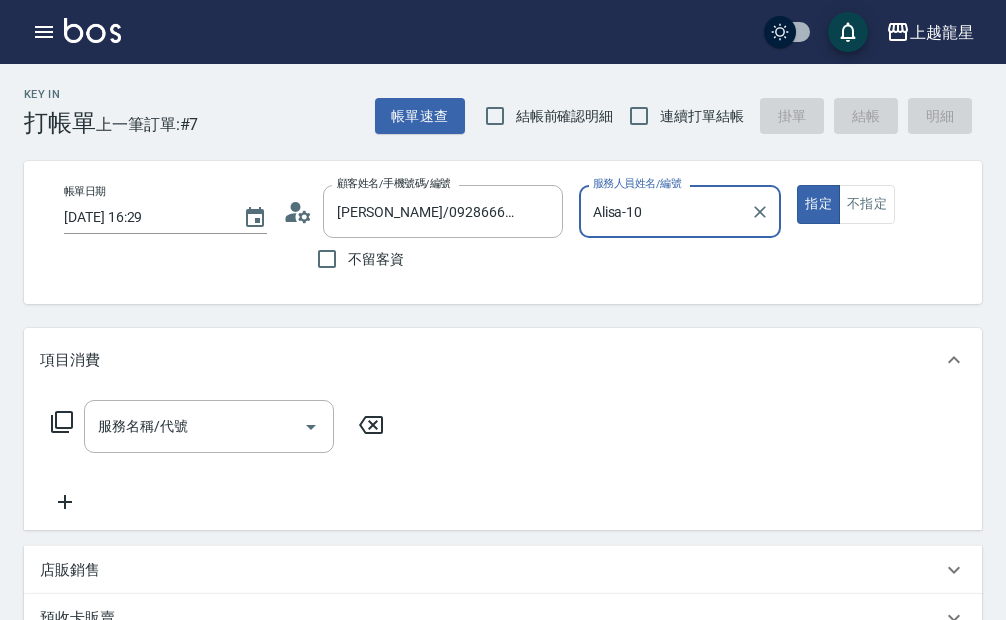 click 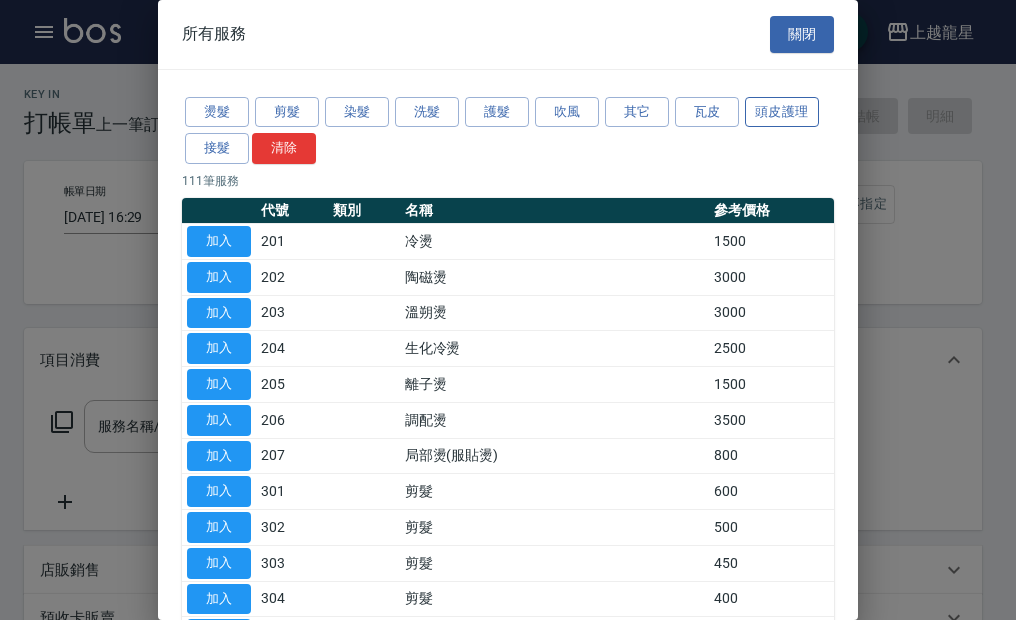 click on "頭皮護理" at bounding box center [782, 112] 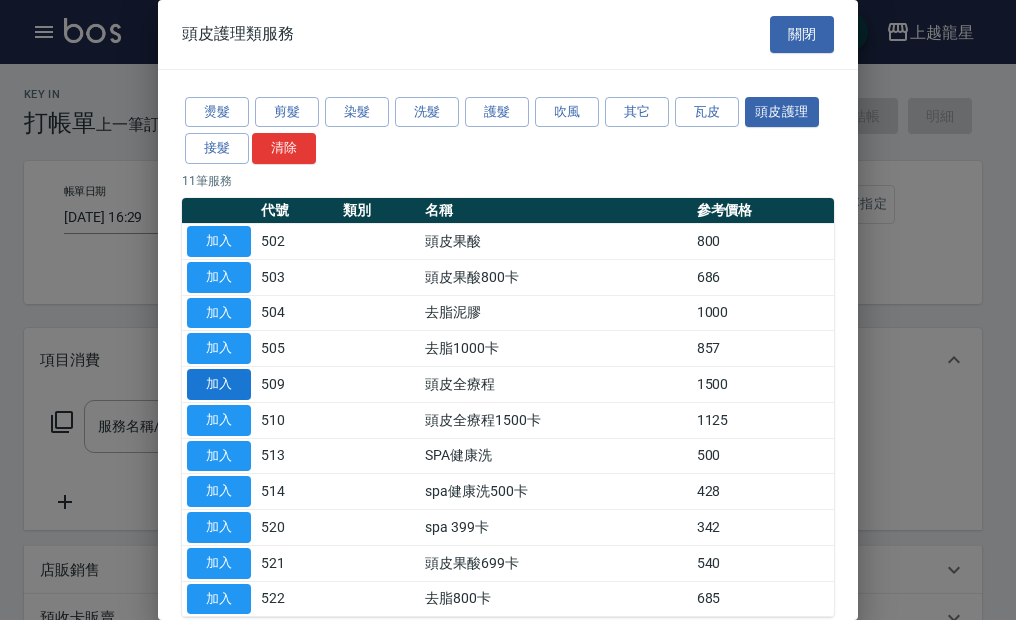 click on "加入" at bounding box center (219, 384) 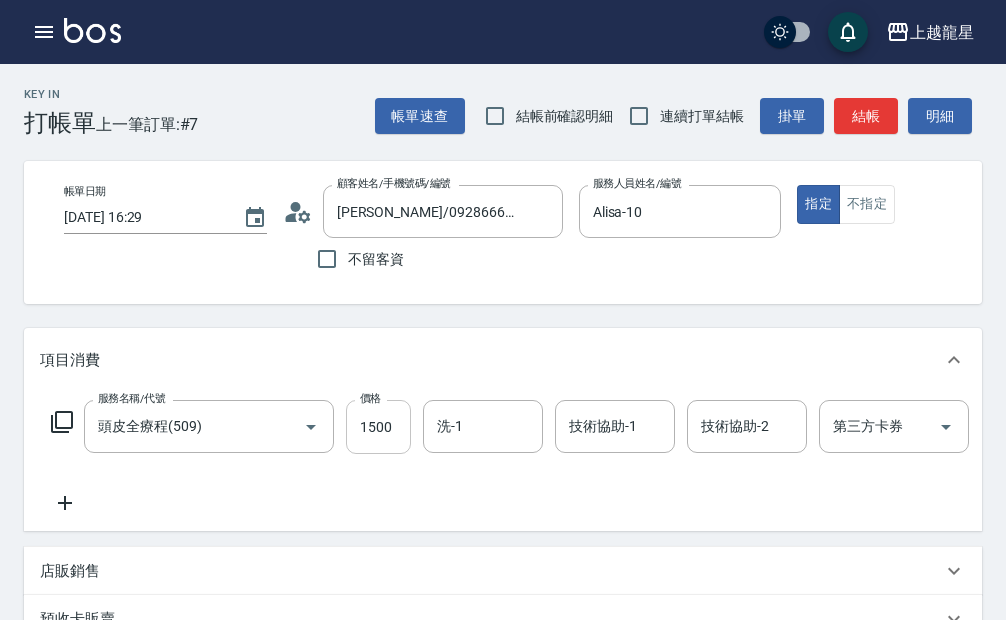 click on "1500" at bounding box center (378, 427) 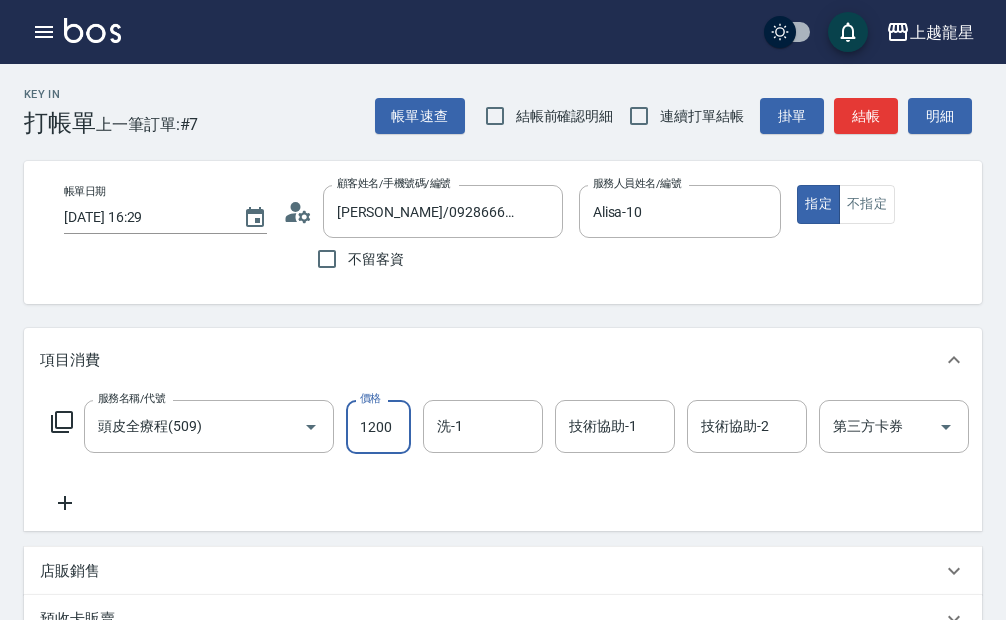 type on "1200" 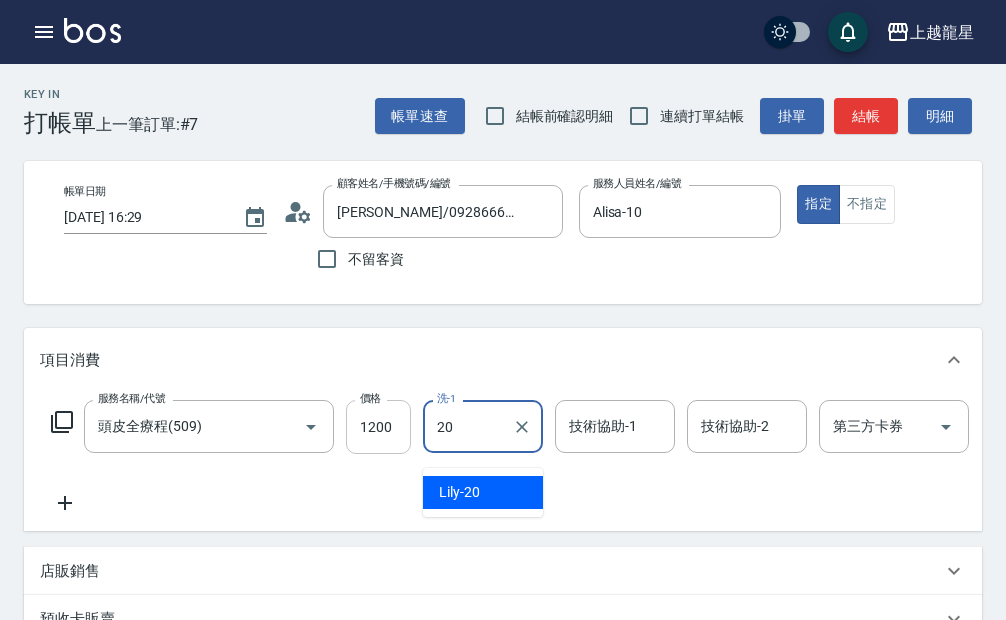 type on "Lily-20" 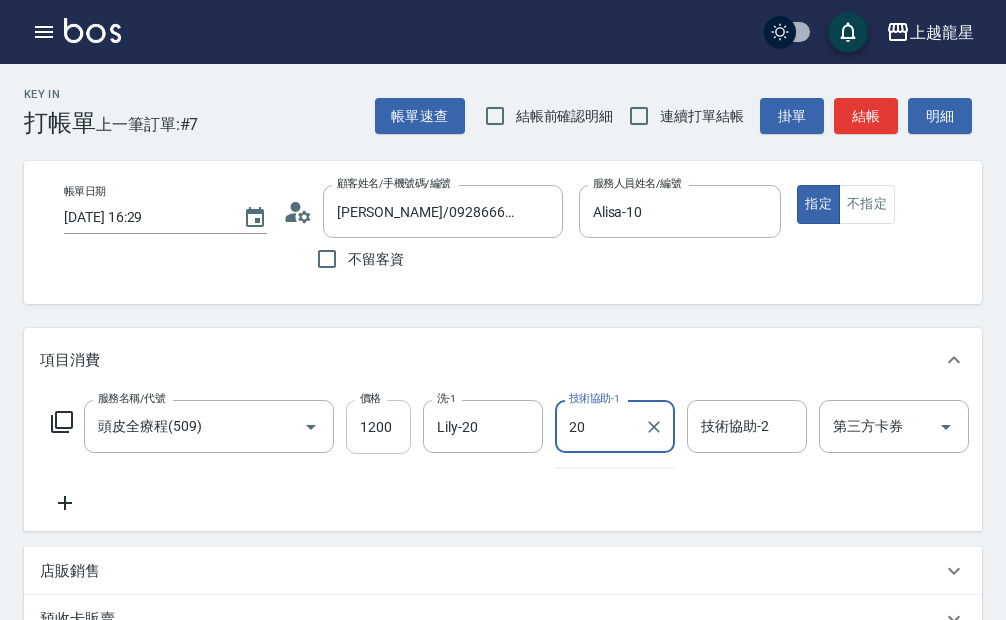 type on "Lily-20" 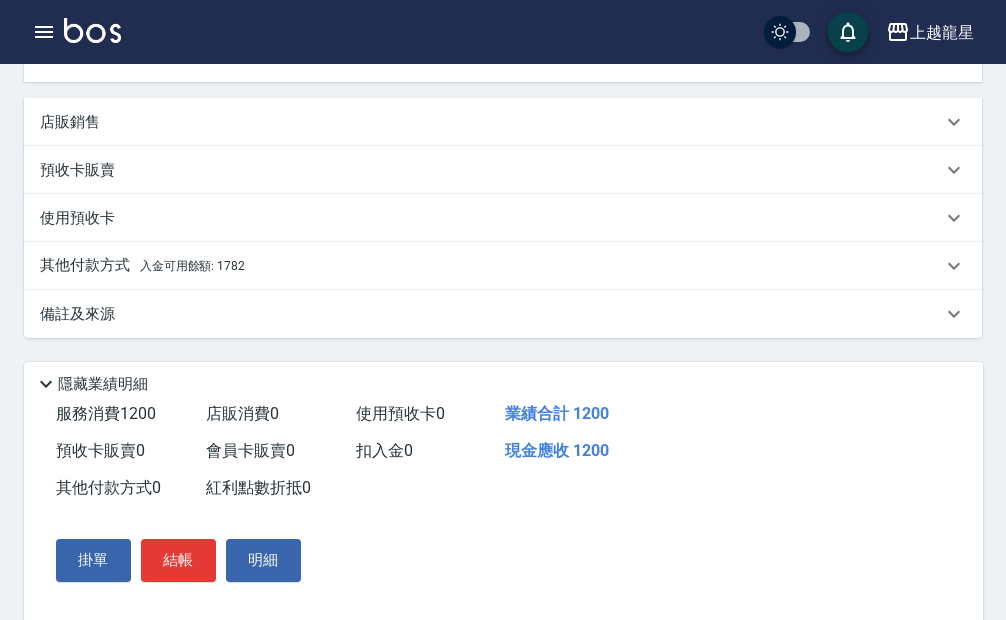 scroll, scrollTop: 600, scrollLeft: 0, axis: vertical 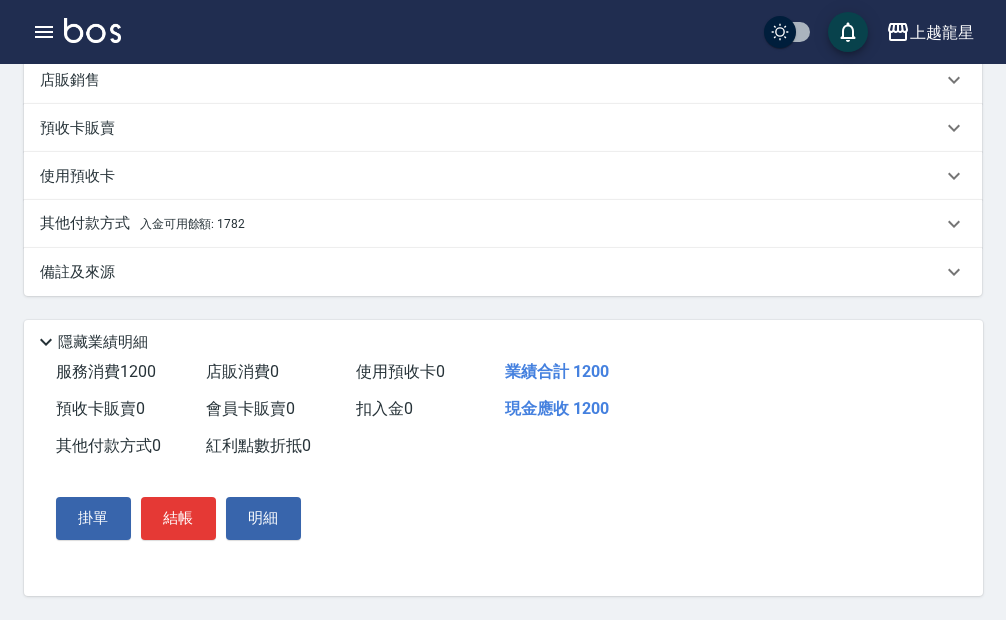 click on "其他付款方式 入金可用餘額: 1782" at bounding box center [491, 224] 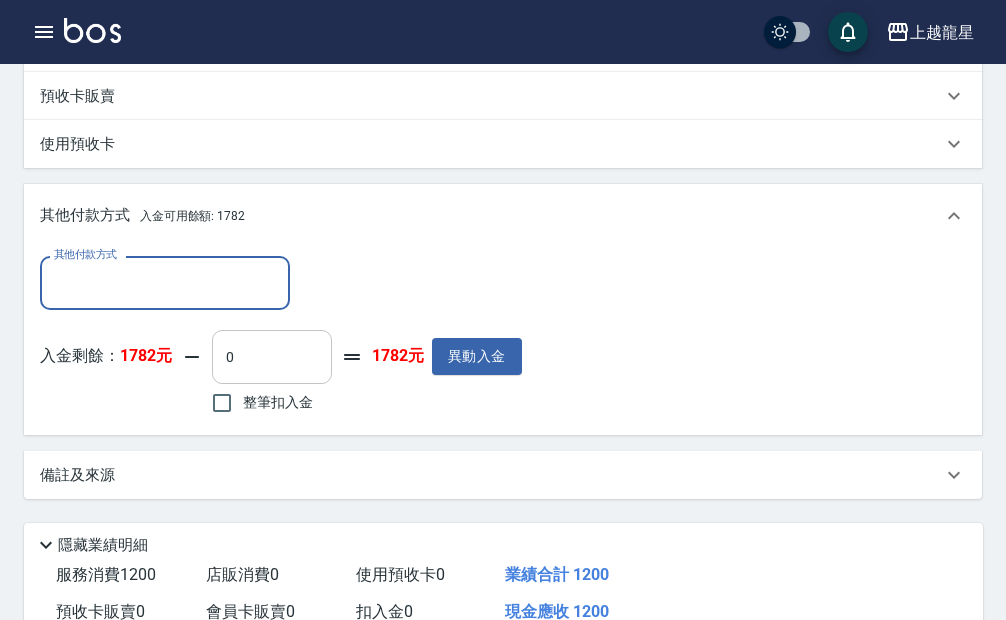 scroll, scrollTop: 0, scrollLeft: 0, axis: both 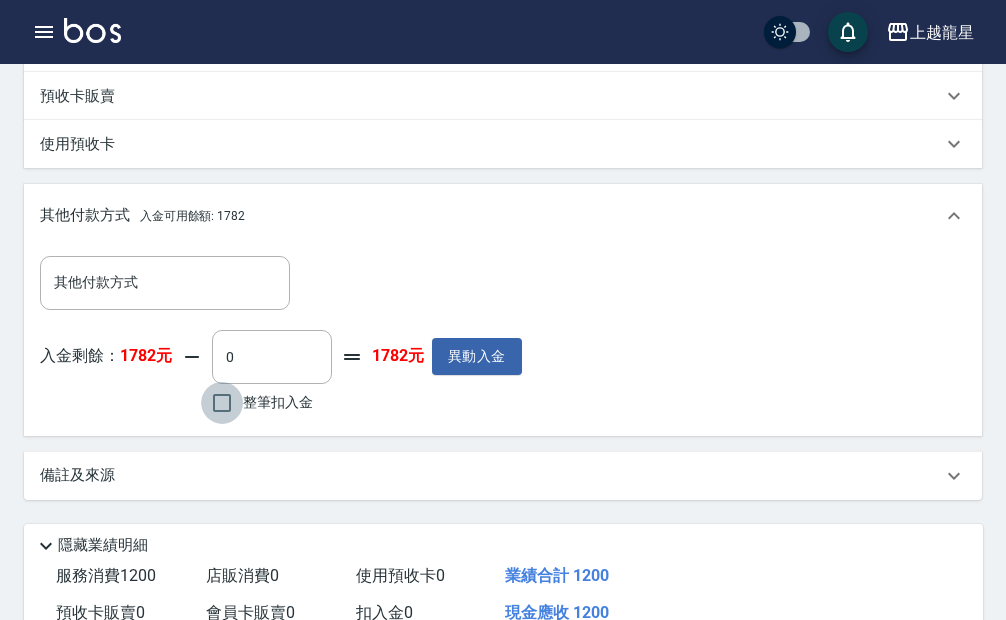 click on "整筆扣入金" at bounding box center [222, 403] 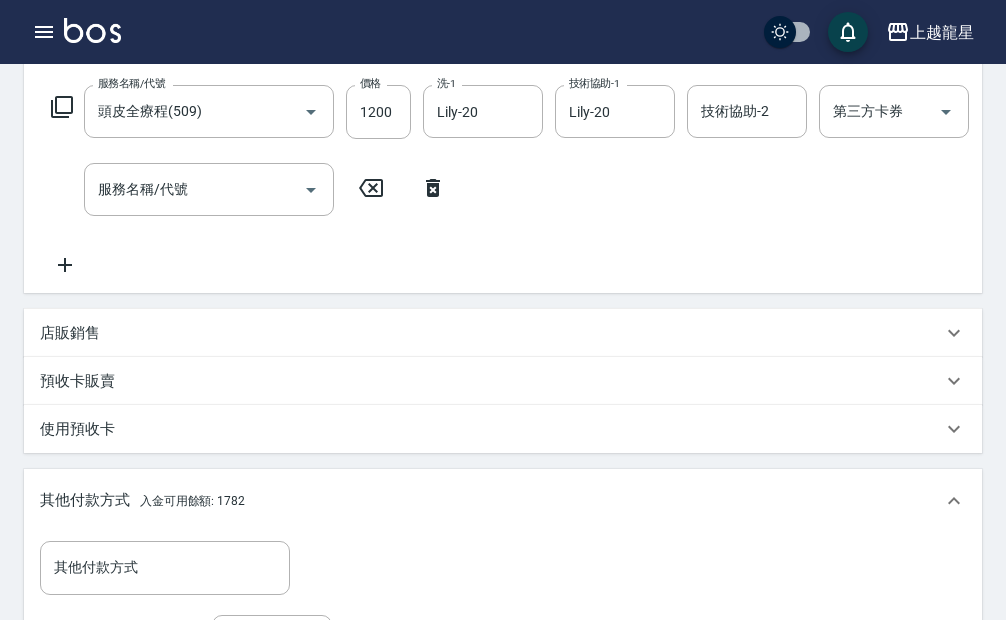scroll, scrollTop: 0, scrollLeft: 0, axis: both 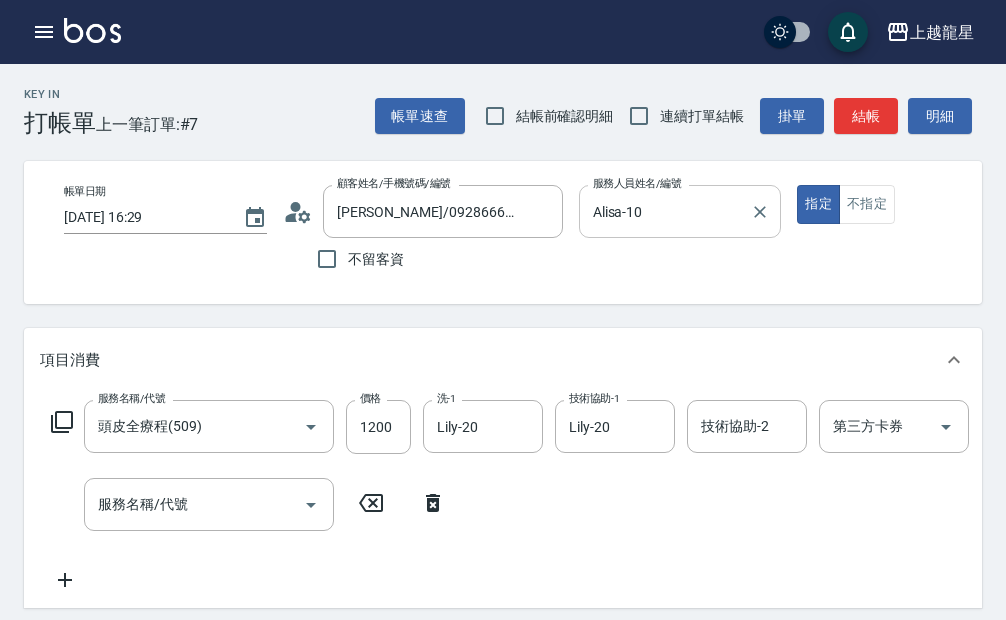 click on "Alisa-10" at bounding box center [665, 211] 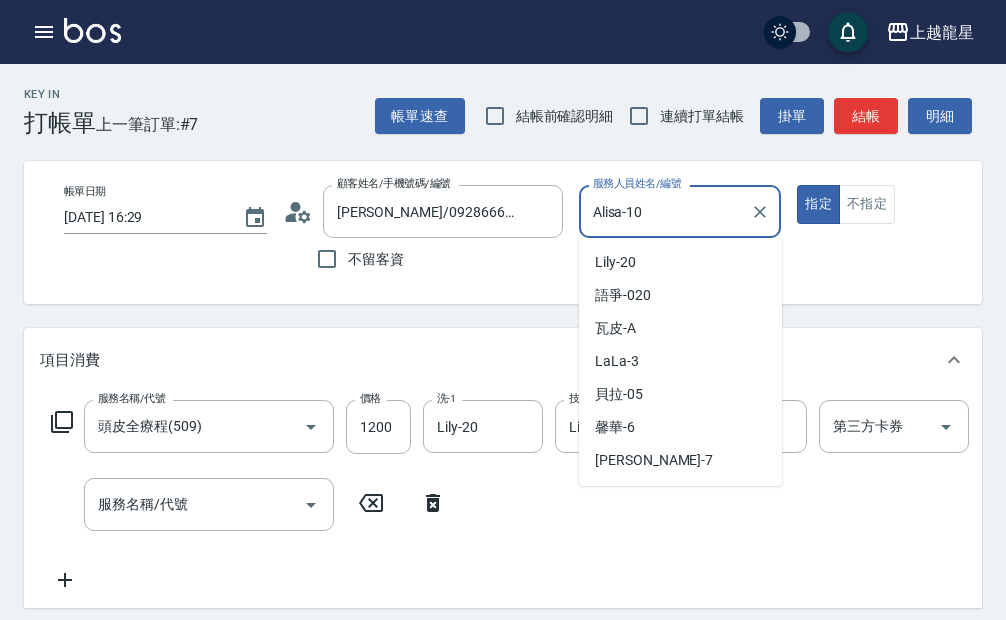 scroll, scrollTop: 57, scrollLeft: 0, axis: vertical 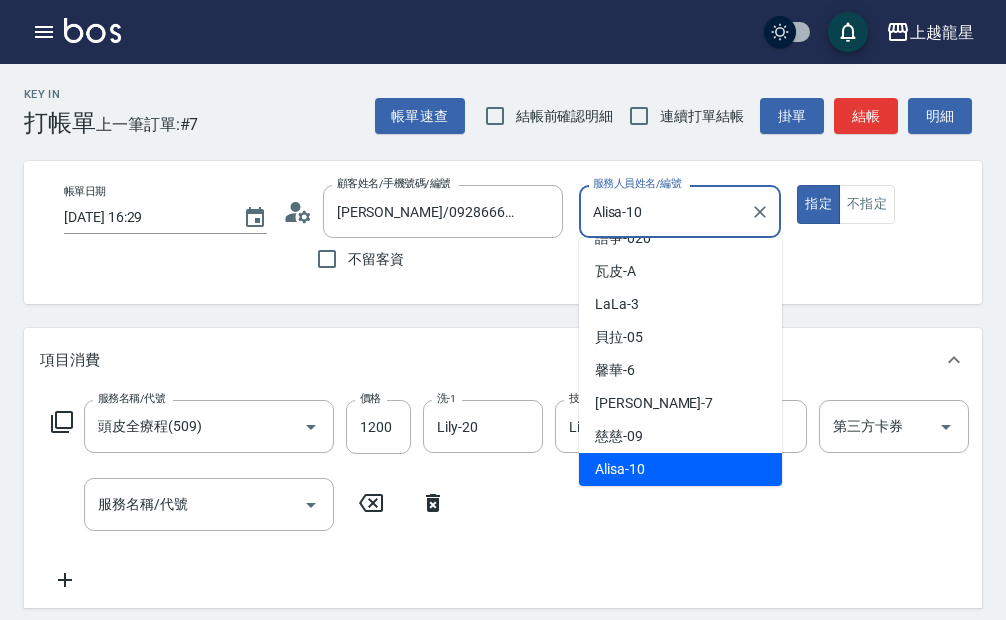 click on "Alisa-10" at bounding box center [665, 211] 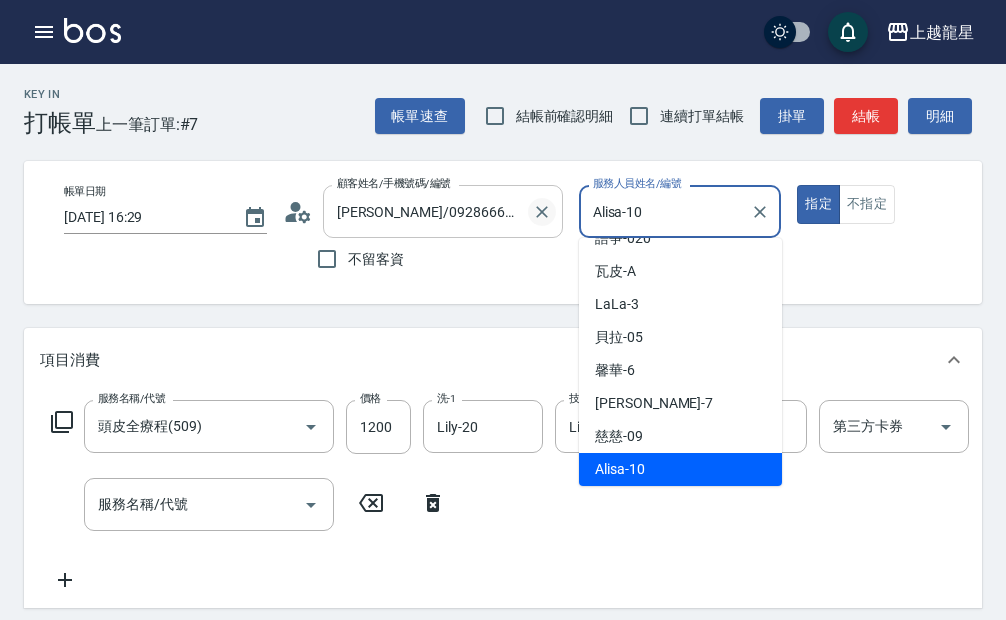 drag, startPoint x: 661, startPoint y: 212, endPoint x: 549, endPoint y: 212, distance: 112 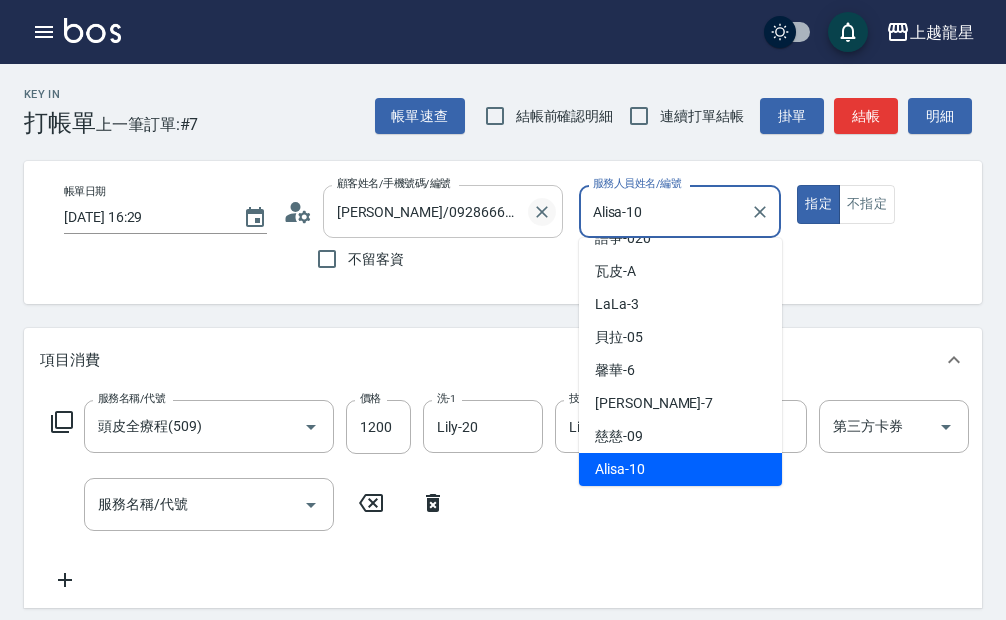 click on "帳單日期 2025/07/14 16:29 顧客姓名/手機號碼/編號 王一如/0928666614/10-17 顧客姓名/手機號碼/編號 不留客資 服務人員姓名/編號 Alisa-10 服務人員姓名/編號 指定 不指定" at bounding box center [524, 232] 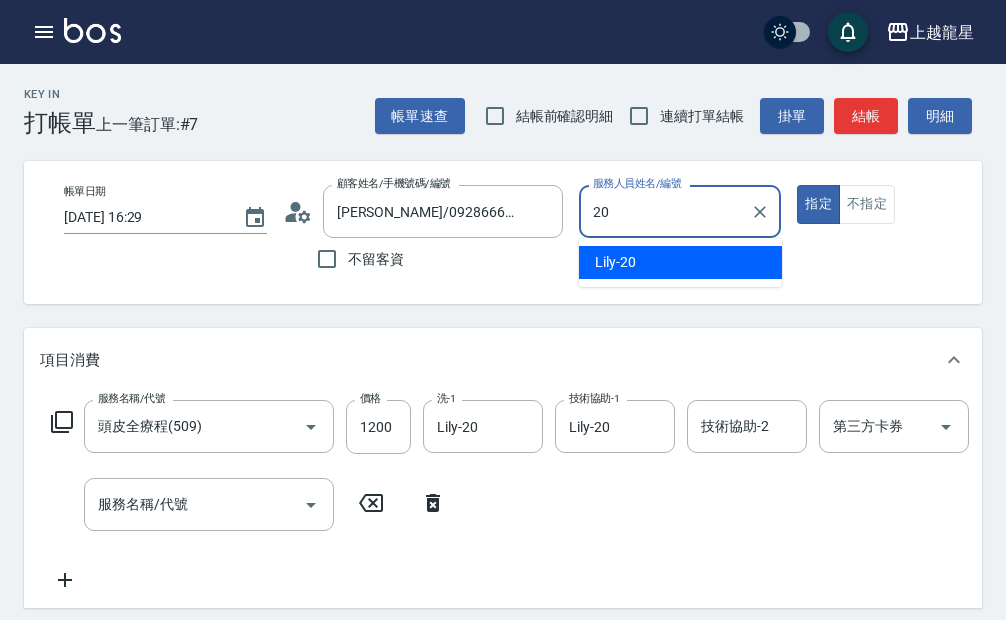 type on "Lily-20" 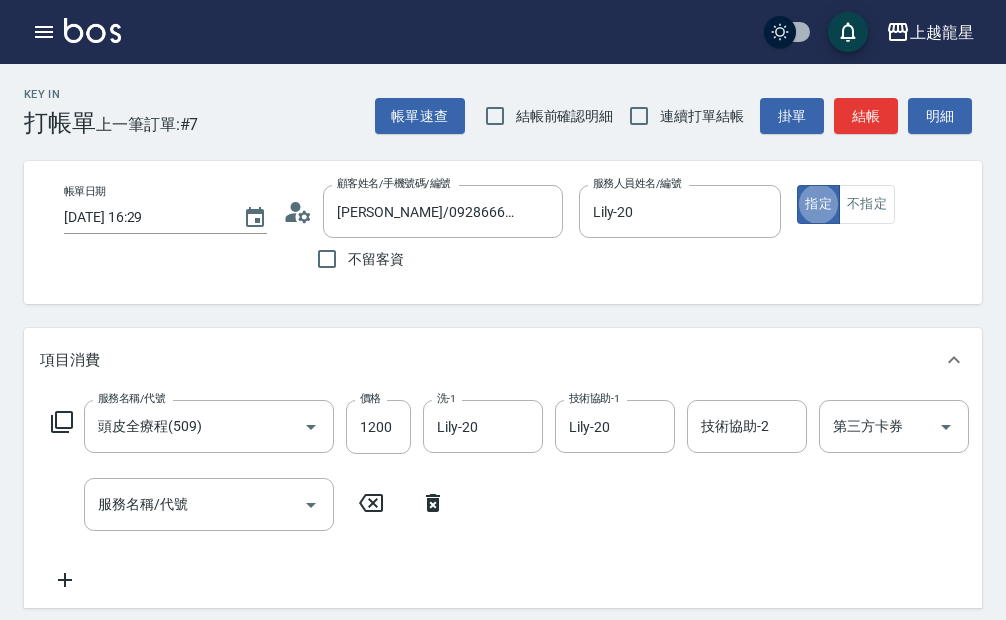 type on "true" 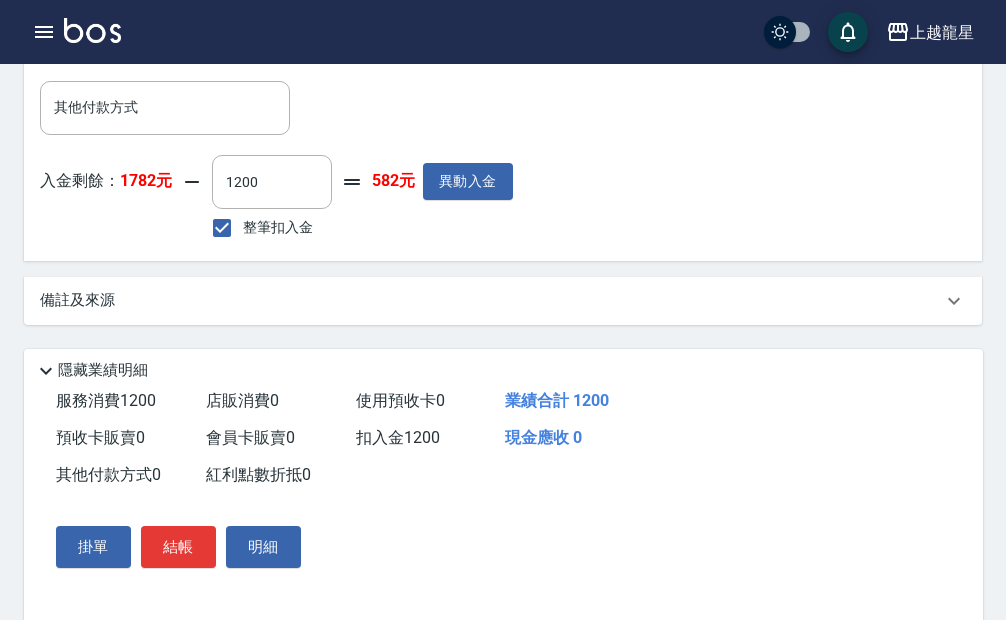 scroll, scrollTop: 842, scrollLeft: 0, axis: vertical 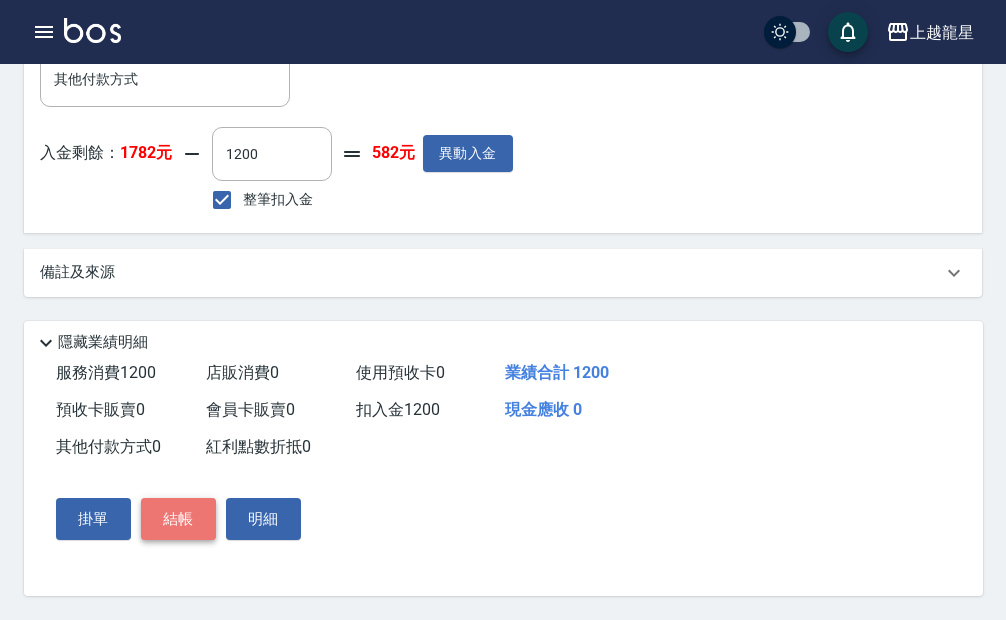 click on "結帳" at bounding box center (178, 519) 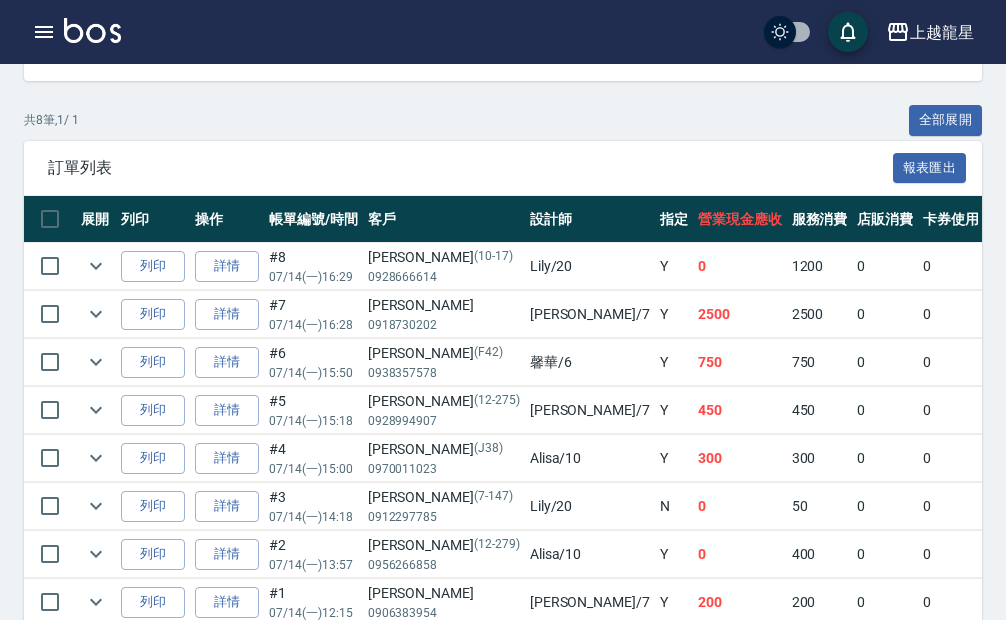 scroll, scrollTop: 500, scrollLeft: 0, axis: vertical 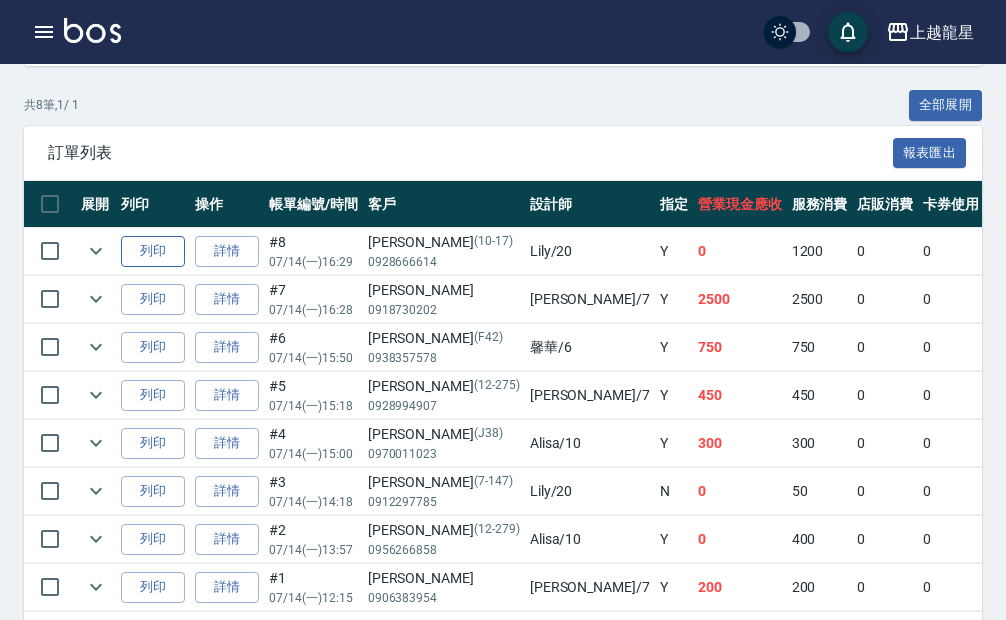 click on "列印" at bounding box center [153, 251] 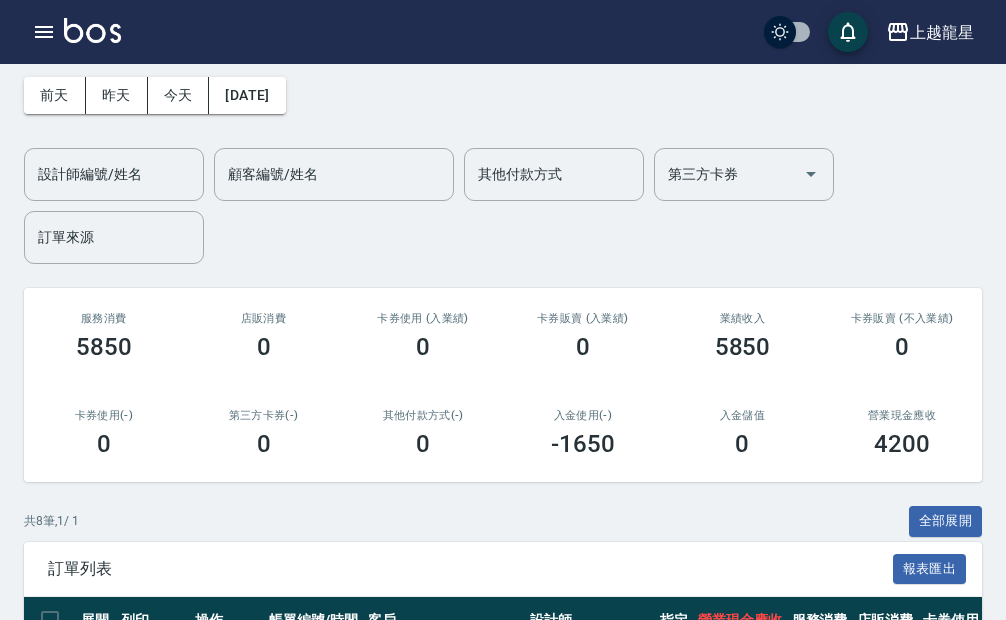 scroll, scrollTop: 0, scrollLeft: 0, axis: both 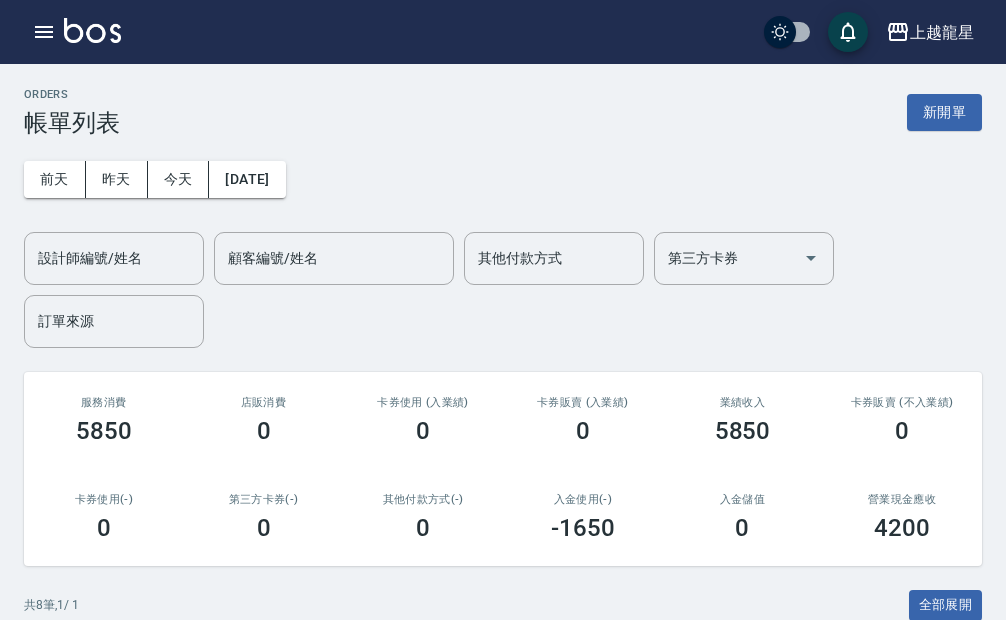 click on "新開單" at bounding box center [944, 112] 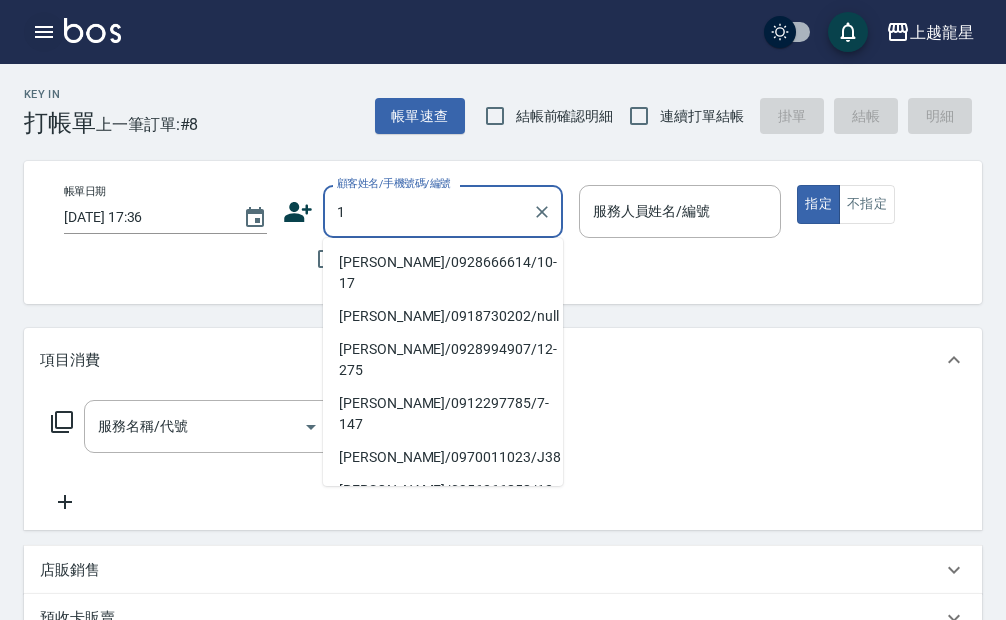 type on "1" 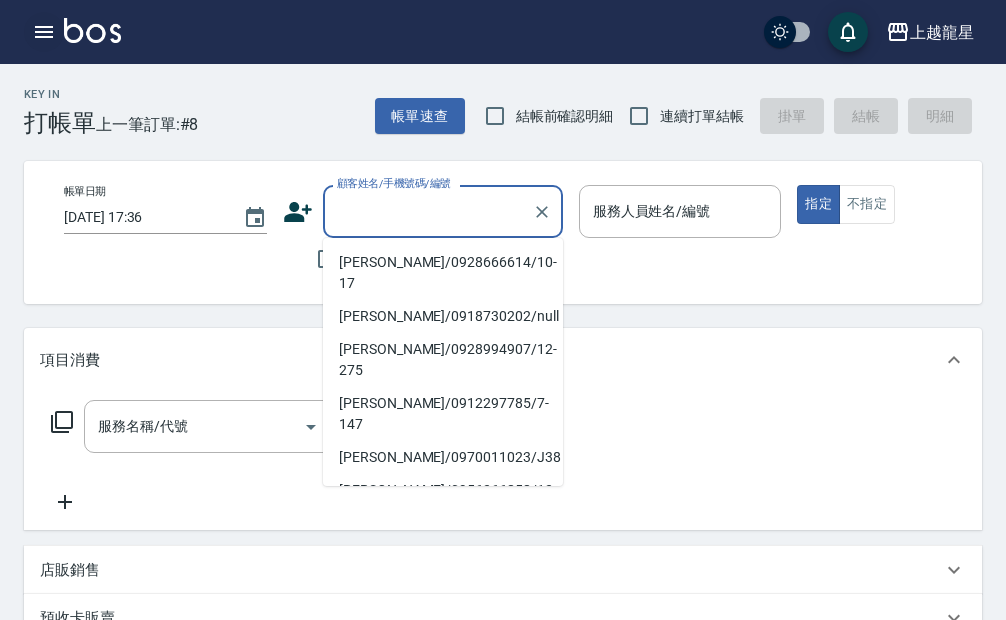 click 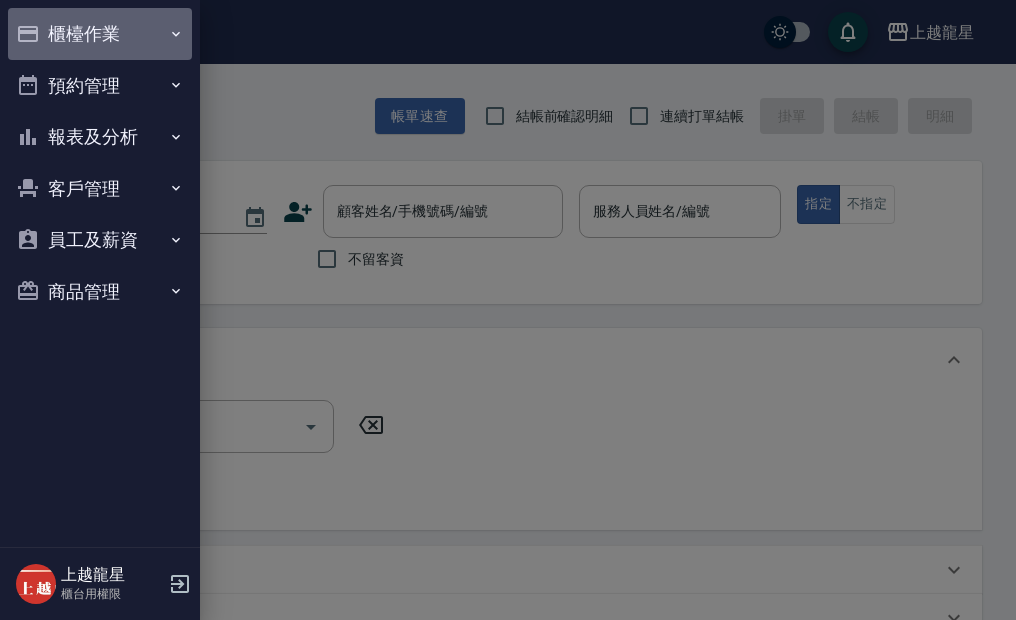 click on "櫃檯作業" at bounding box center [100, 34] 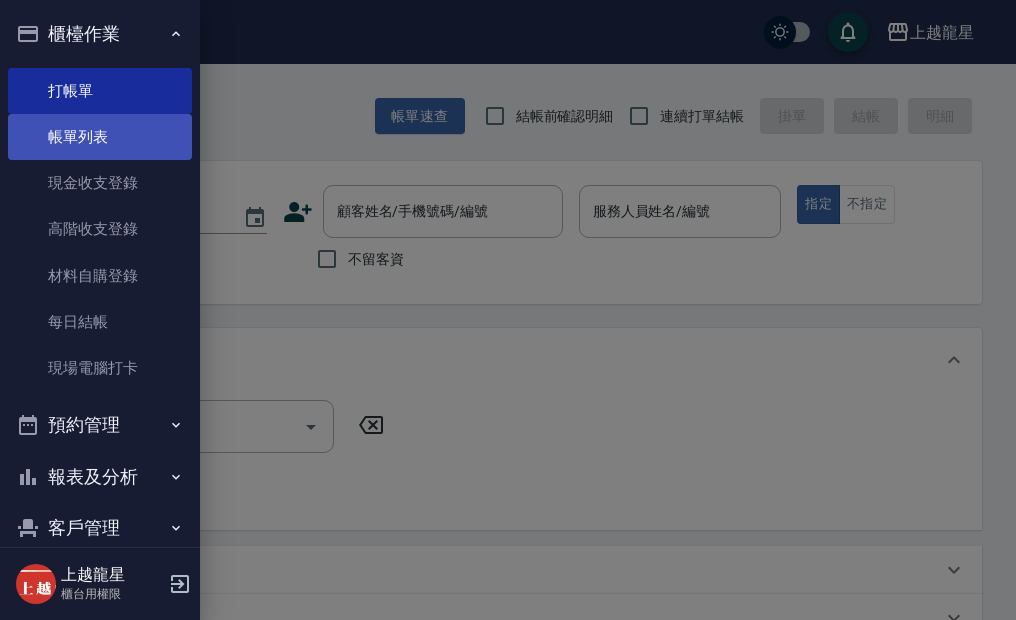 click on "帳單列表" at bounding box center [100, 137] 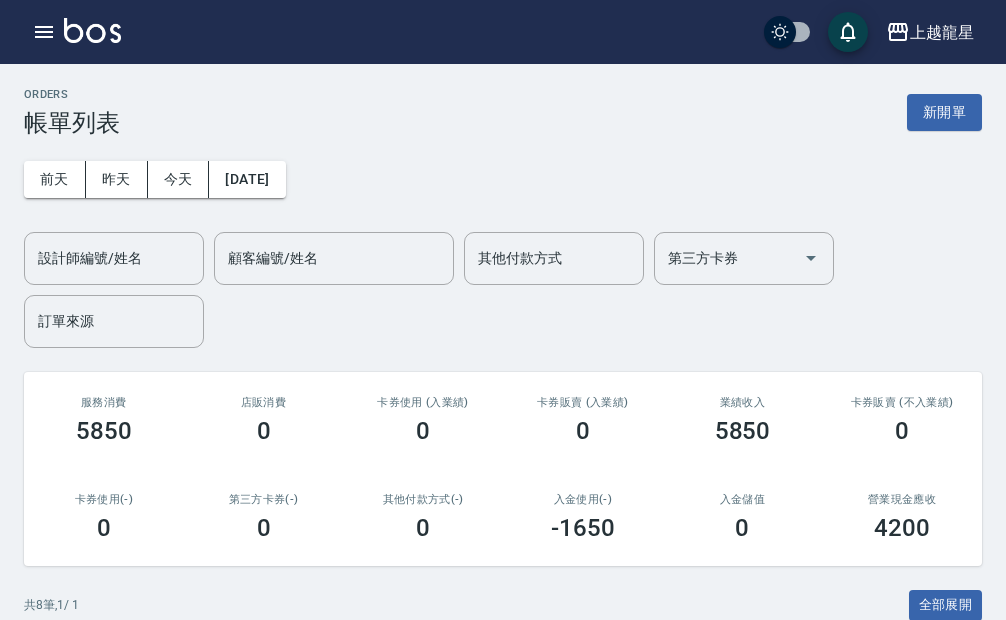 click on "設計師編號/姓名 設計師編號/姓名" at bounding box center [114, 258] 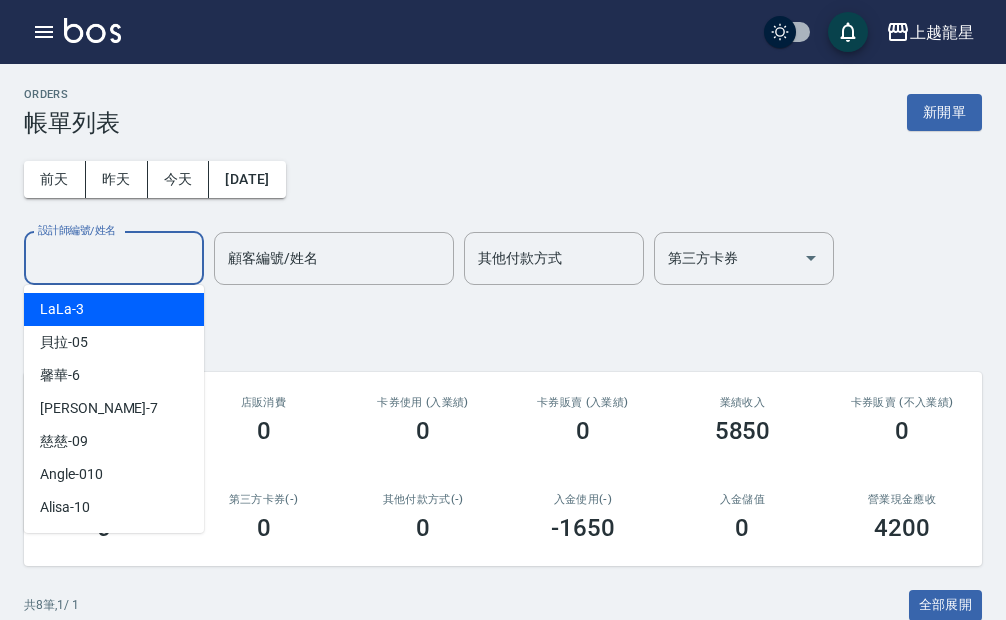 click on "設計師編號/姓名" at bounding box center [114, 258] 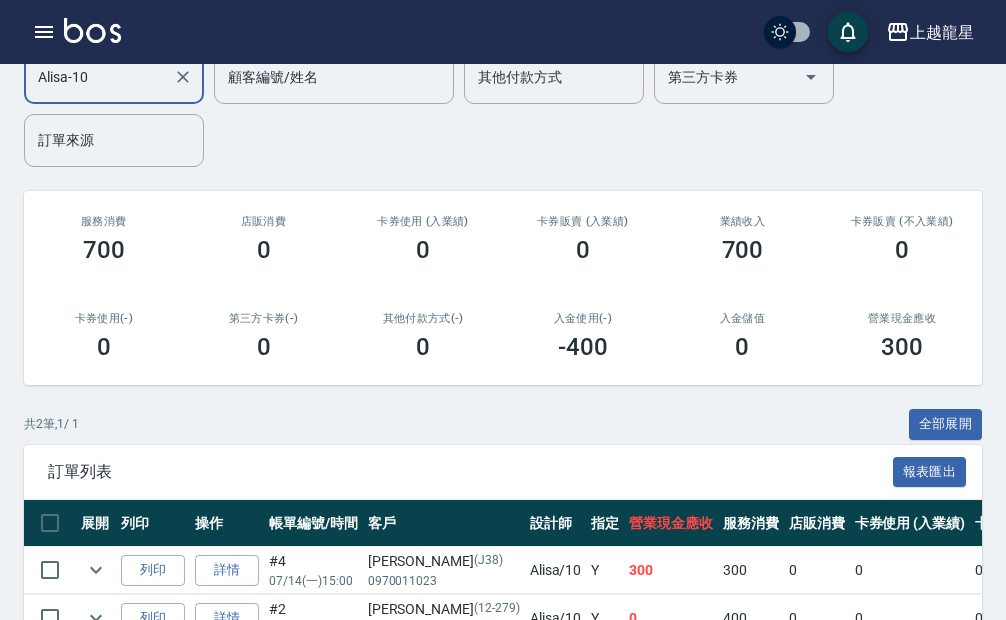 scroll, scrollTop: 0, scrollLeft: 0, axis: both 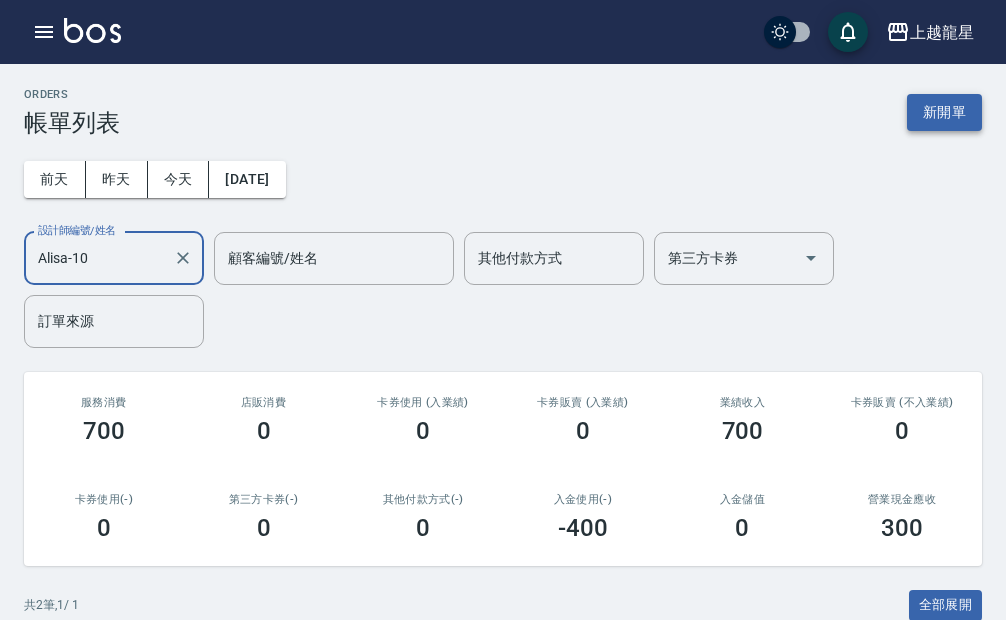 type on "Alisa-10" 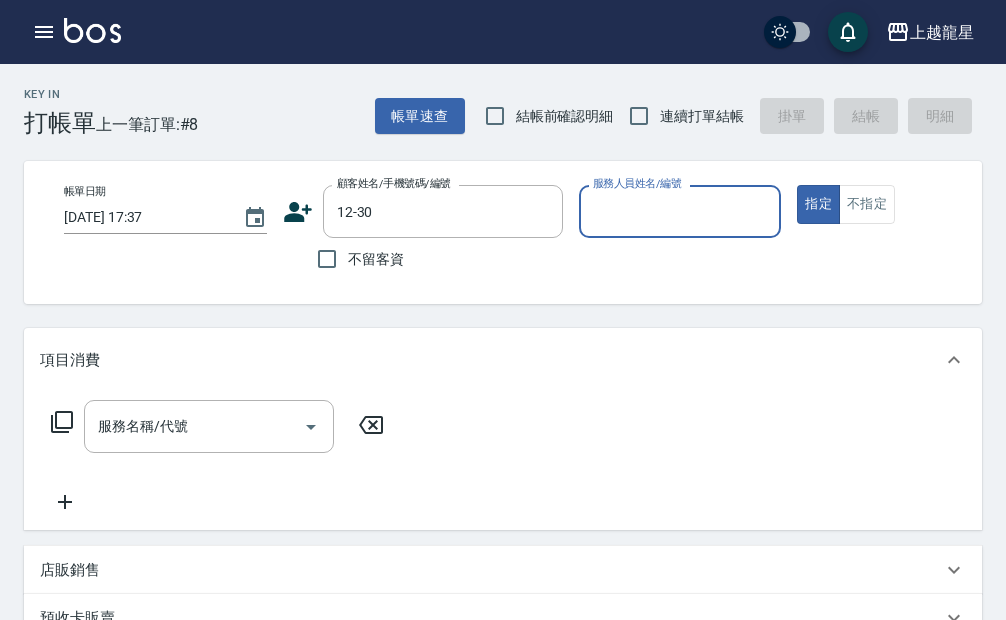 type on "[PERSON_NAME]/0937021583/12-30" 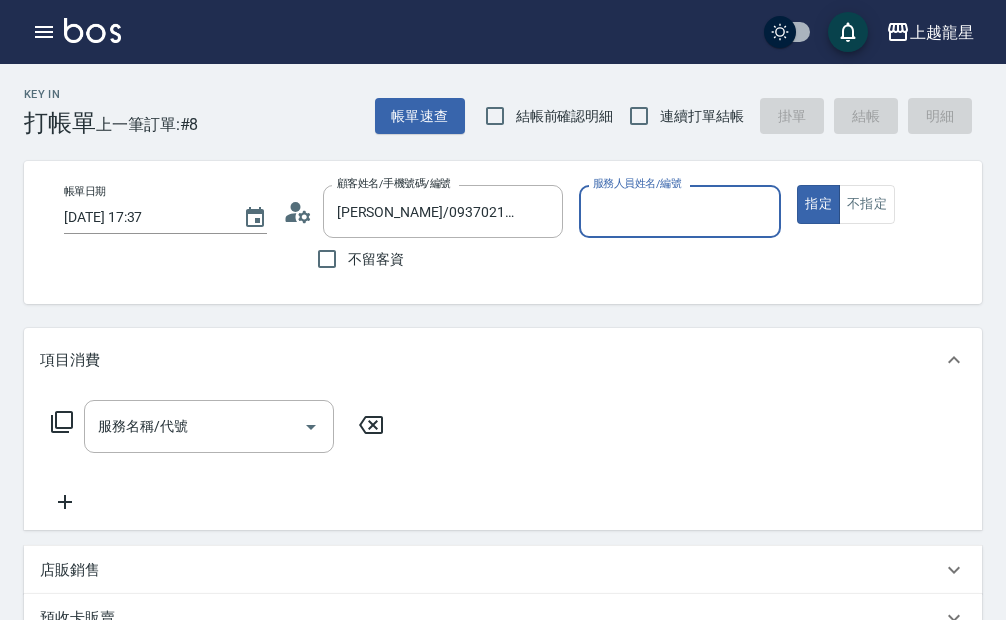 type on "Alisa-10" 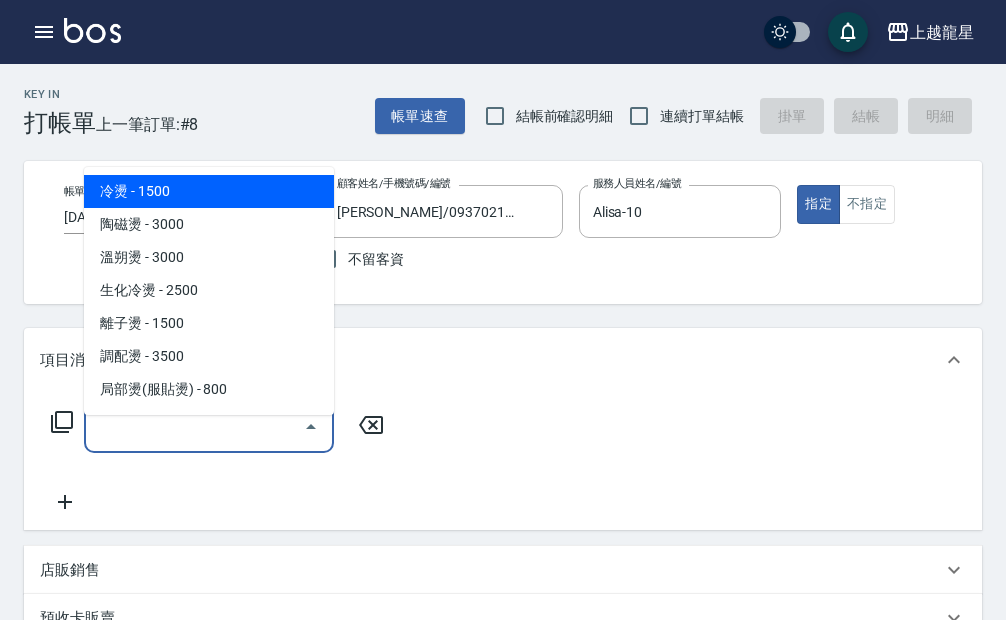 click on "服務名稱/代號" at bounding box center (194, 426) 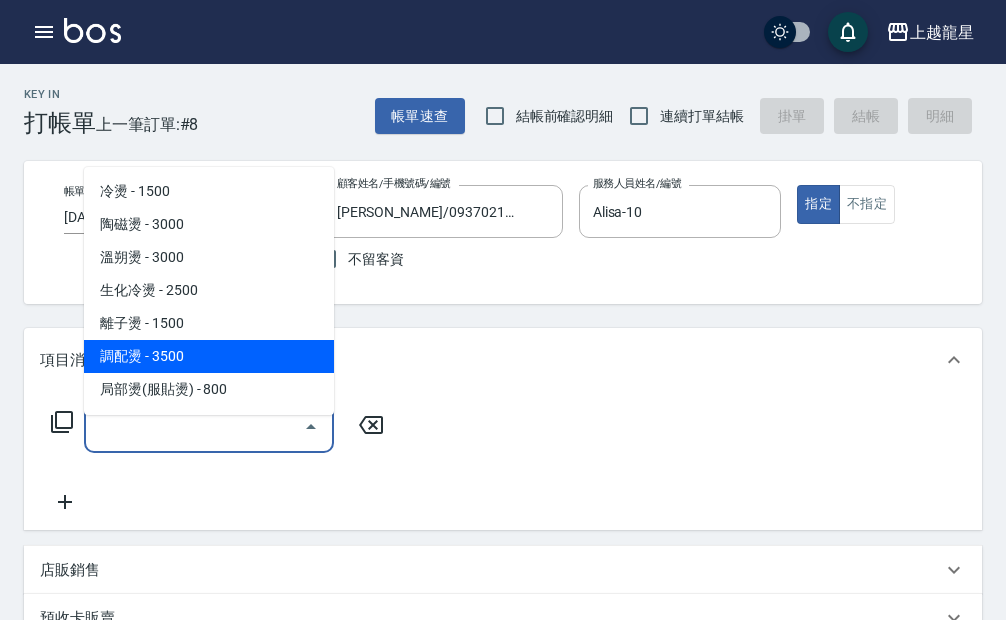 click on "服務名稱/代號" at bounding box center [194, 426] 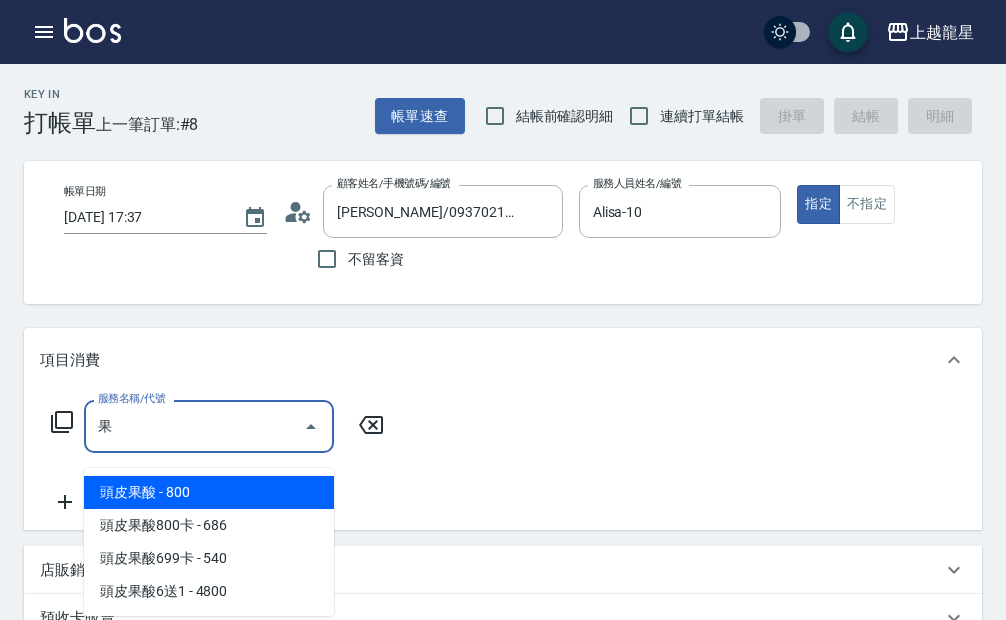 click on "頭皮果酸 - 800" at bounding box center (209, 492) 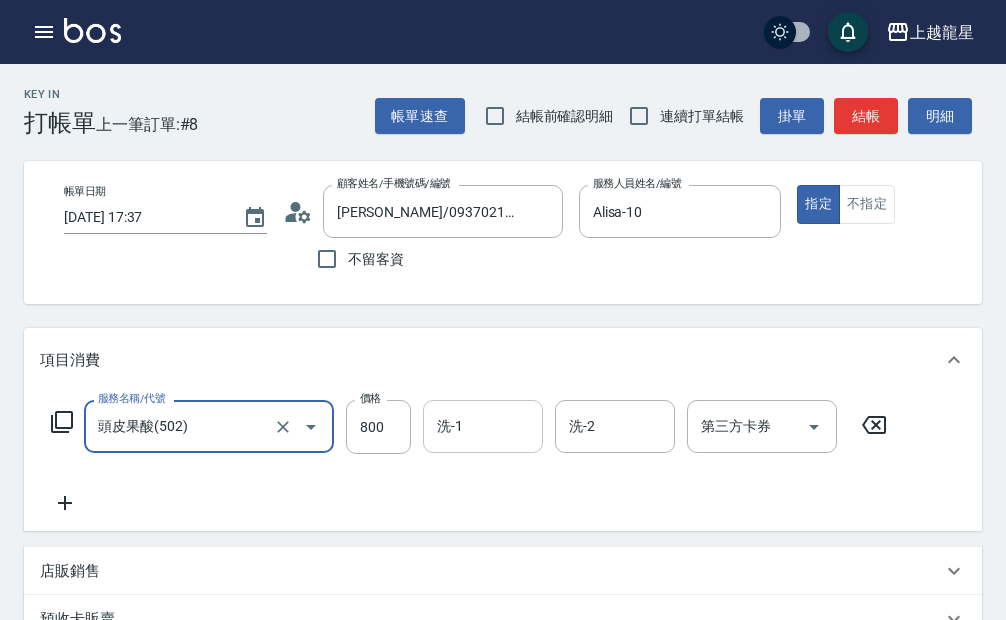 type on "頭皮果酸(502)" 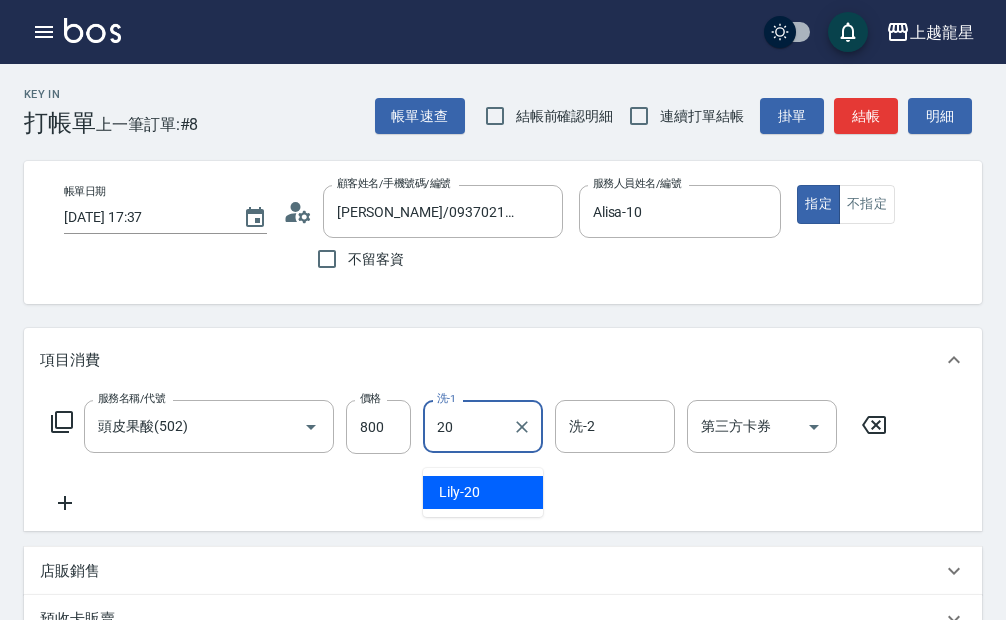 type on "Lily-20" 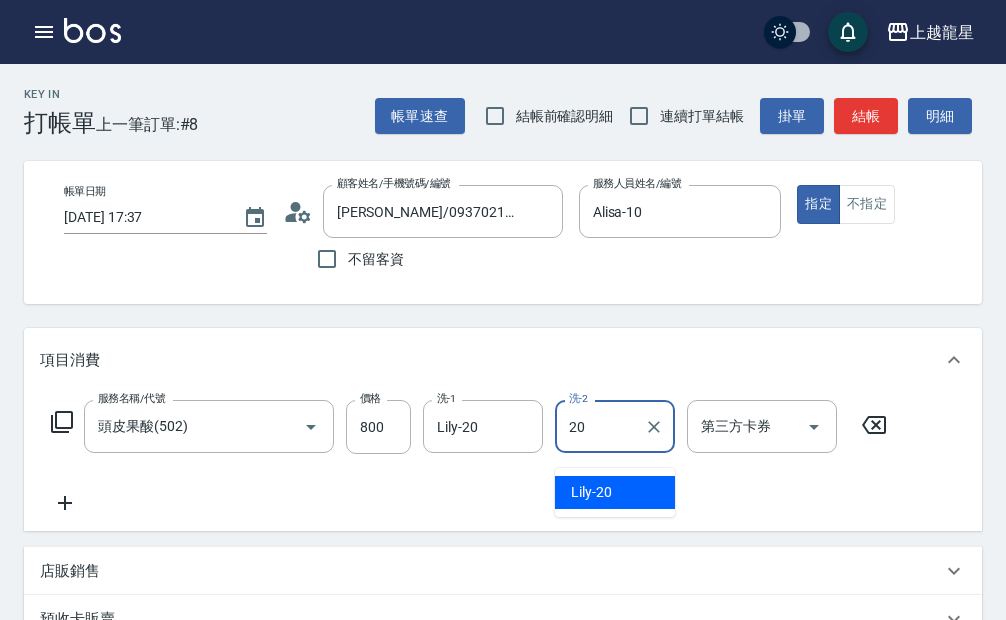 type on "Lily-20" 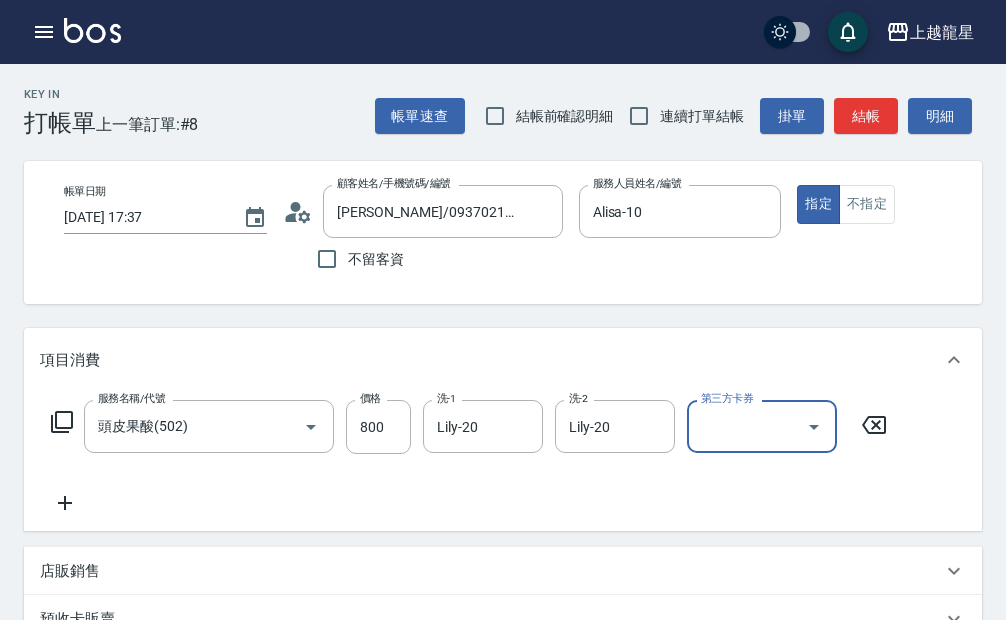 scroll, scrollTop: 100, scrollLeft: 0, axis: vertical 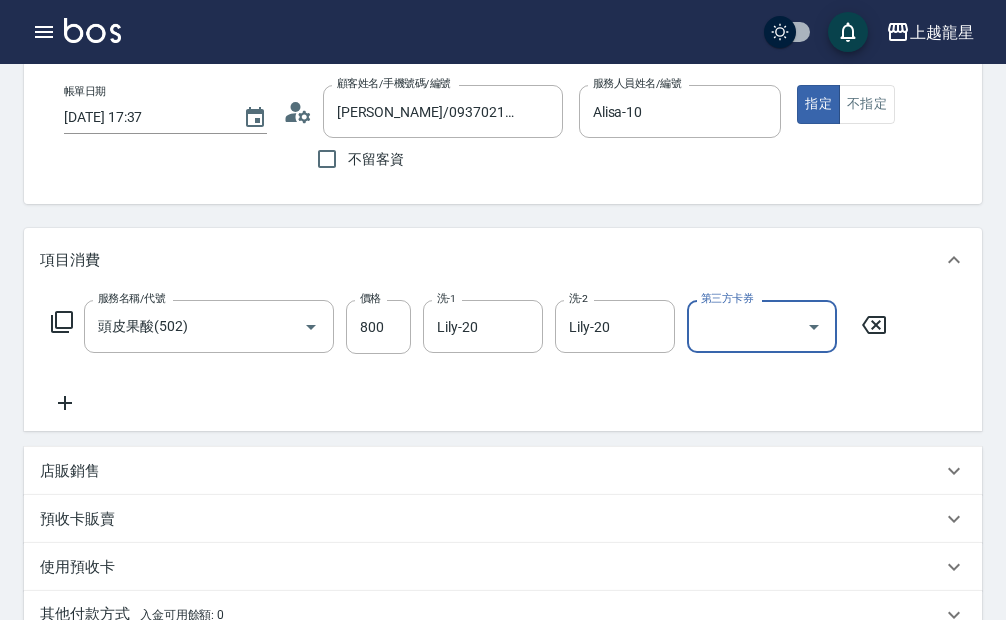 click 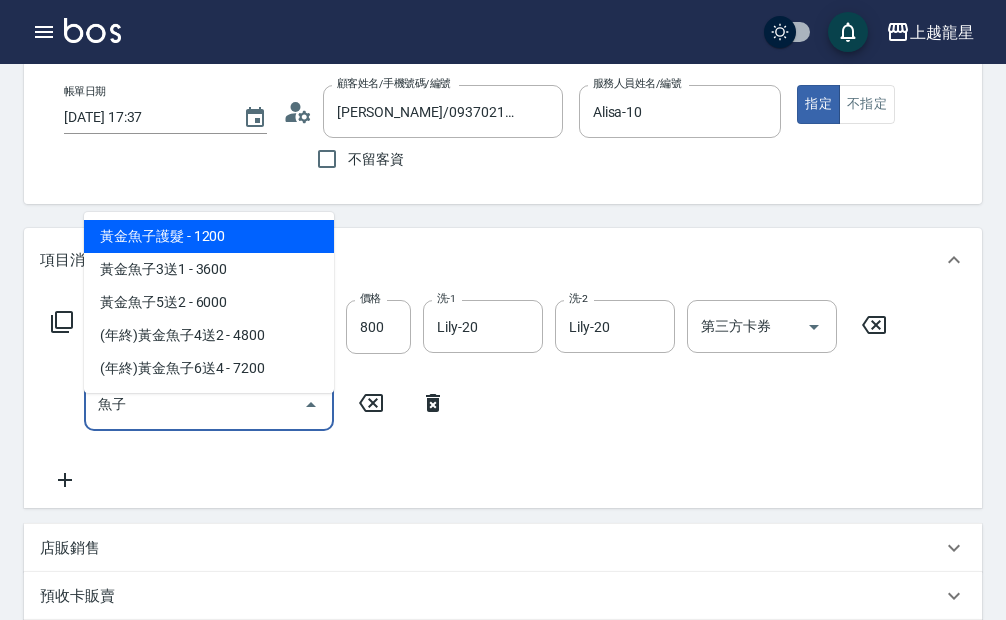 type on "魚子子" 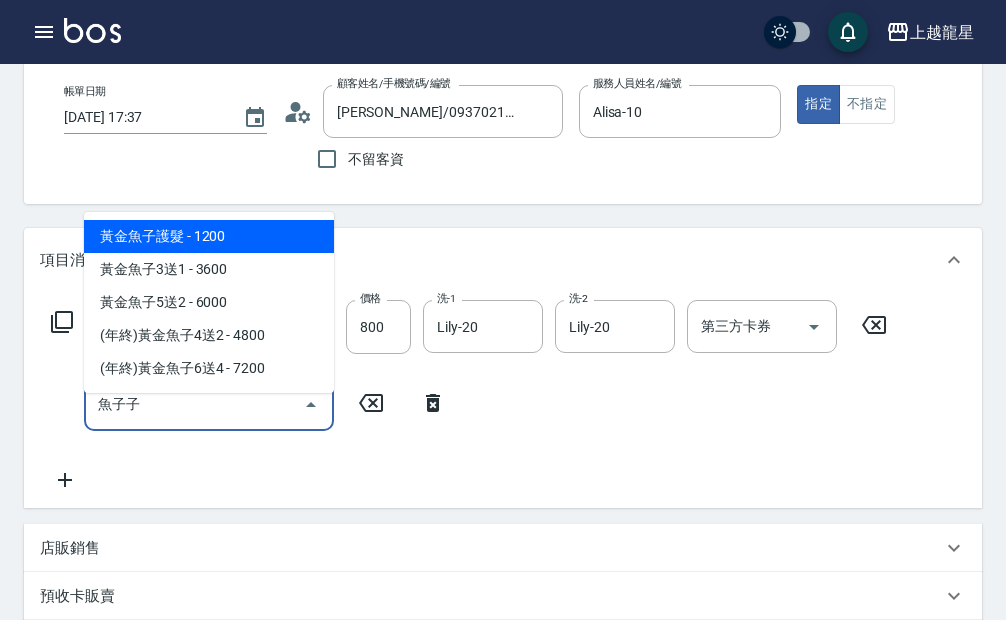 click on "項目消費" at bounding box center [503, 260] 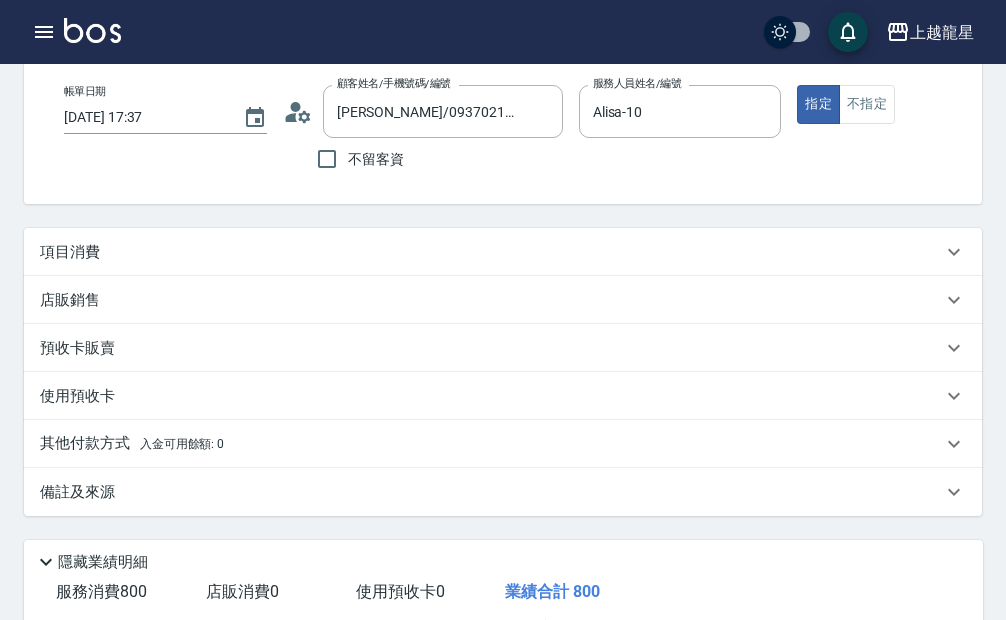 click on "項目消費" at bounding box center [491, 252] 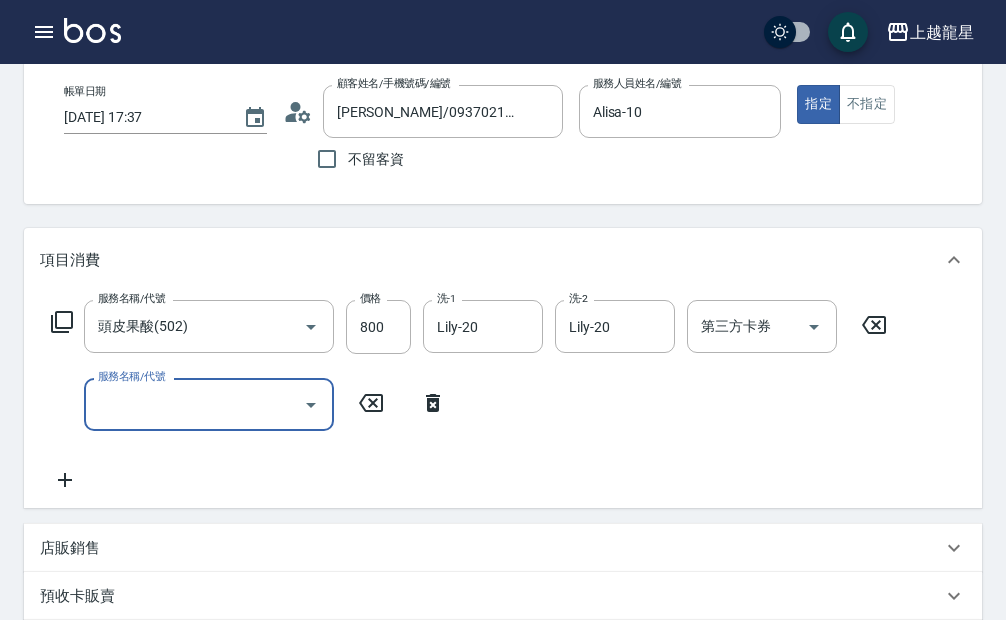scroll, scrollTop: 0, scrollLeft: 0, axis: both 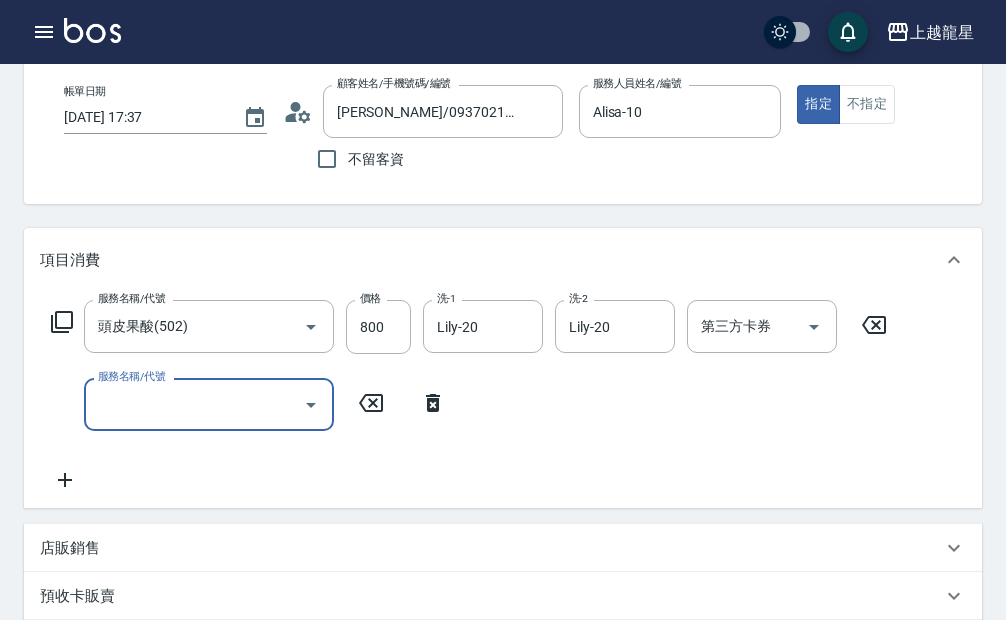 click on "服務名稱/代號" at bounding box center [194, 404] 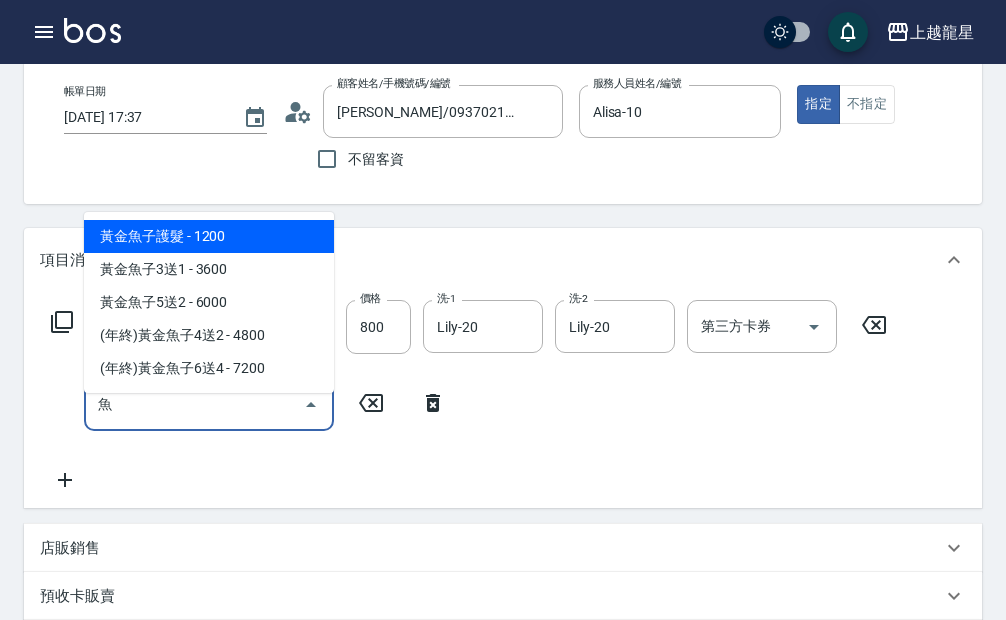 click on "黃金魚子護髮 - 1200" at bounding box center [209, 236] 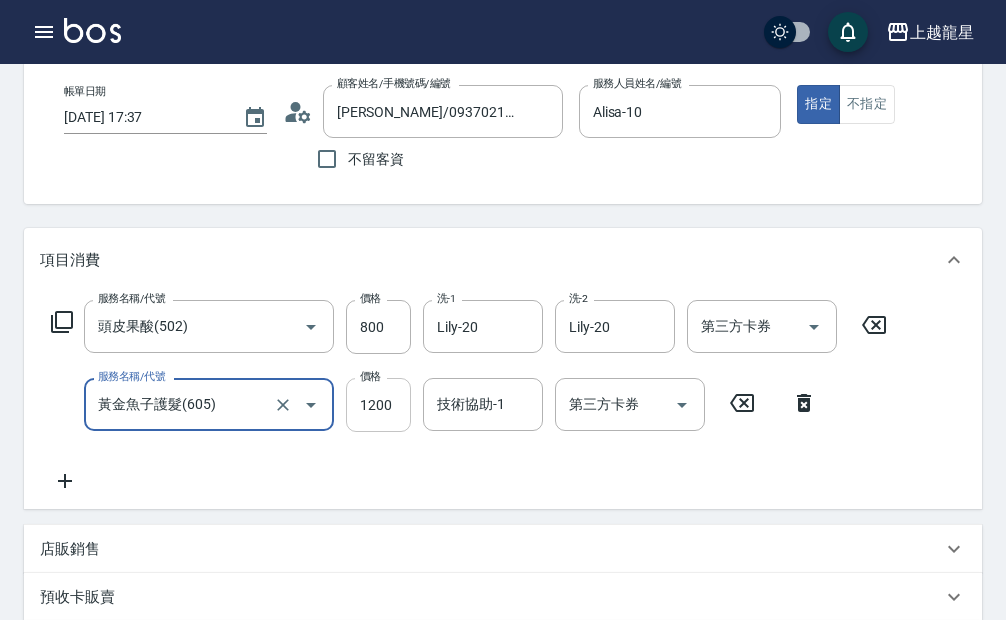 type on "黃金魚子護髮(605)" 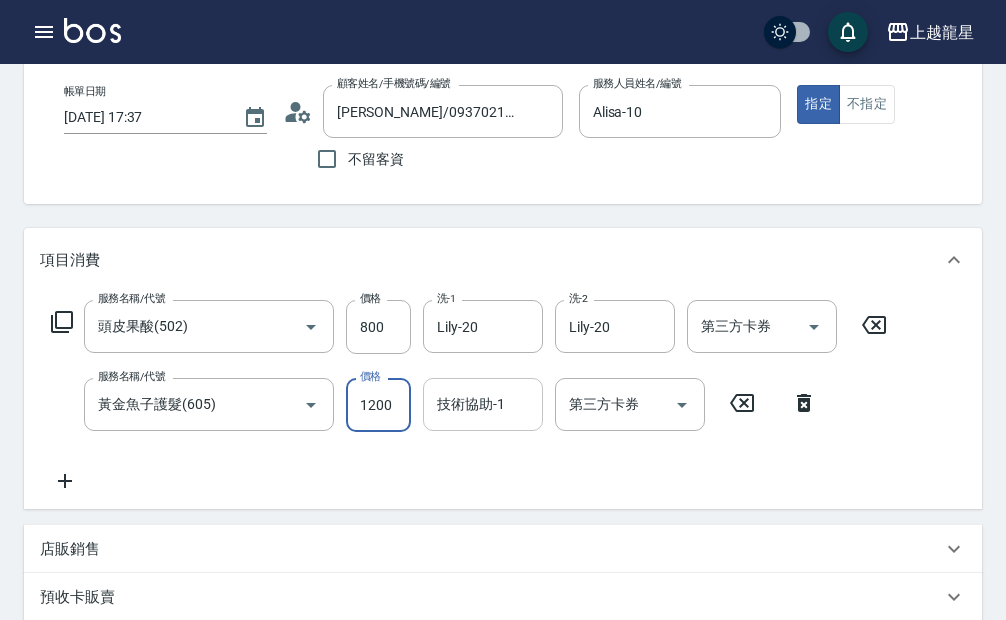 click on "技術協助-1 技術協助-1" at bounding box center [483, 404] 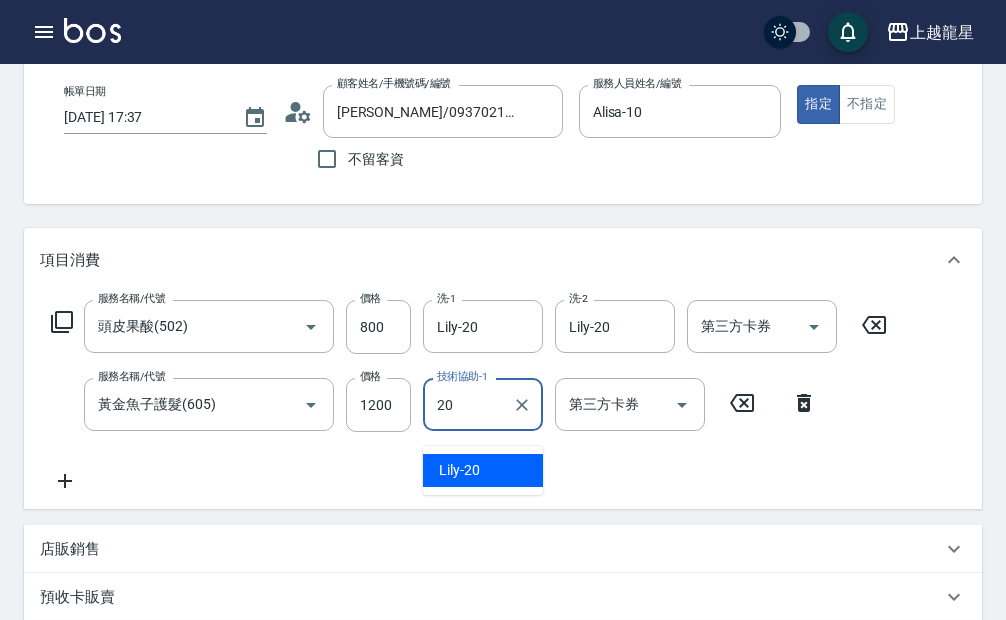 type on "Lily-20" 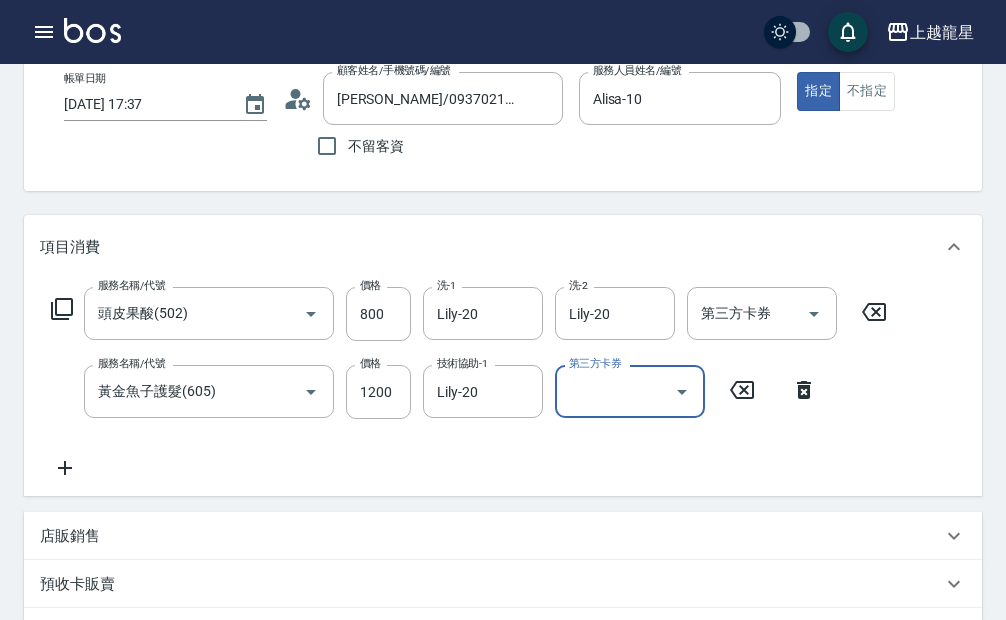 scroll, scrollTop: 200, scrollLeft: 0, axis: vertical 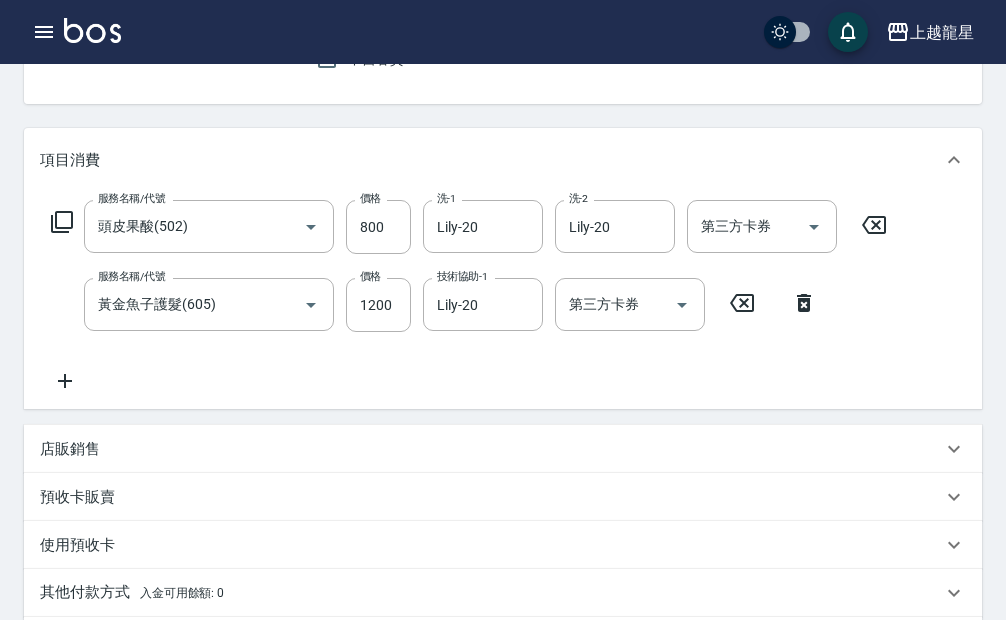 click 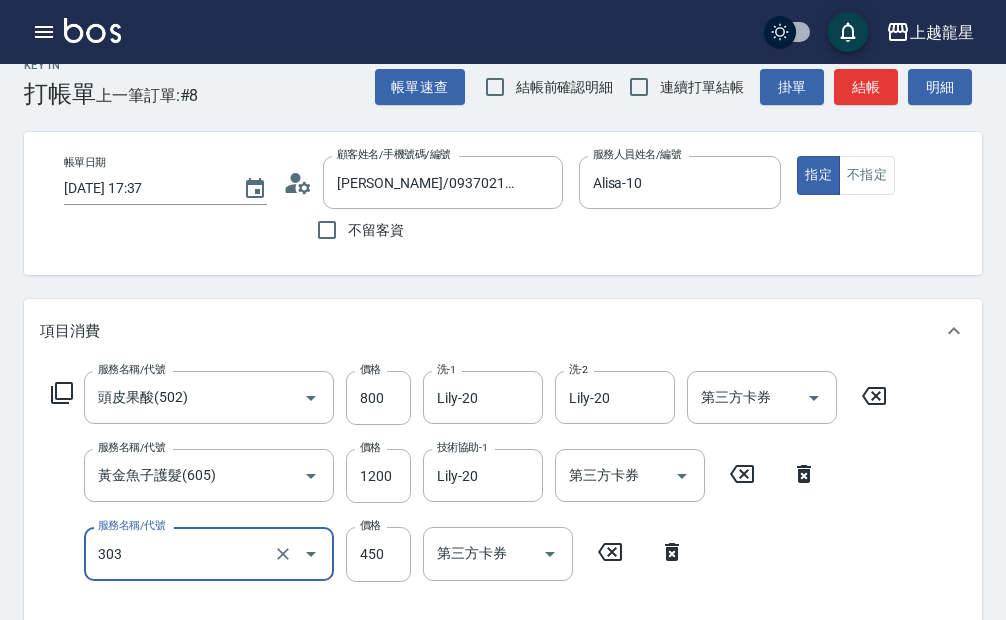 scroll, scrollTop: 0, scrollLeft: 0, axis: both 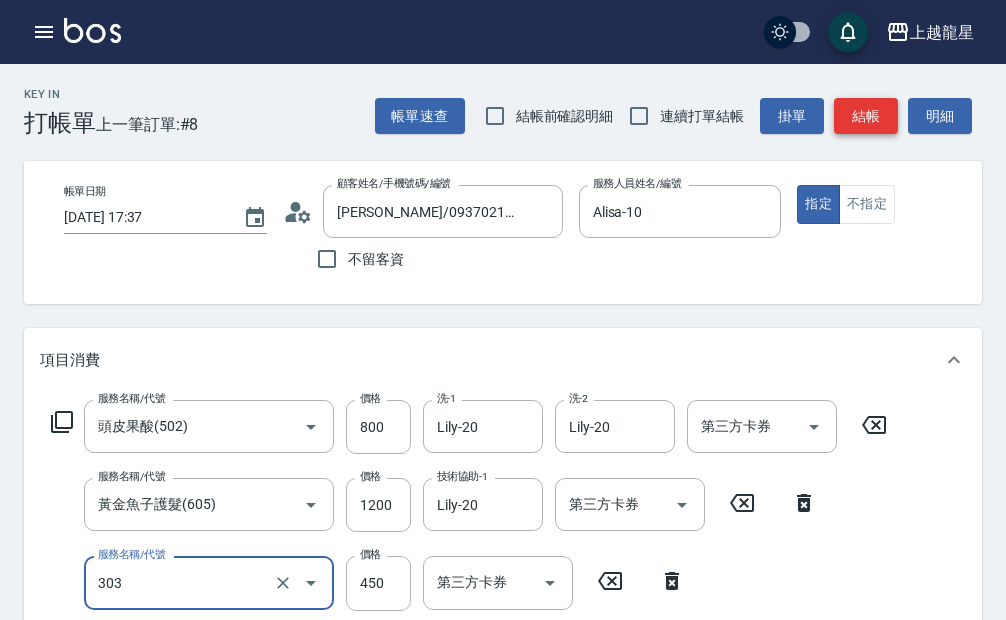 type on "剪髮(303)" 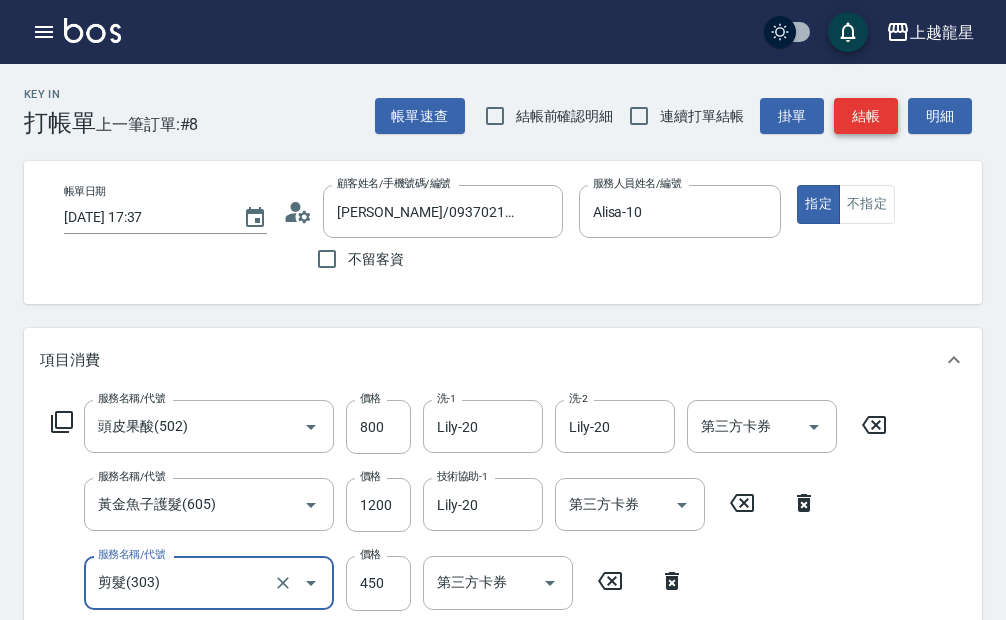 click on "結帳" at bounding box center (866, 116) 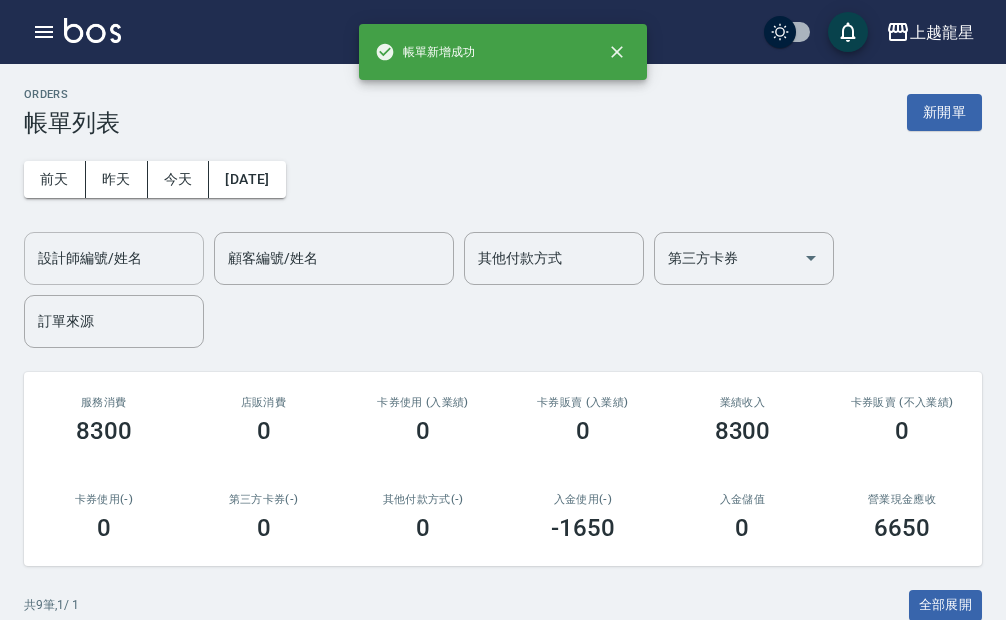 click on "設計師編號/姓名" at bounding box center [114, 258] 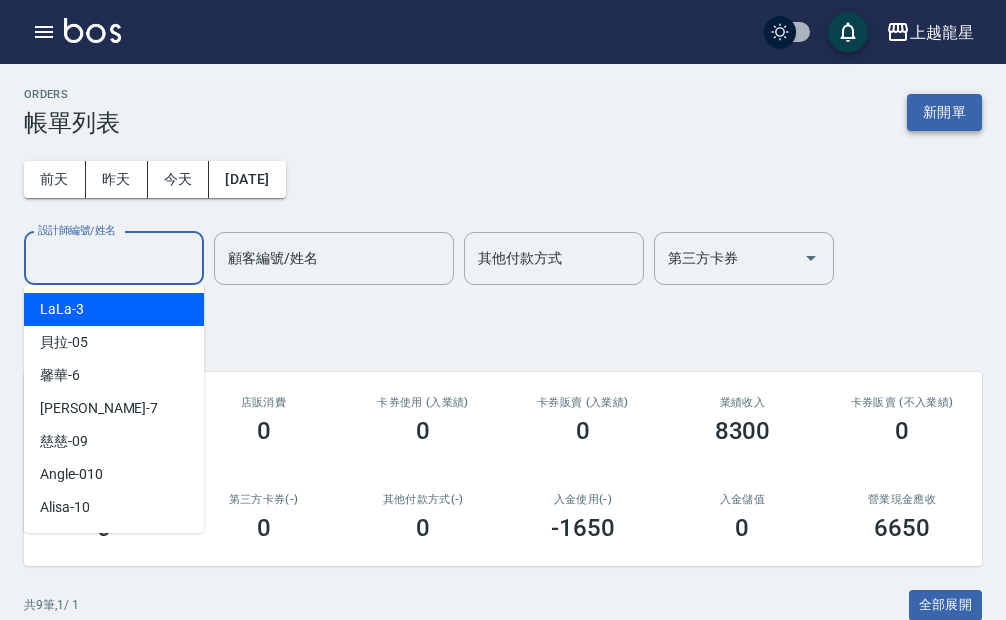click on "新開單" at bounding box center (944, 112) 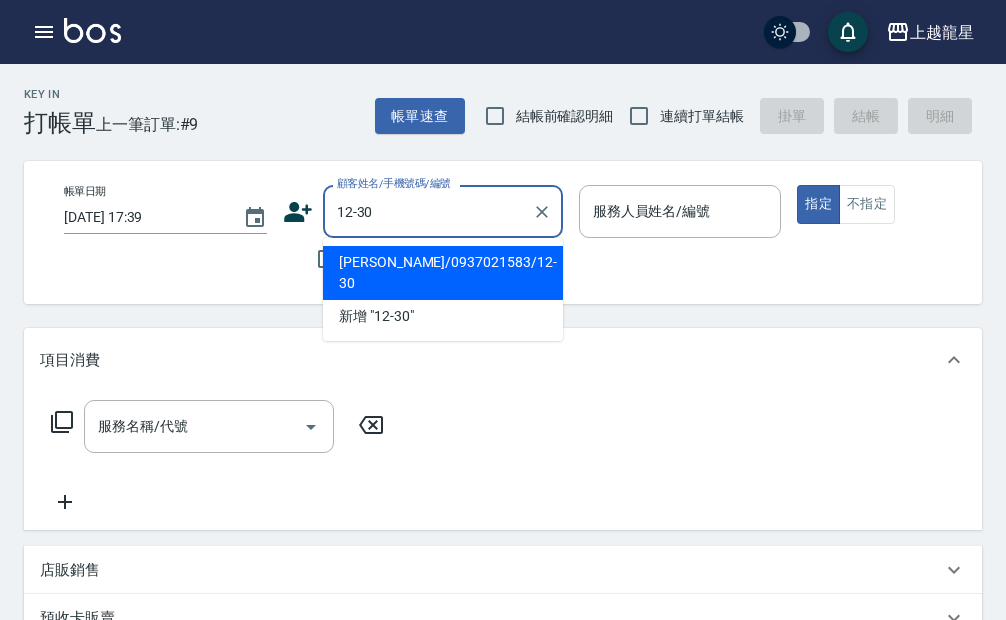 type on "[PERSON_NAME]/0937021583/12-30" 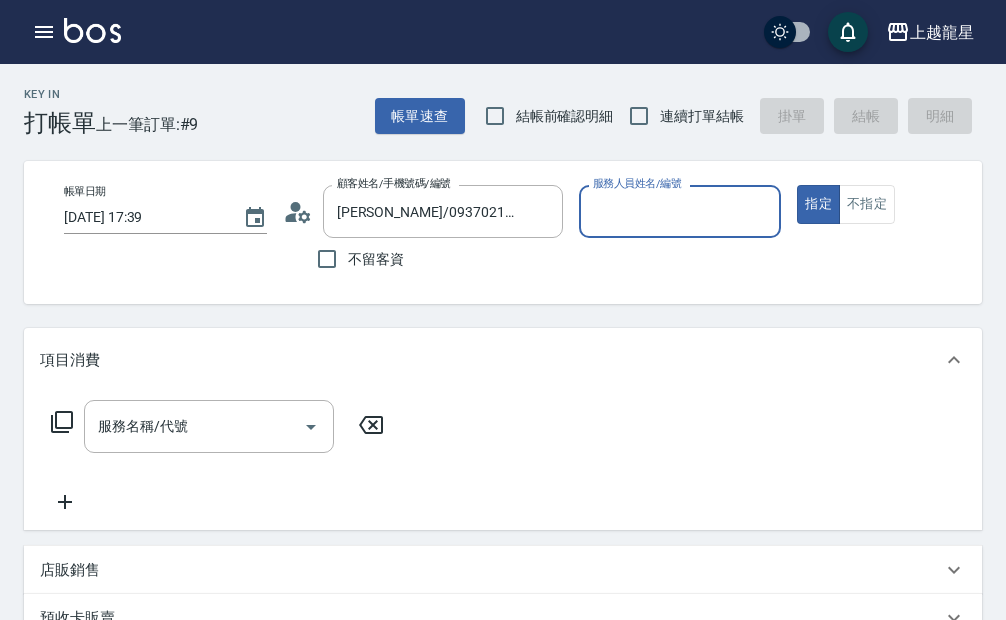 type on "Alisa-10" 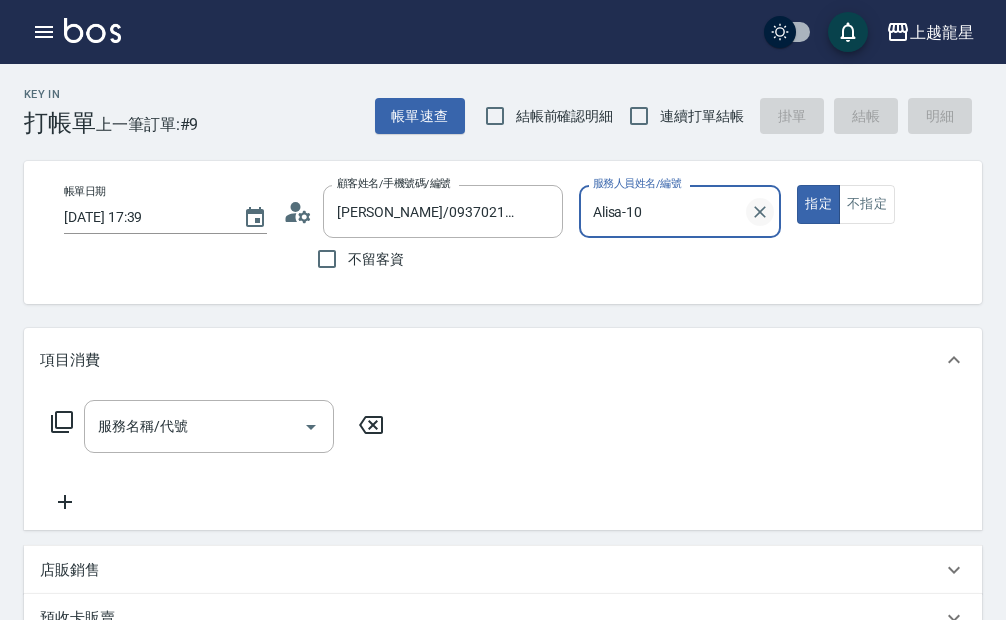 click 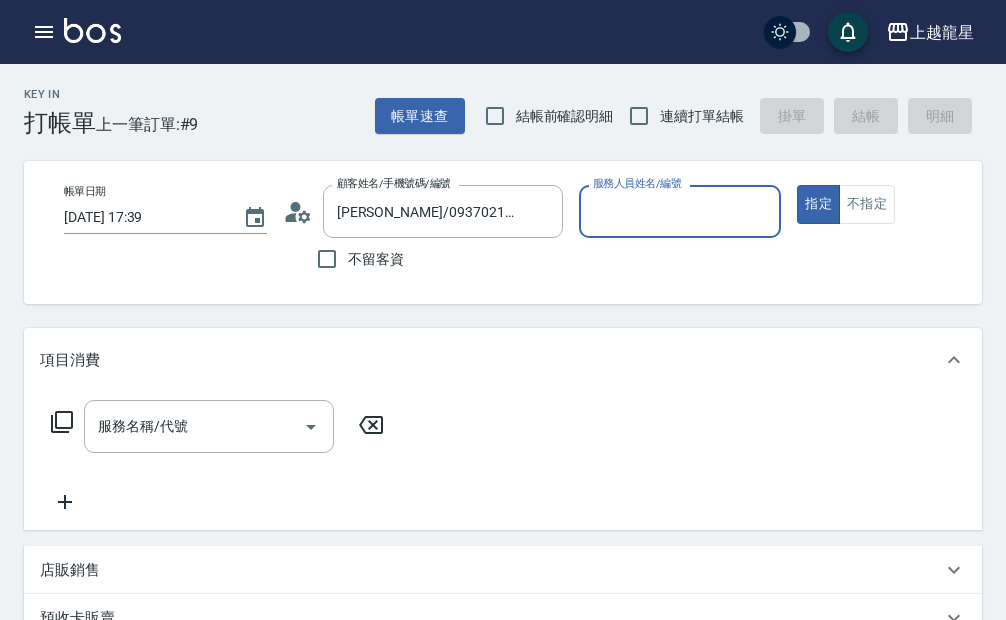 click on "服務人員姓名/編號" at bounding box center [680, 211] 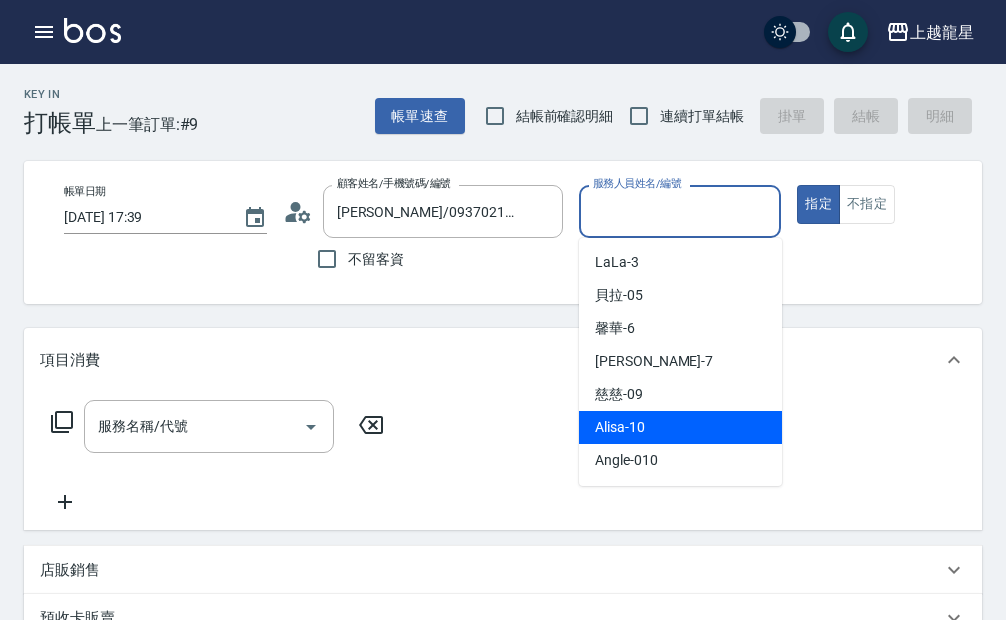 scroll, scrollTop: 100, scrollLeft: 0, axis: vertical 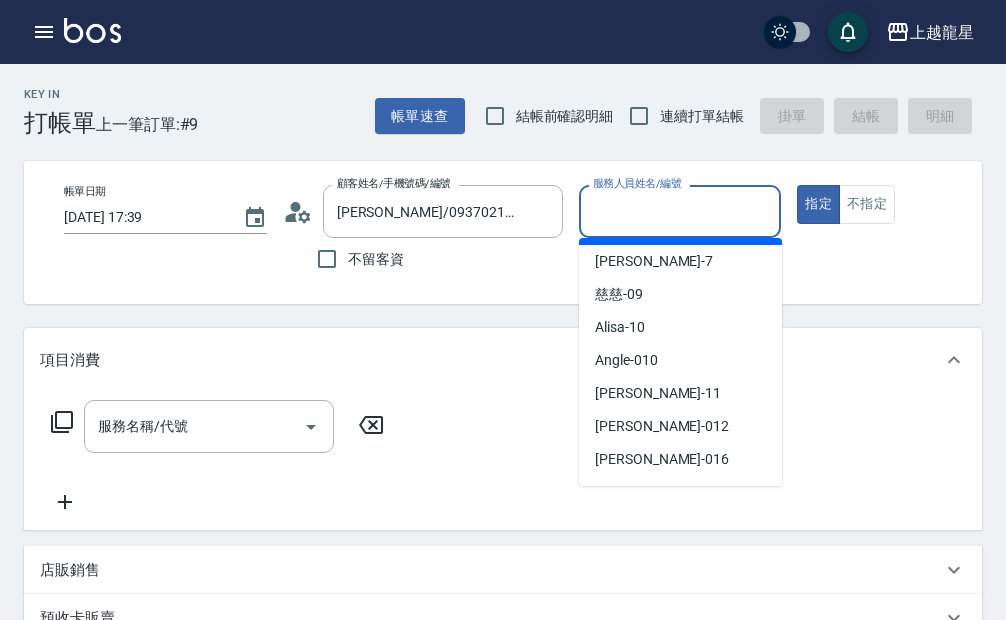 click on "服務人員姓名/編號" at bounding box center (680, 211) 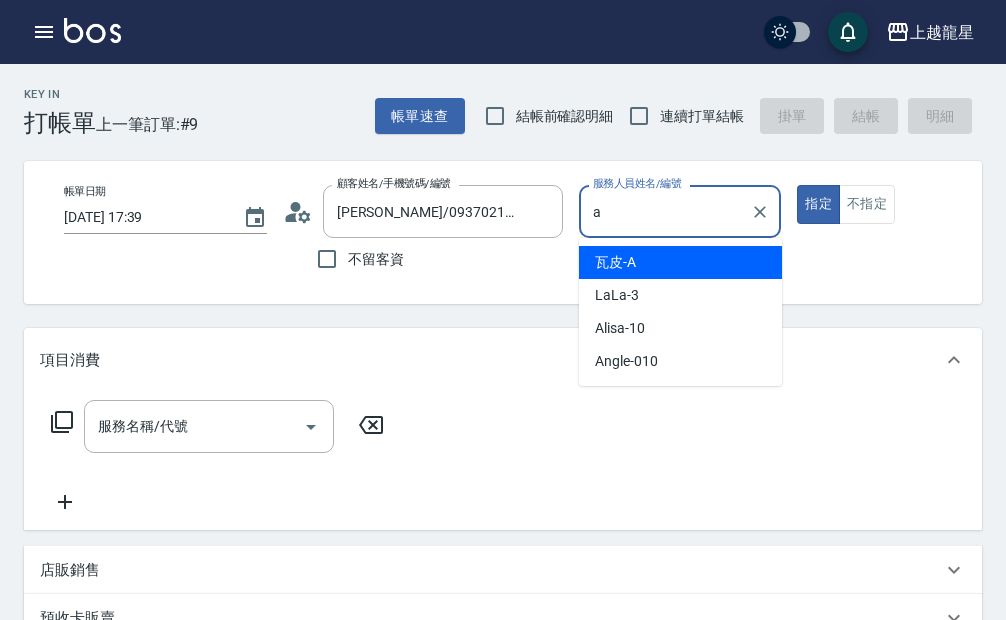 click on "瓦皮 -A" at bounding box center [680, 262] 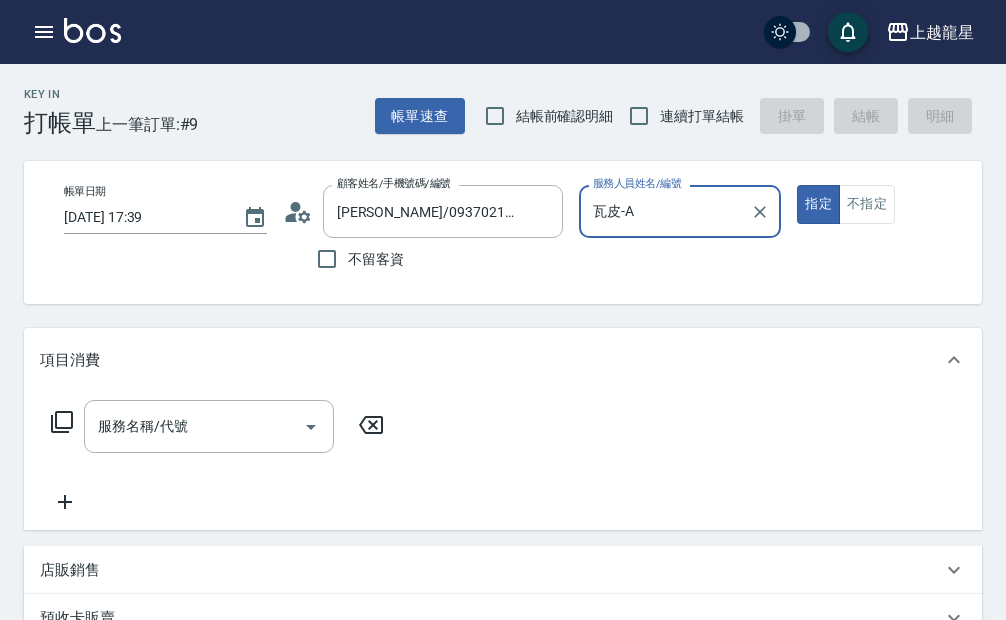 type on "瓦皮-A" 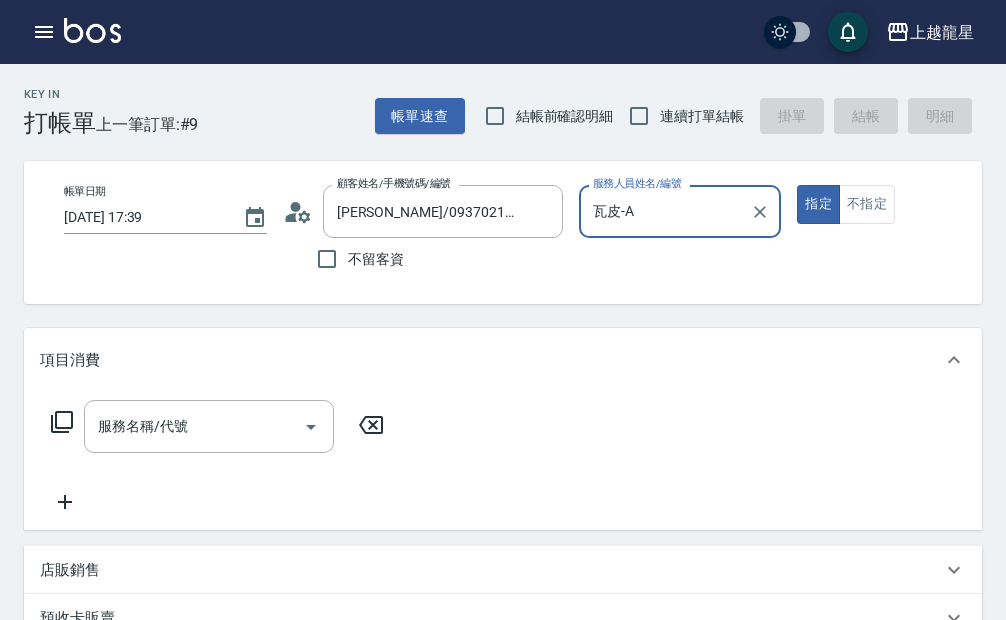 click on "服務名稱/代號 服務名稱/代號" at bounding box center (209, 426) 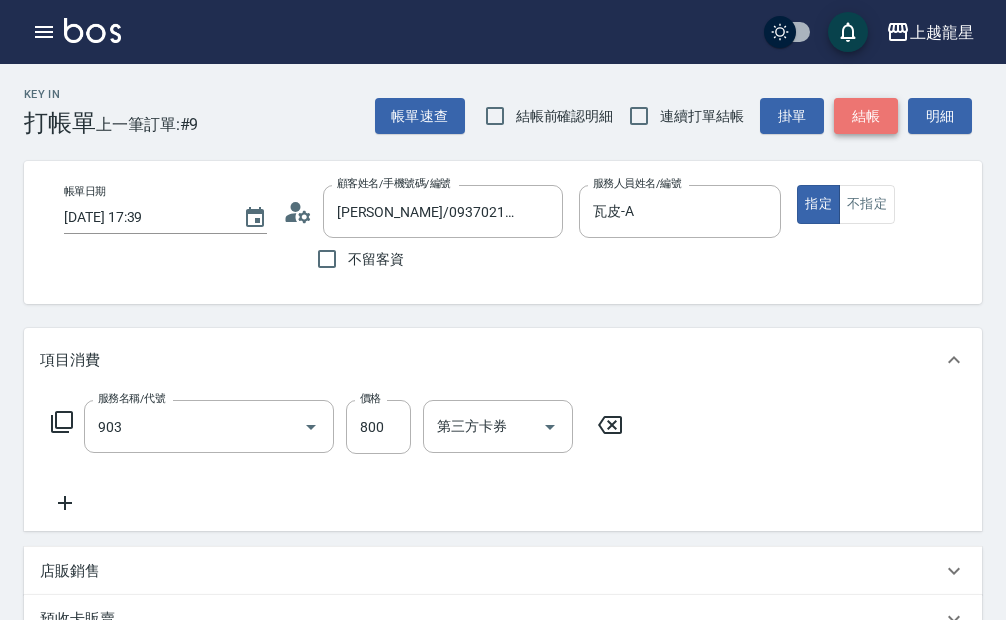 type on "修手+腳(903)" 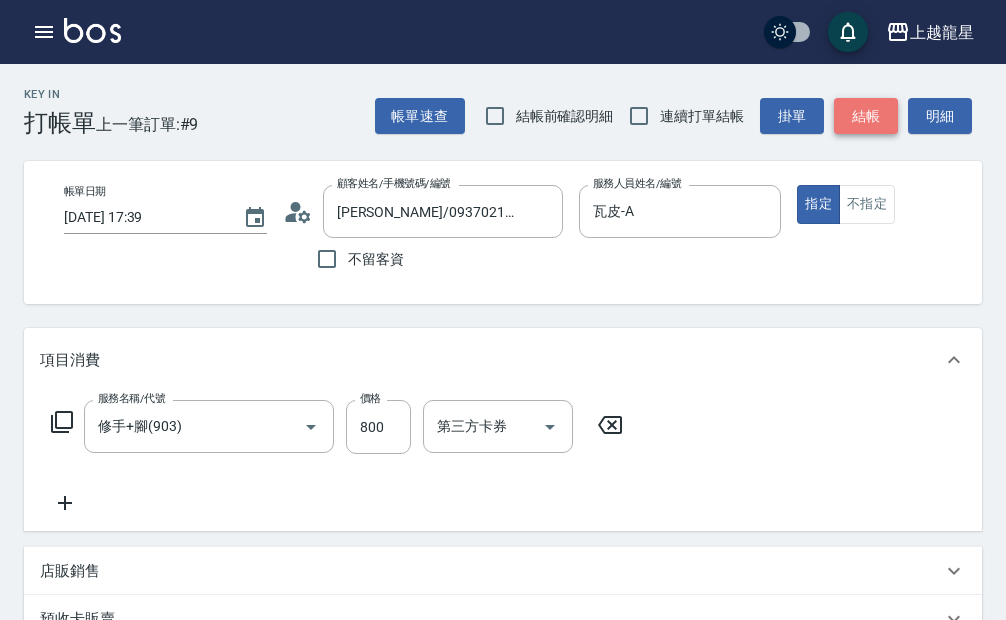 click on "結帳" at bounding box center [866, 116] 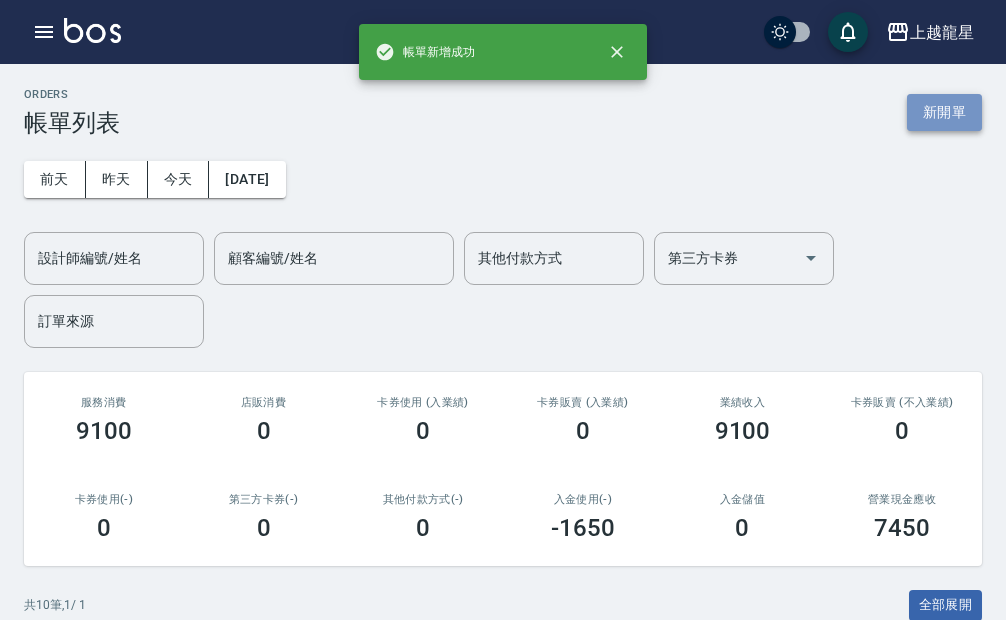 click on "新開單" at bounding box center (944, 112) 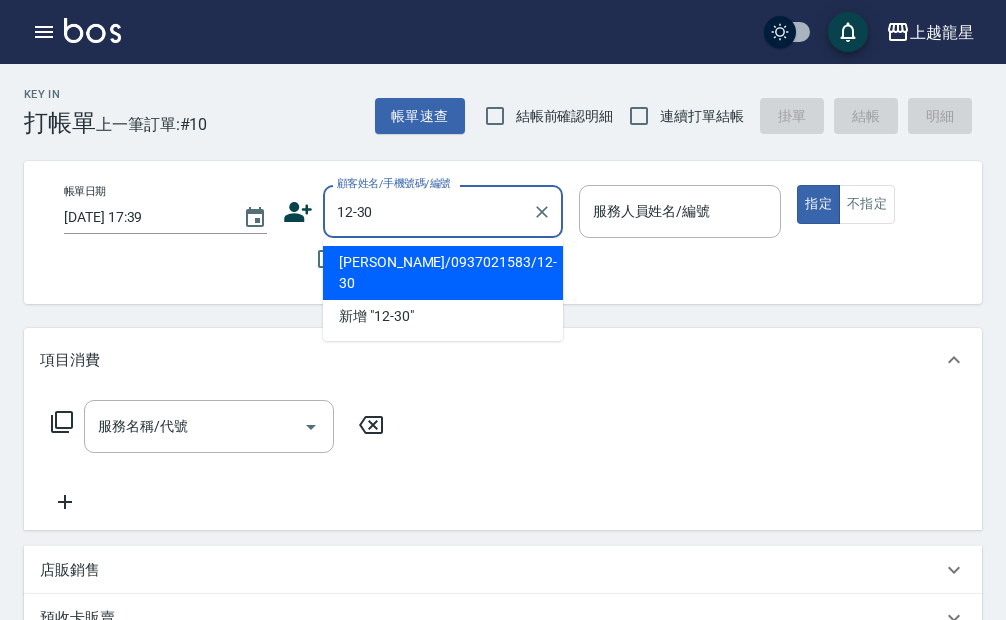 type on "[PERSON_NAME]/0937021583/12-30" 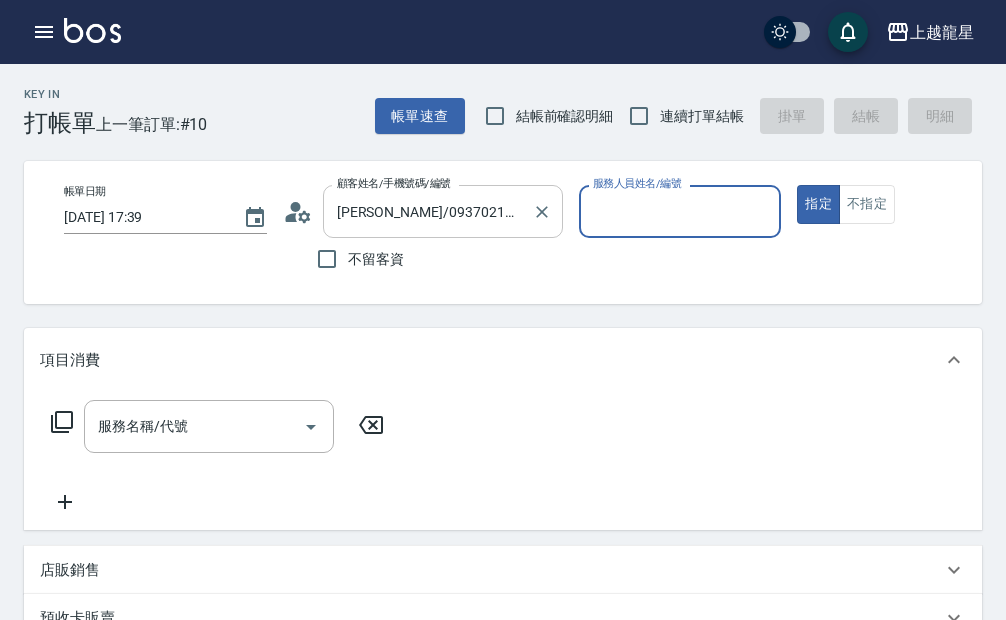 type on "Alisa-10" 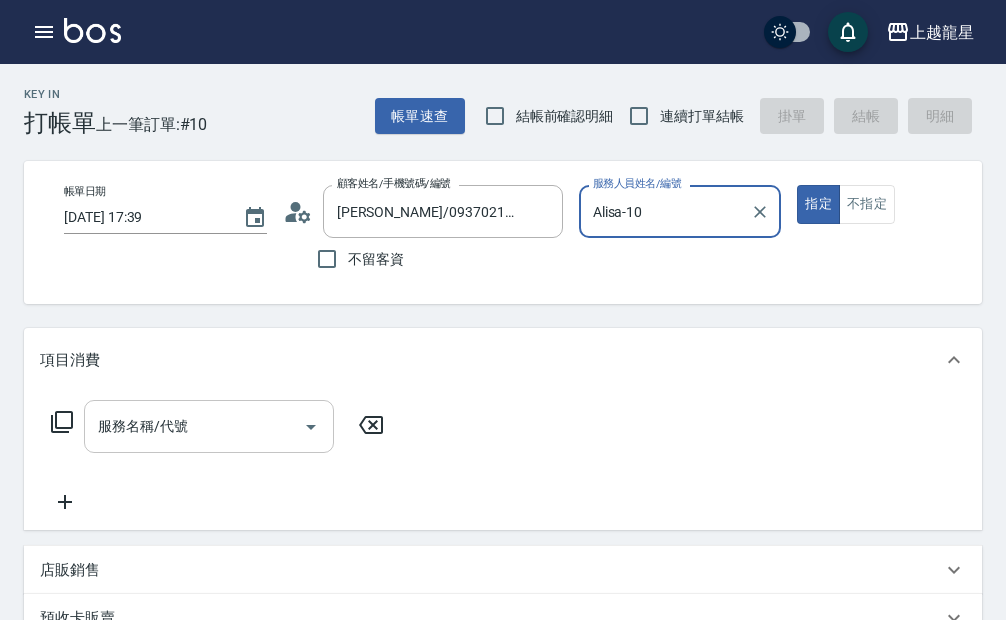 click on "服務名稱/代號 服務名稱/代號" at bounding box center [209, 426] 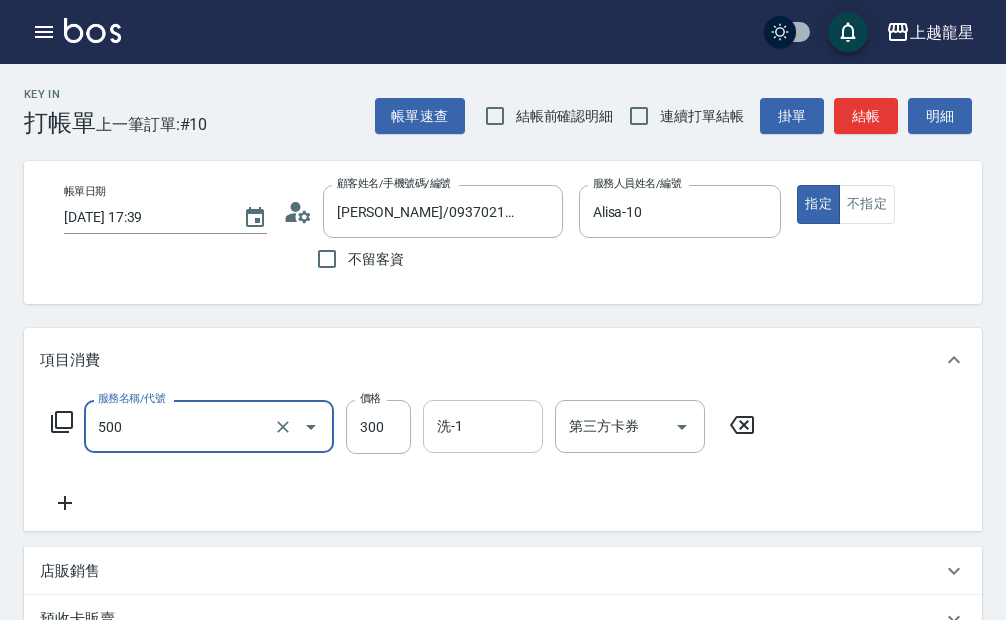 type on "一般洗髮(500)" 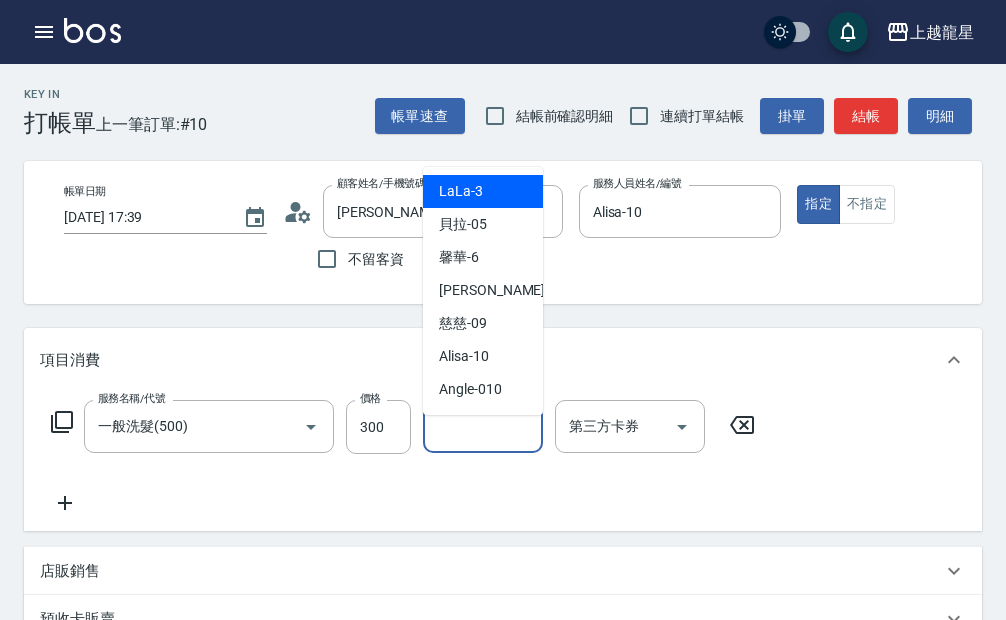 click on "洗-1" at bounding box center (483, 426) 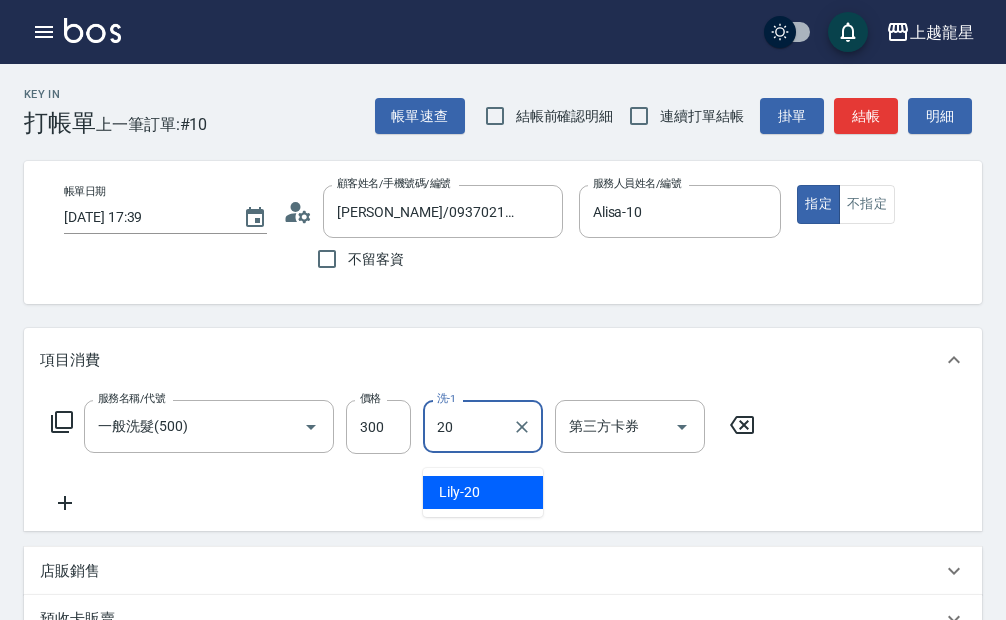 type on "Lily-20" 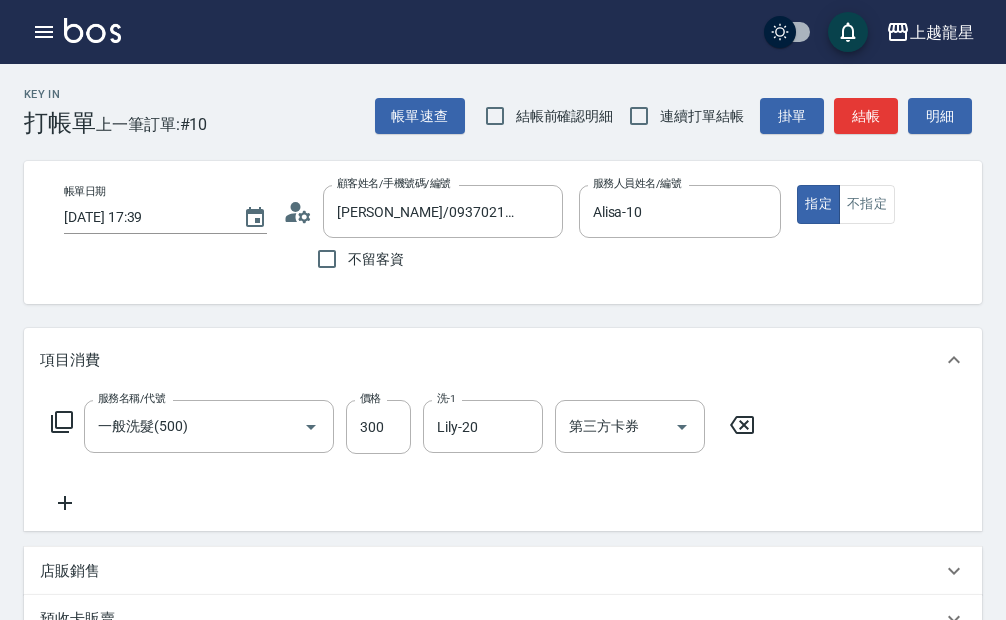 click 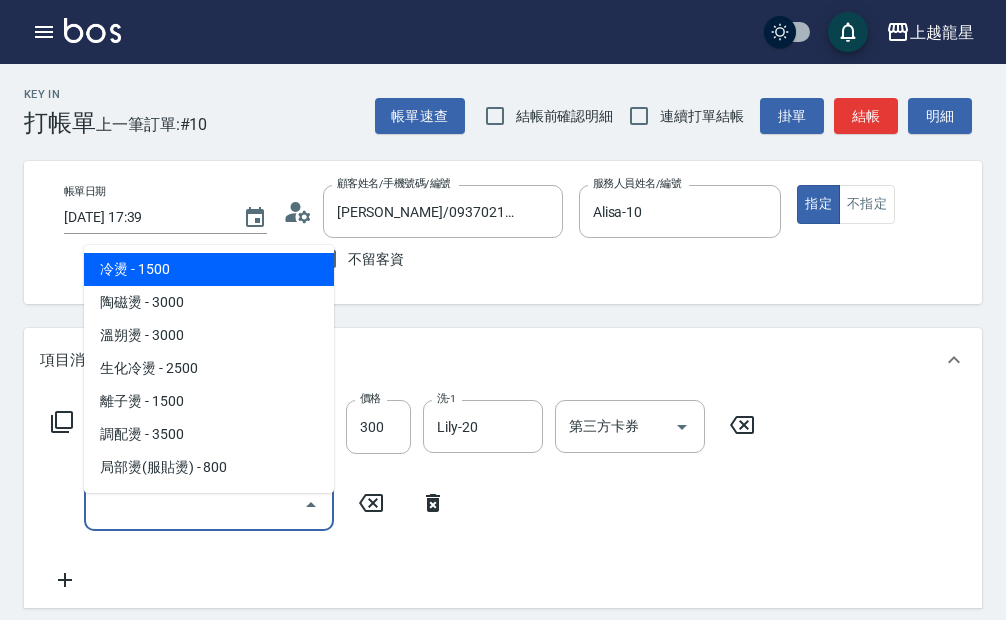 click on "服務名稱/代號" at bounding box center (194, 504) 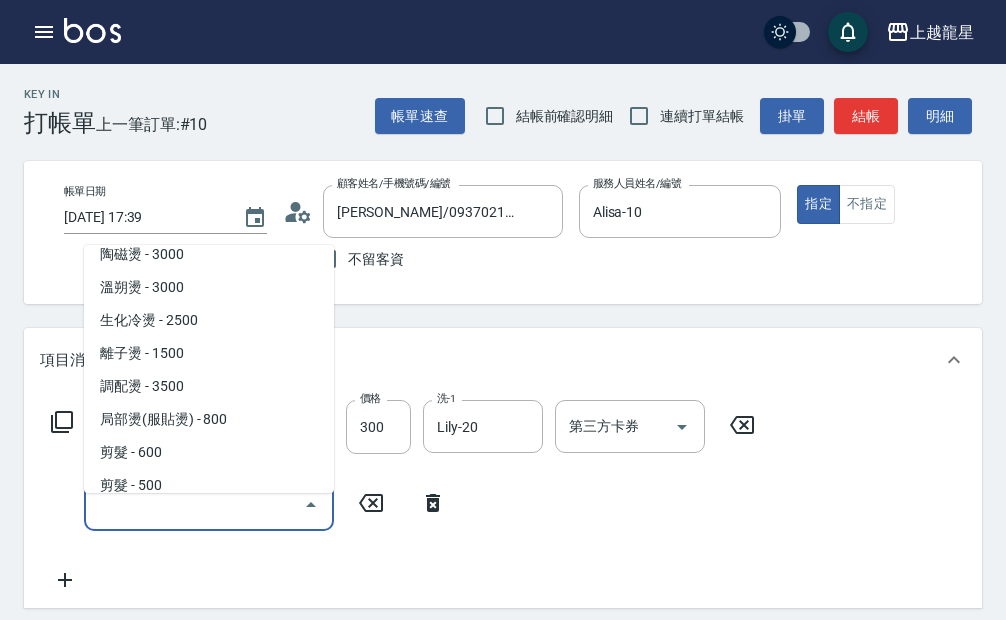 scroll, scrollTop: 0, scrollLeft: 0, axis: both 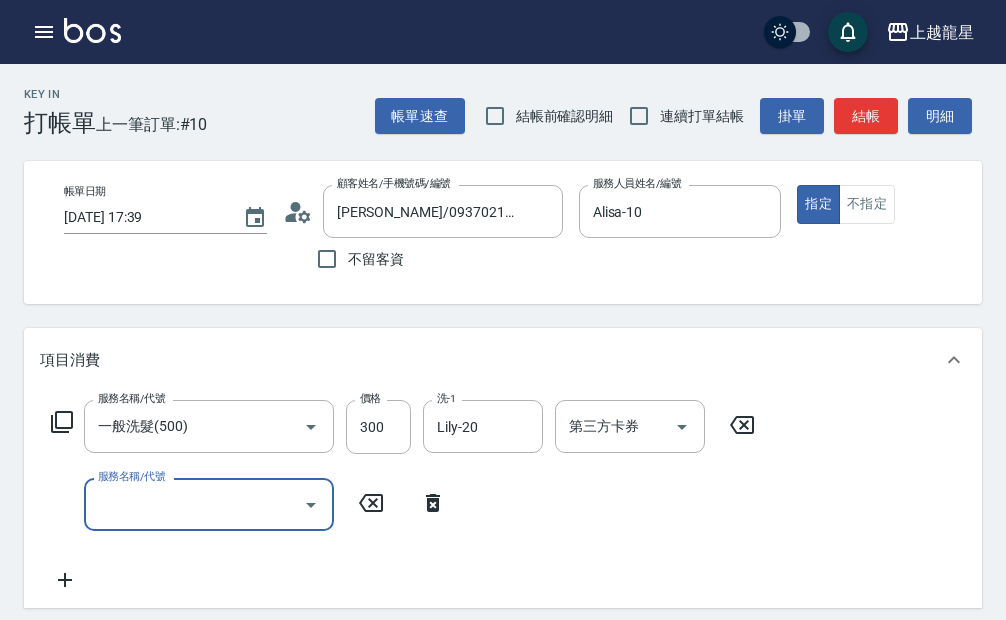 click on "服務名稱/代號" at bounding box center [194, 504] 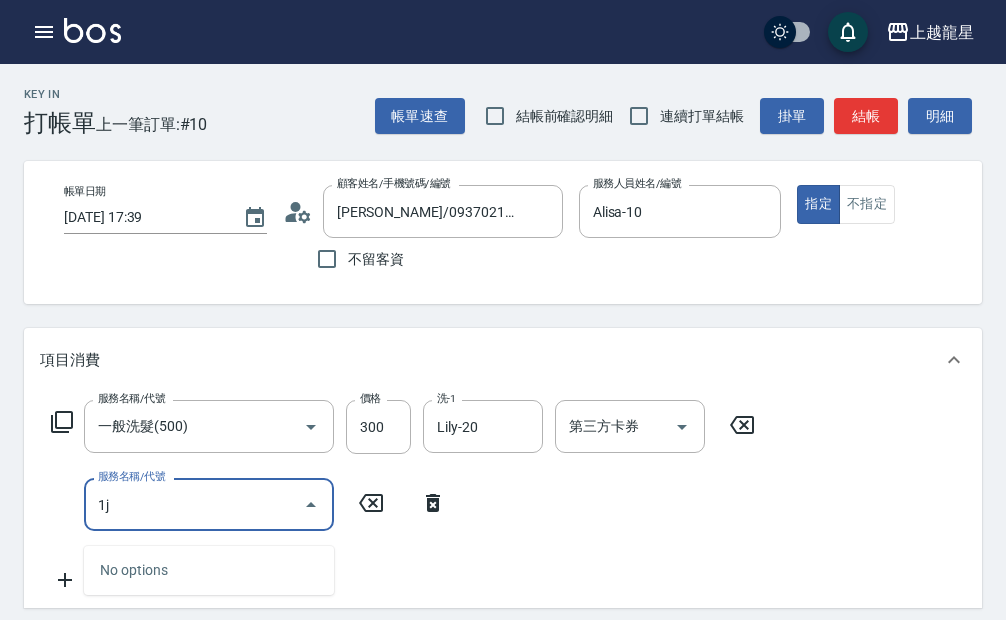 type on "1" 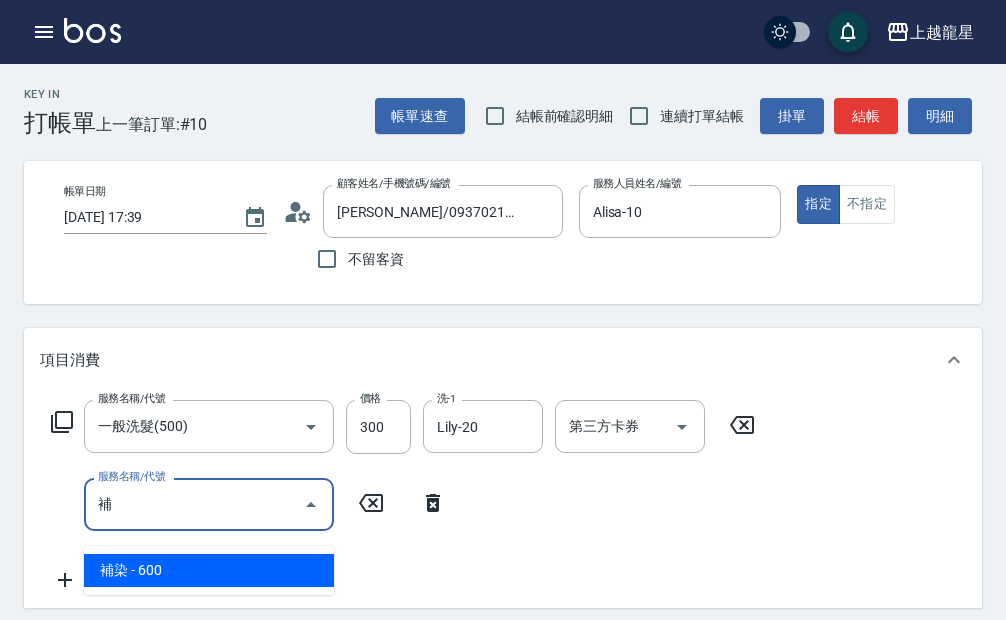 click on "補染 - 600" at bounding box center [209, 570] 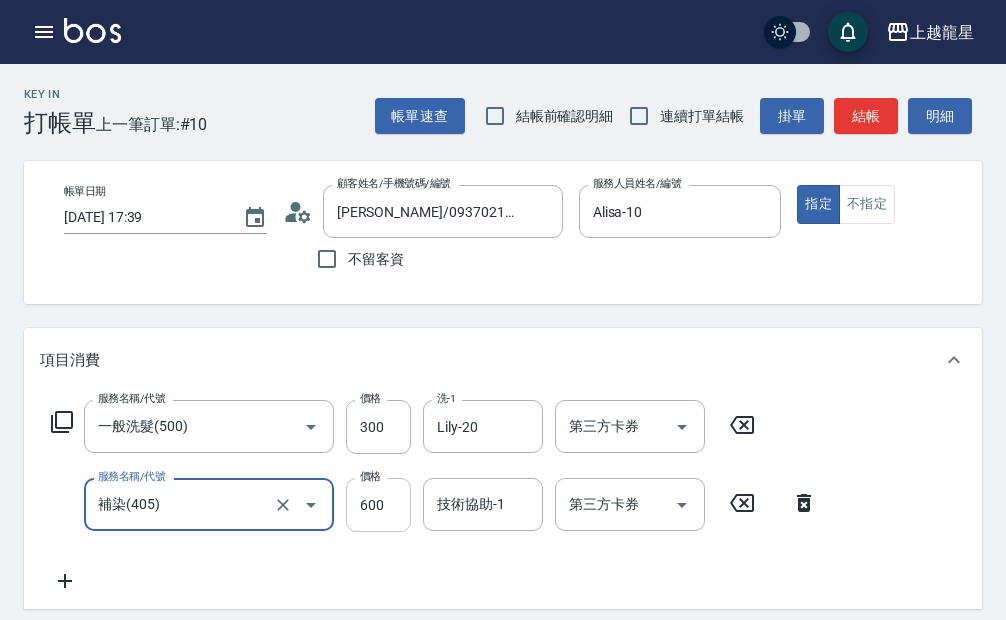type on "補染(405)" 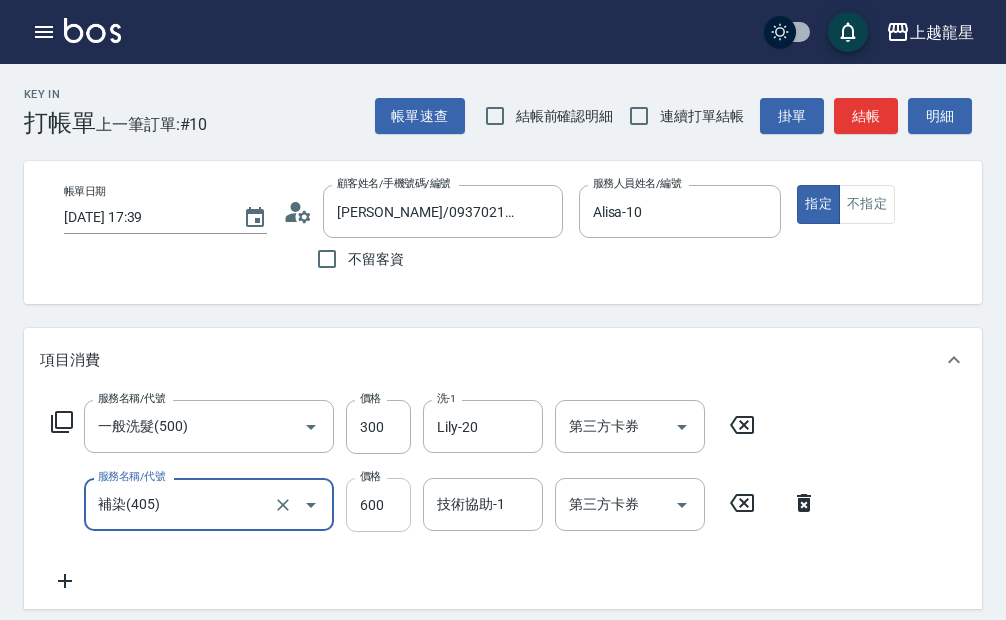 click on "600" at bounding box center [378, 505] 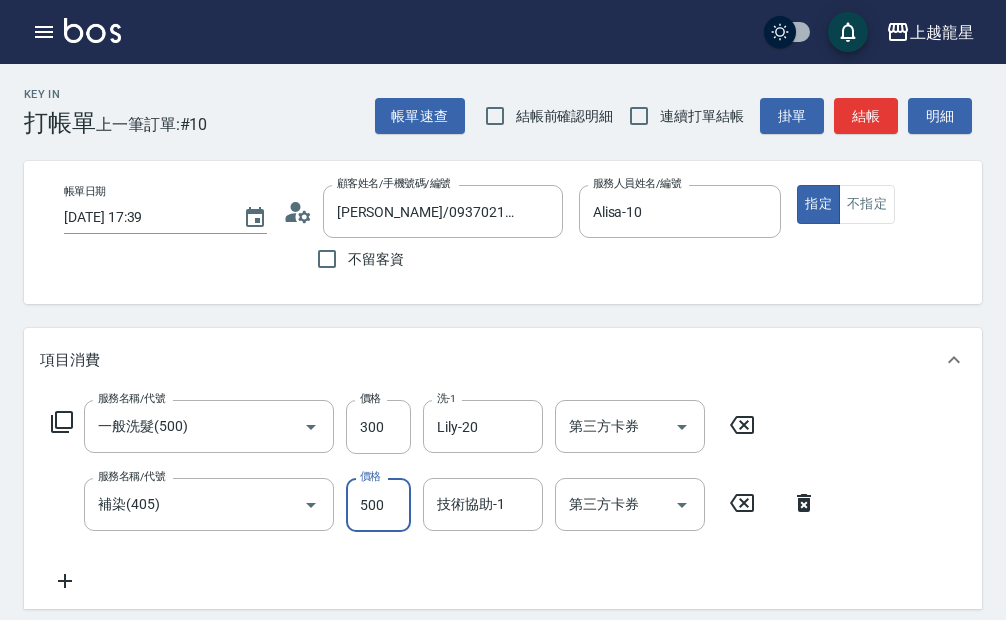 type on "500" 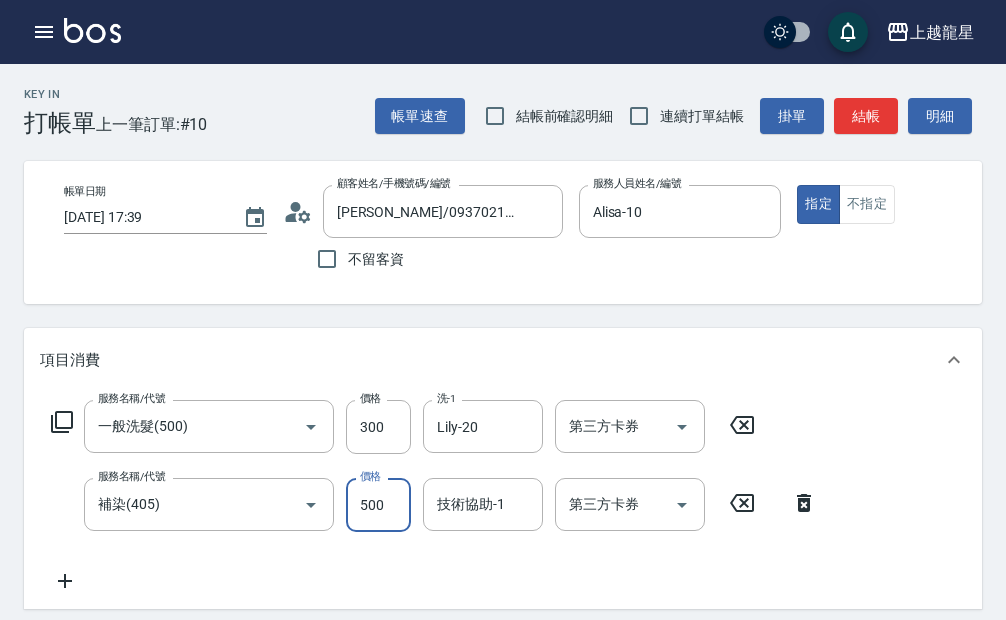 drag, startPoint x: 318, startPoint y: 592, endPoint x: 343, endPoint y: 594, distance: 25.079872 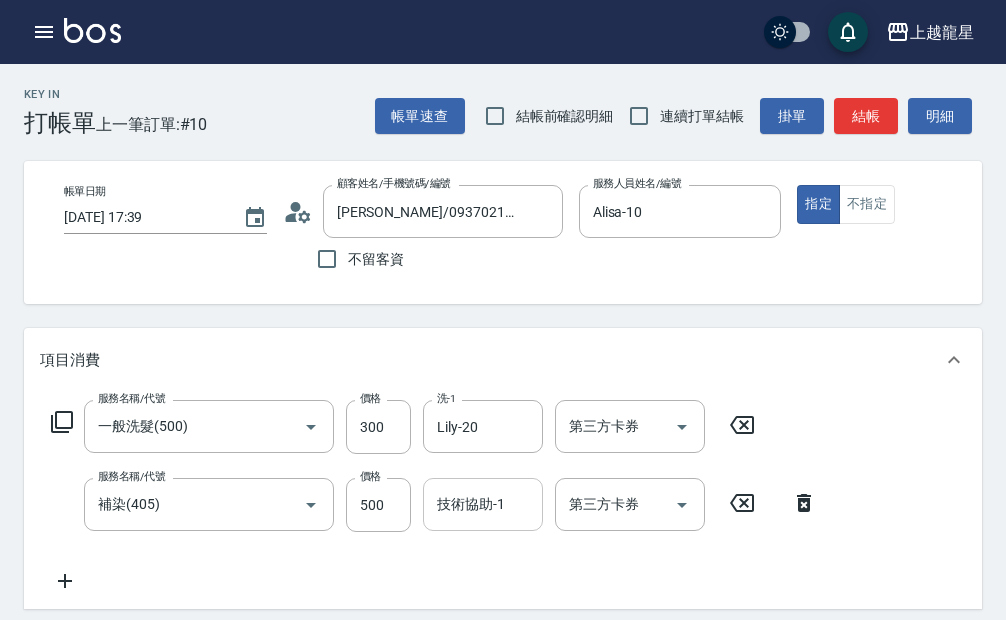 click on "技術協助-1" at bounding box center (483, 504) 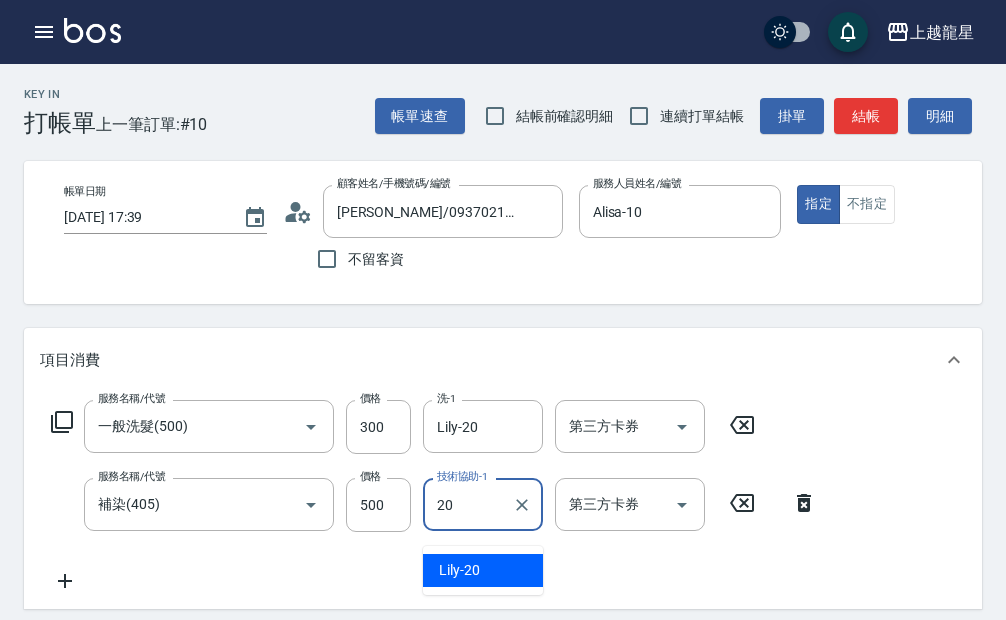 type on "Lily-20" 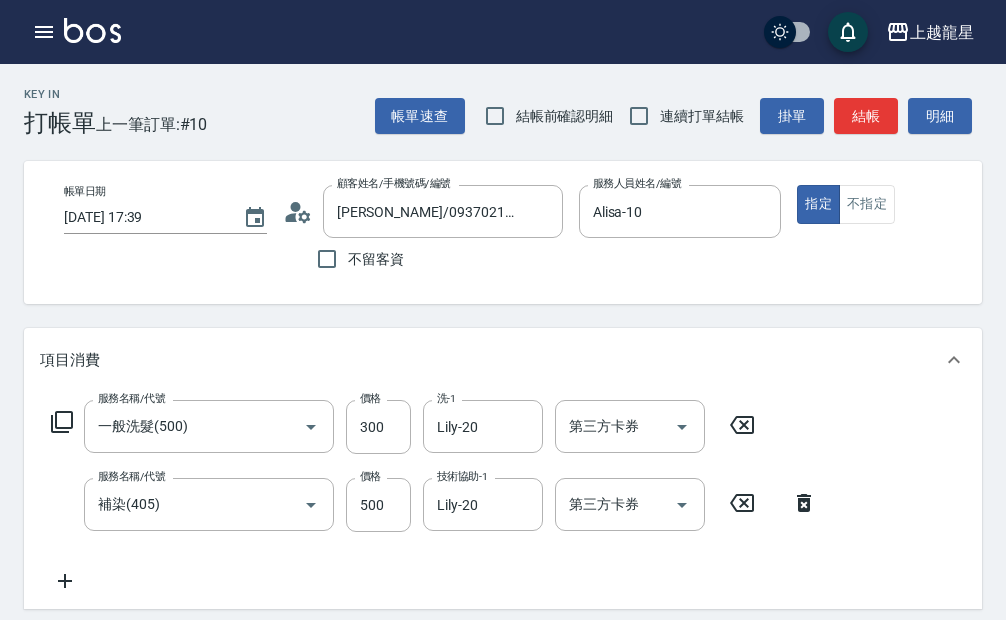 click on "服務名稱/代號 一般洗髮(500) 服務名稱/代號 價格 300 價格 洗-1 Lily-20 洗-1 第三方卡券 第三方卡券 服務名稱/代號 補染(405) 服務名稱/代號 價格 500 價格 技術協助-1 Lily-20 技術協助-1 第三方卡券 第三方卡券" at bounding box center (434, 496) 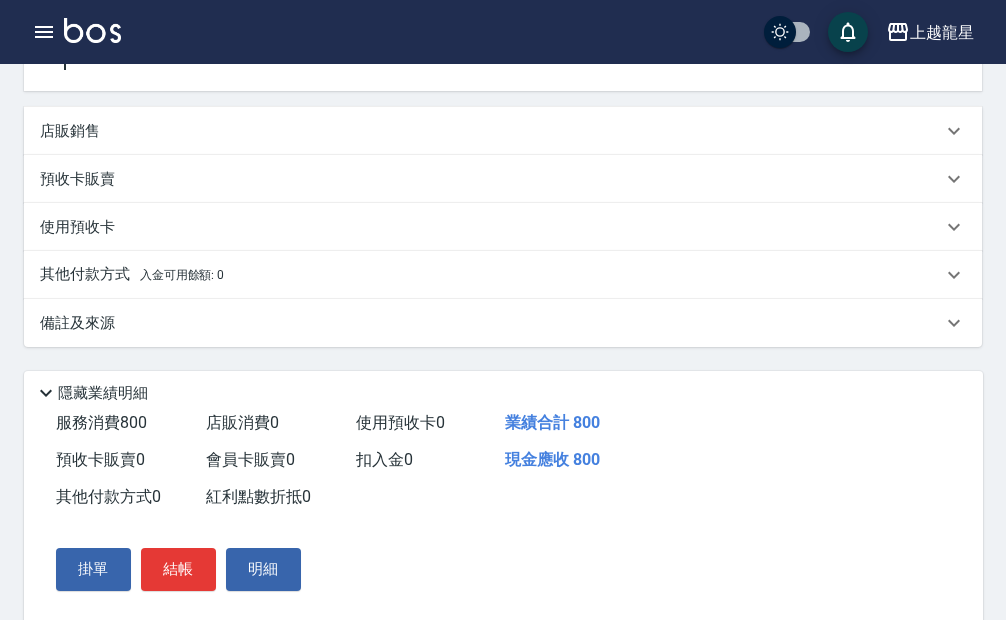 scroll, scrollTop: 593, scrollLeft: 0, axis: vertical 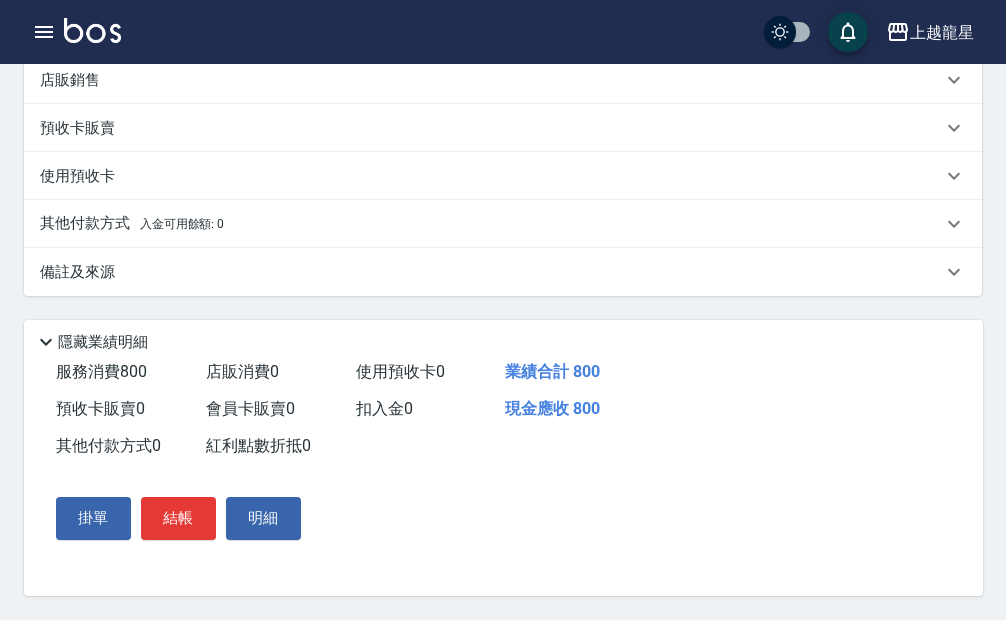 click on "掛單 結帳 明細" at bounding box center [178, 518] 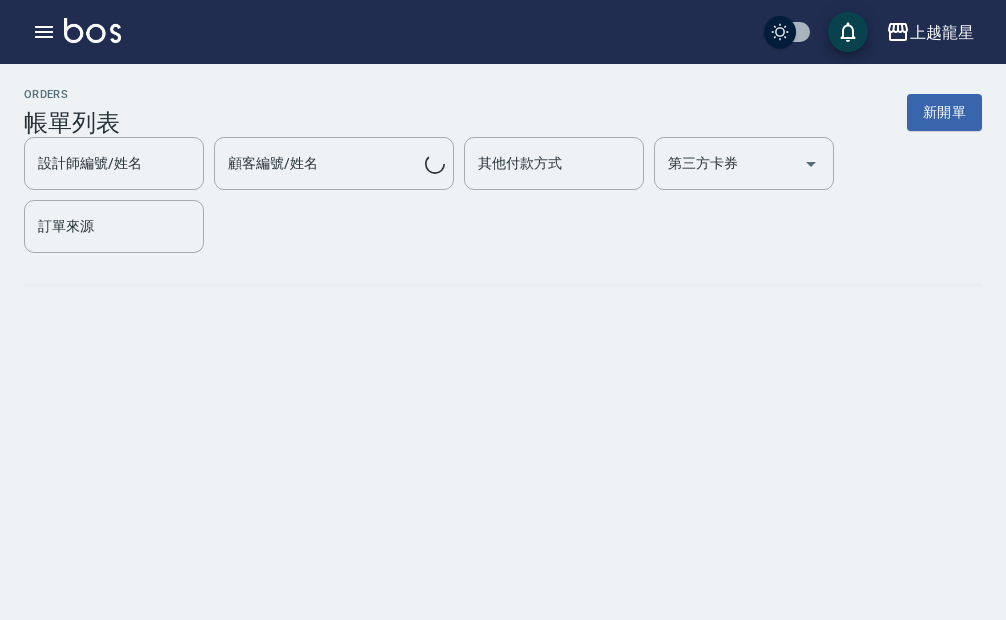 scroll, scrollTop: 0, scrollLeft: 0, axis: both 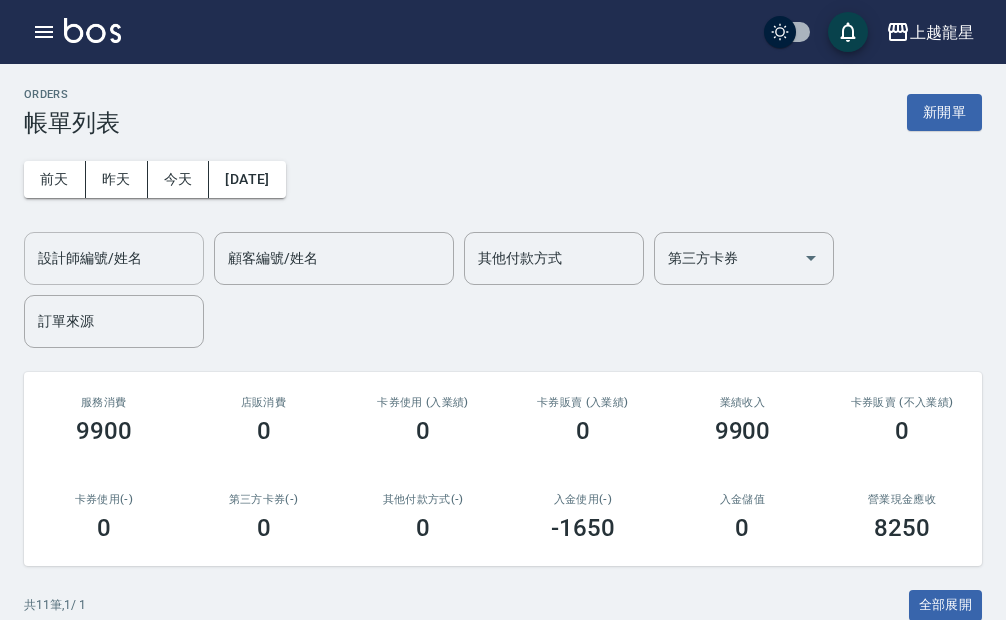 click on "設計師編號/姓名" at bounding box center (114, 258) 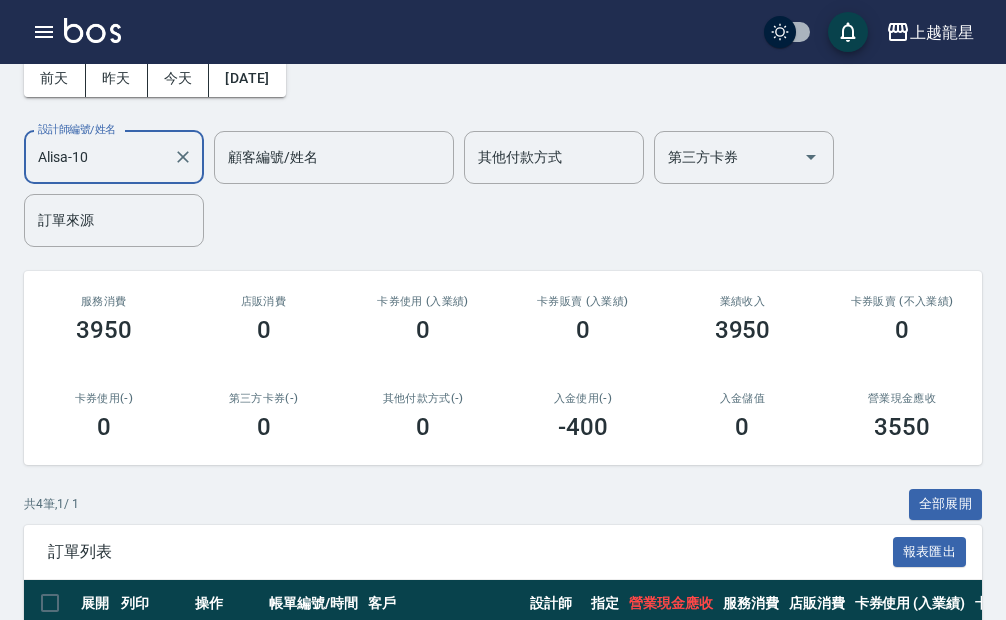scroll, scrollTop: 0, scrollLeft: 0, axis: both 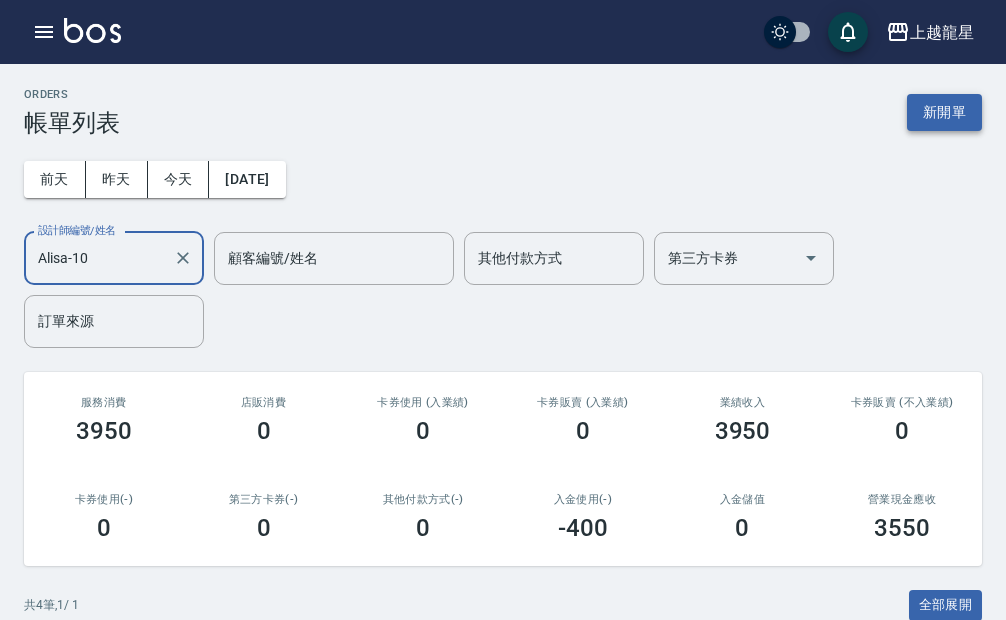 type on "Alisa-10" 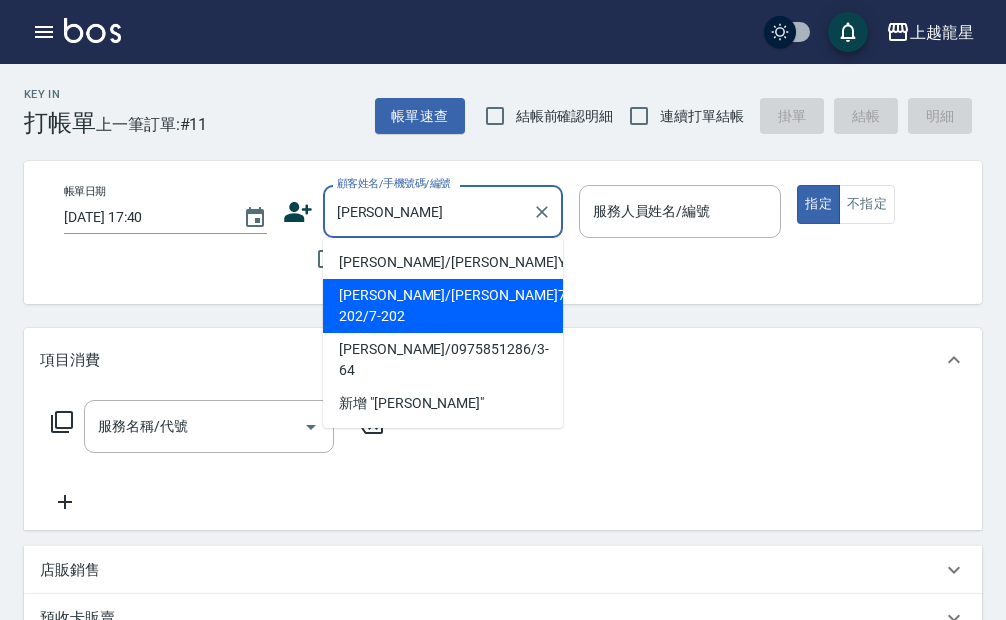 click on "[PERSON_NAME]/[PERSON_NAME]7-202/7-202" at bounding box center [443, 306] 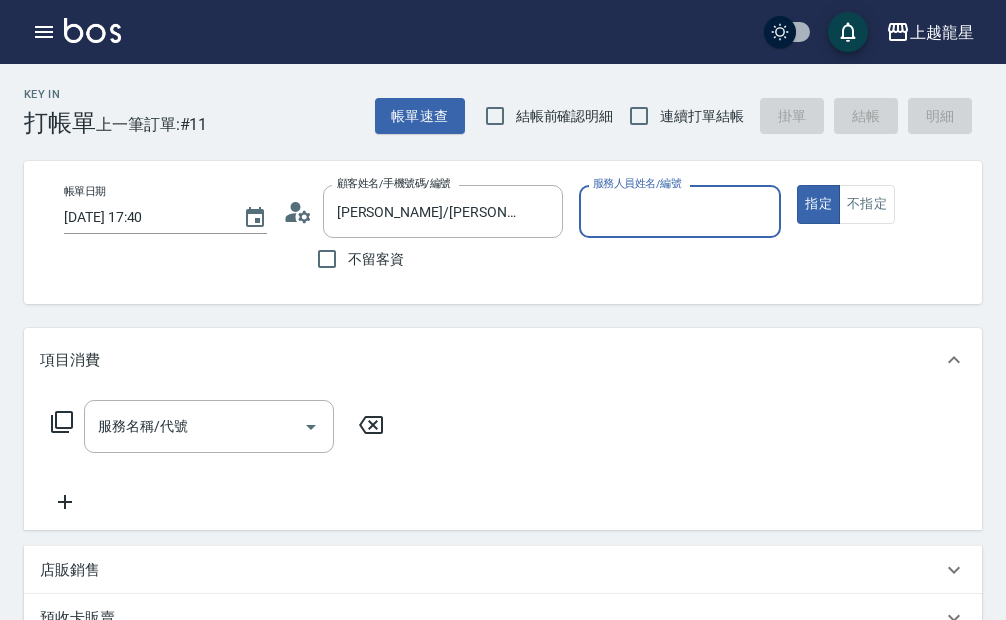 type on "處長-L" 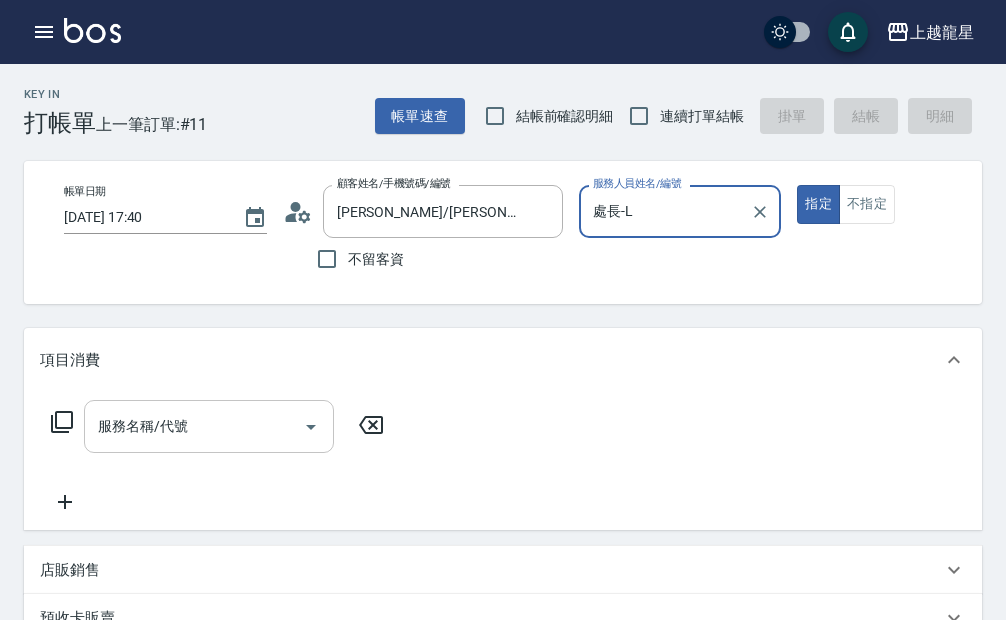 click on "服務名稱/代號 服務名稱/代號" at bounding box center [209, 426] 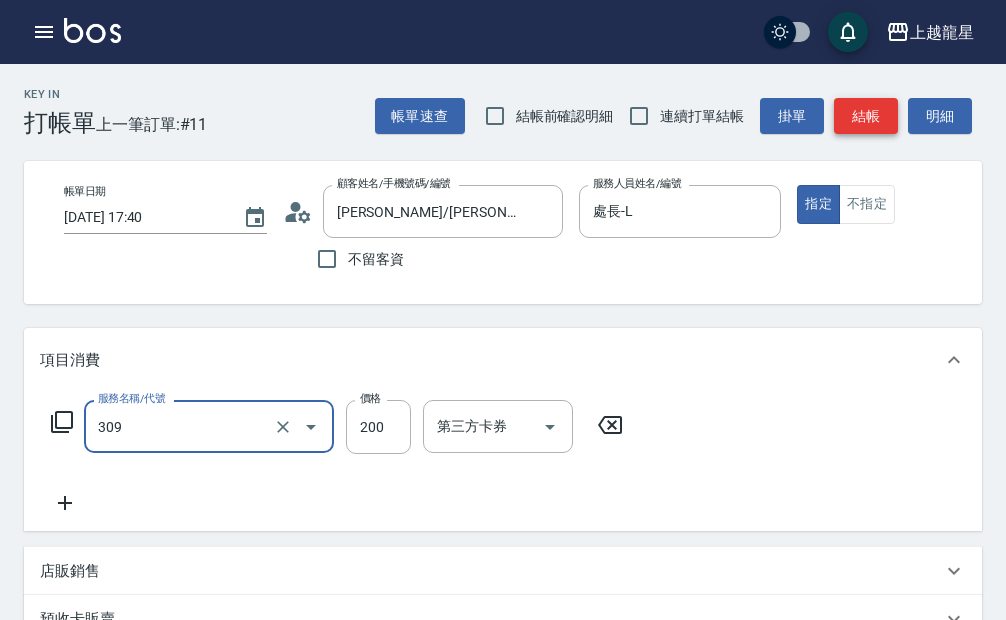 type on "剪髮(國小)(309)" 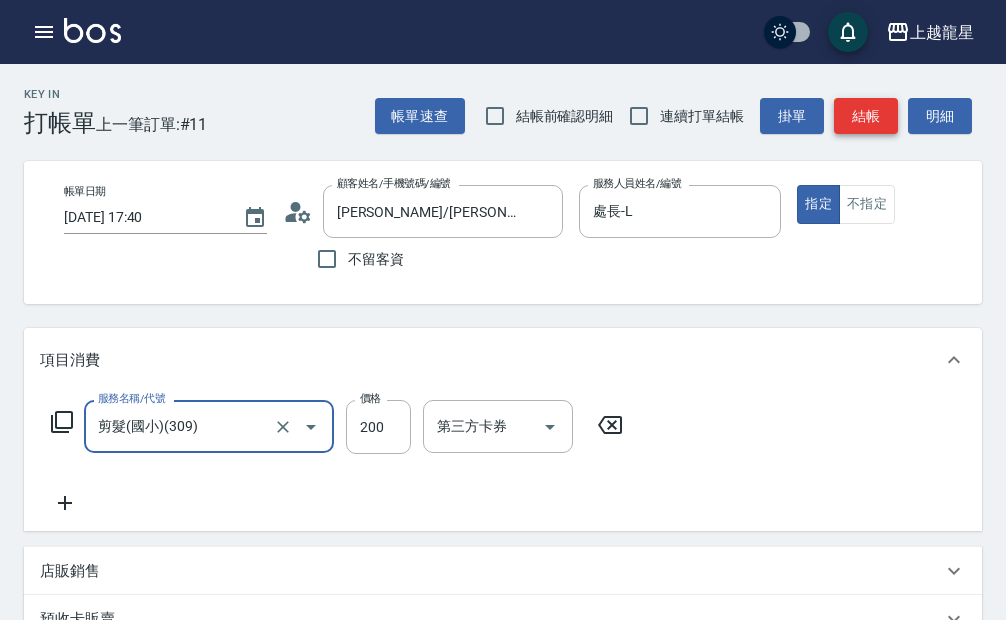 click on "結帳" at bounding box center [866, 116] 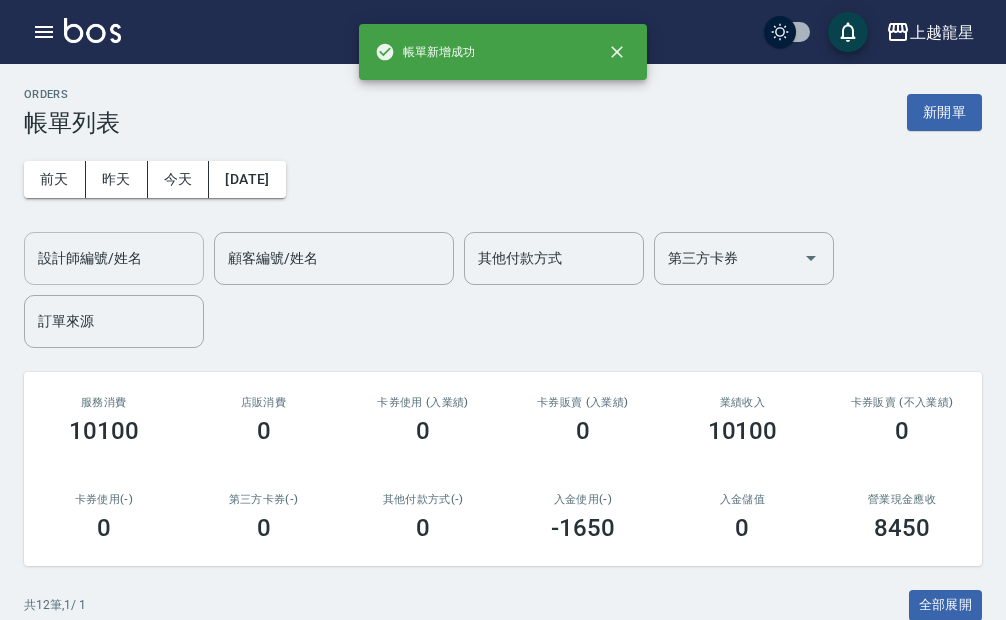 click on "設計師編號/姓名" at bounding box center [114, 258] 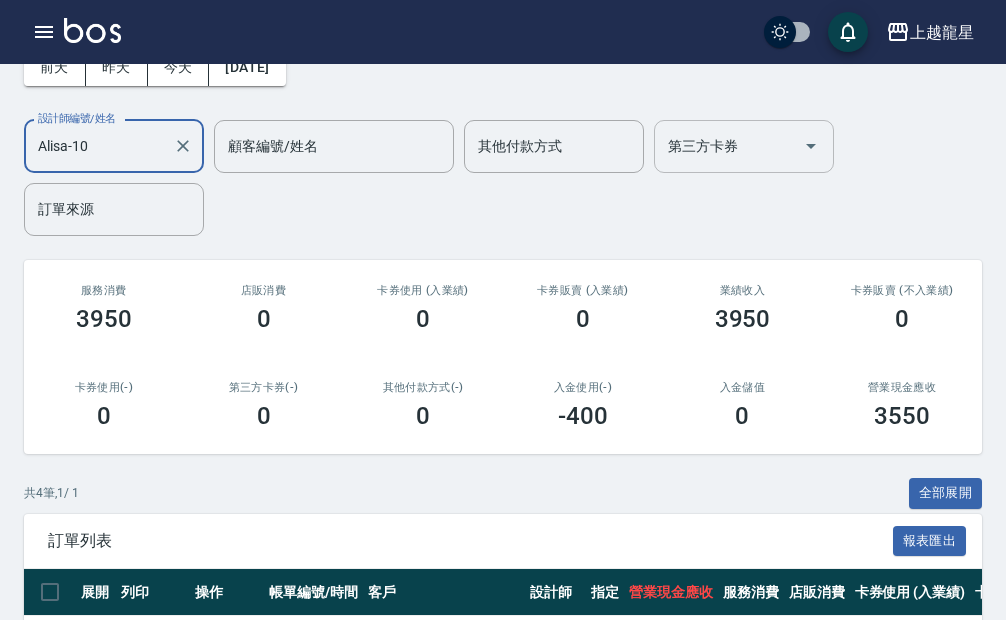 scroll, scrollTop: 0, scrollLeft: 0, axis: both 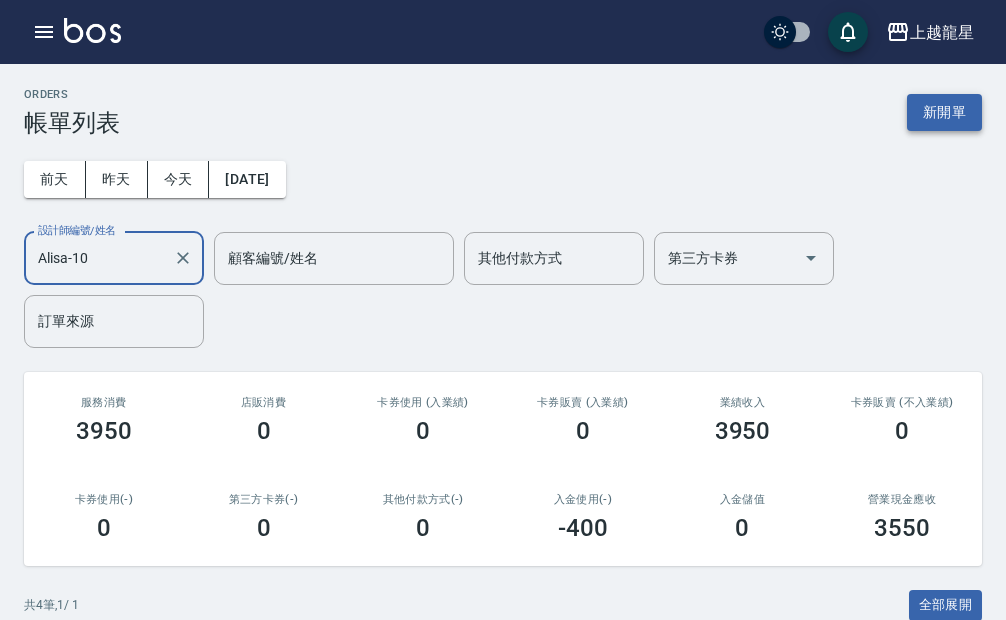 type on "Alisa-10" 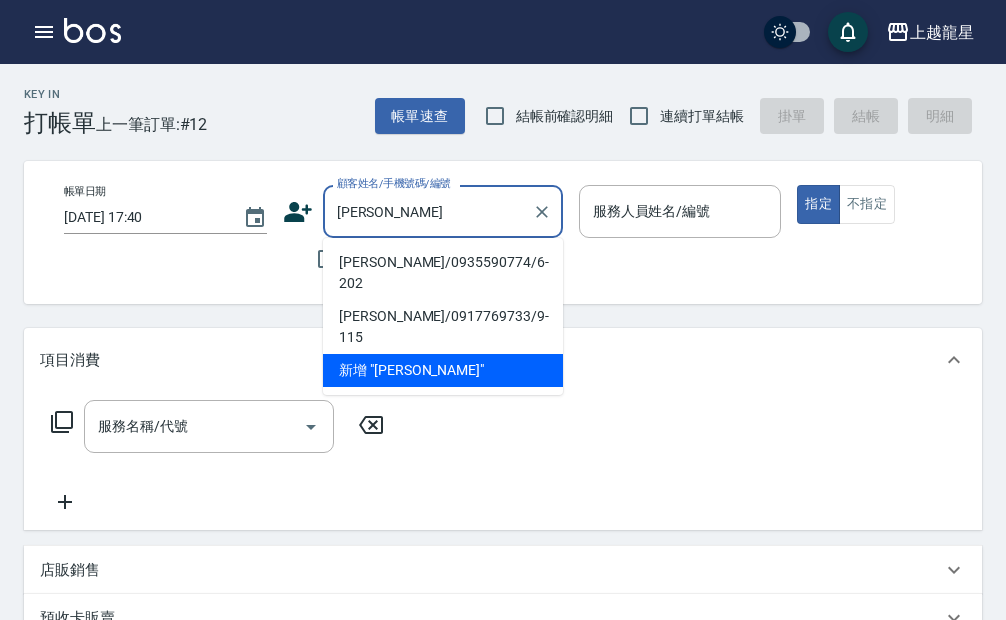 type on "[PERSON_NAME]" 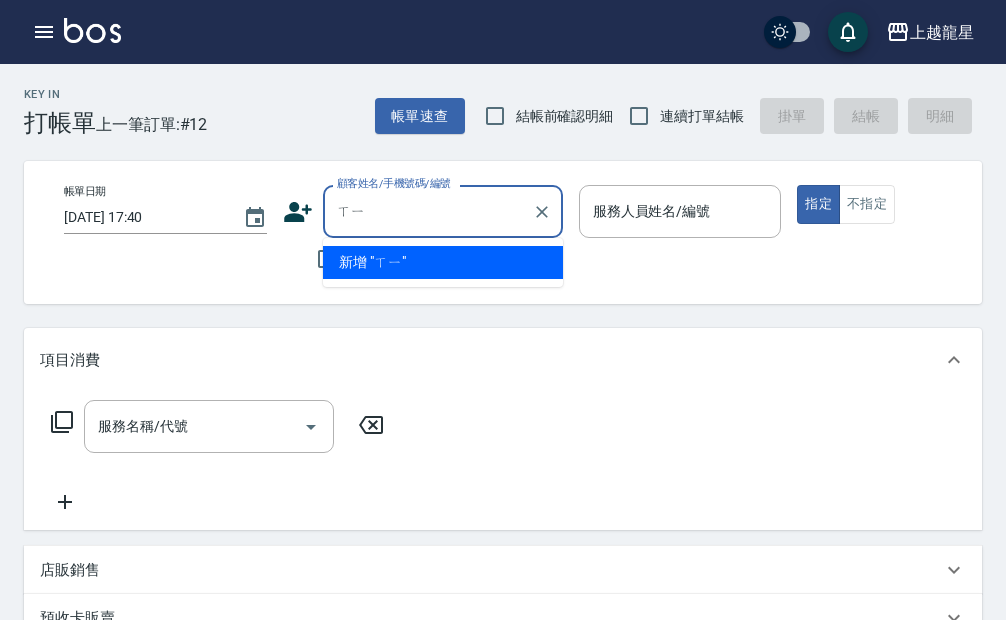 type on "ㄒ" 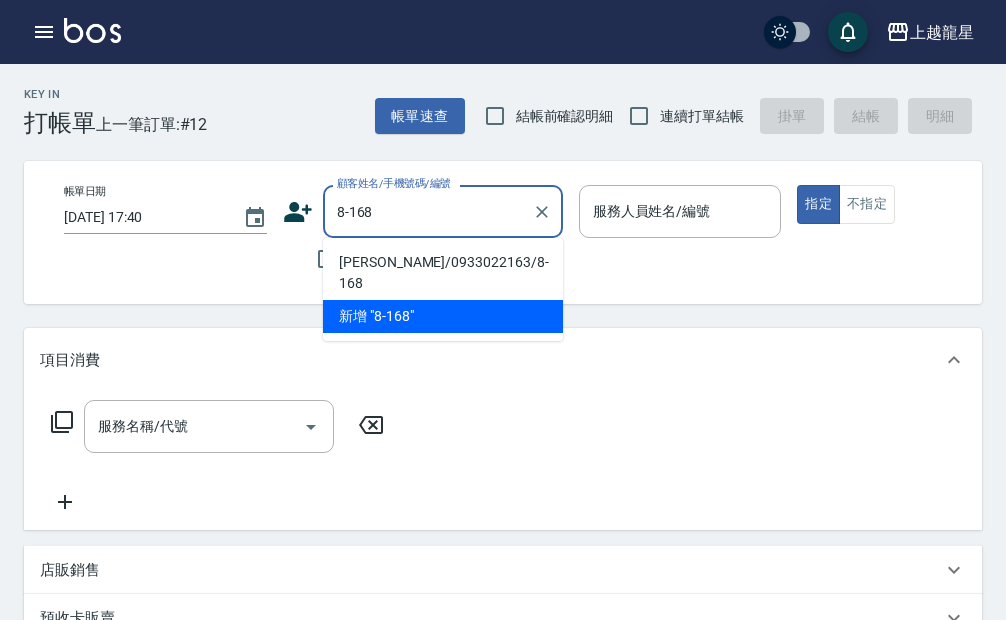 click on "[PERSON_NAME]/0933022163/8-168" at bounding box center (443, 273) 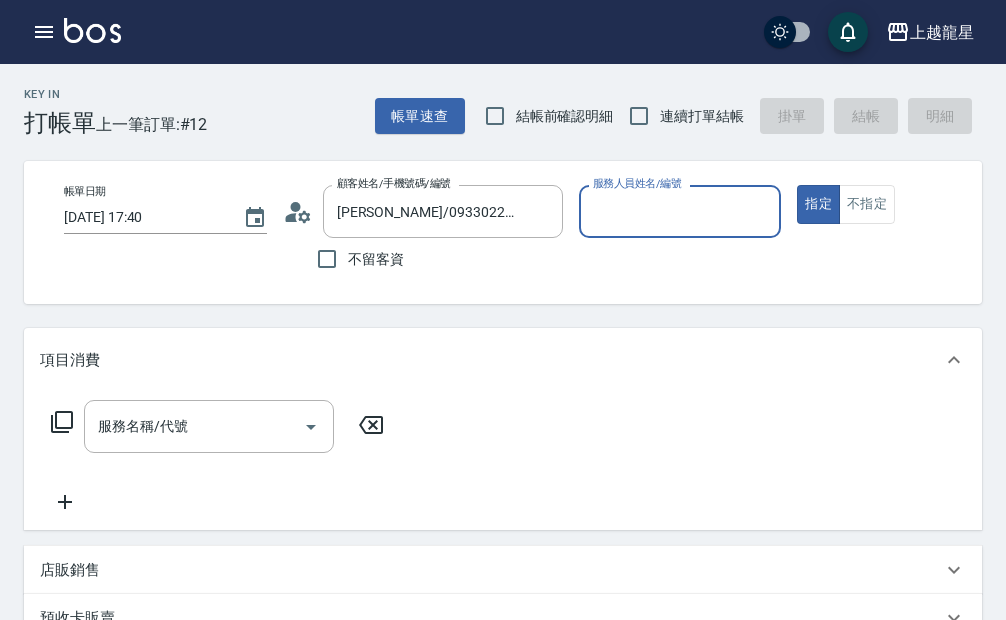 type on "雅君-7" 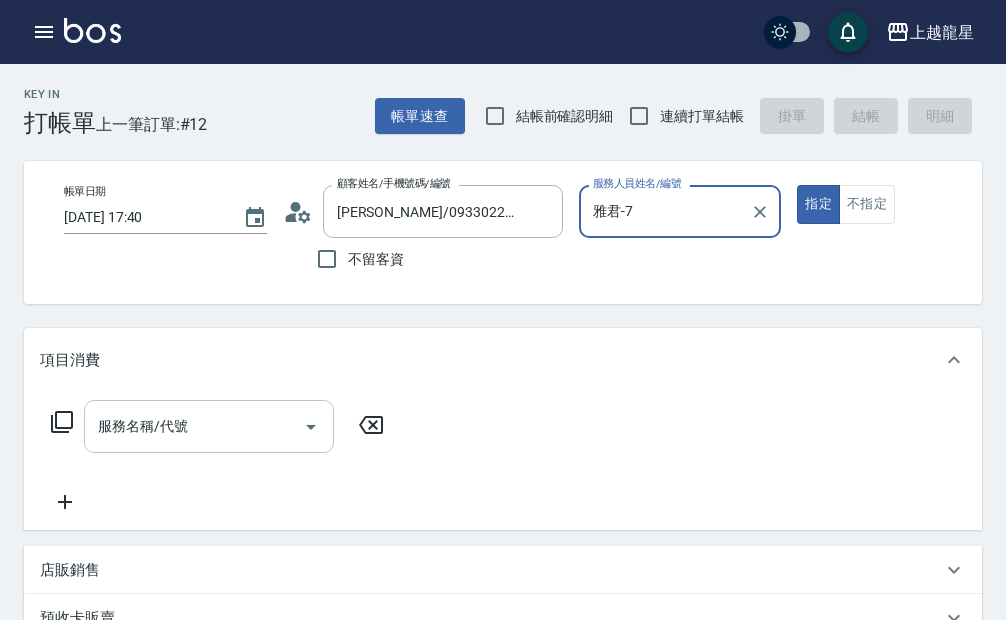 click on "服務名稱/代號" at bounding box center [209, 426] 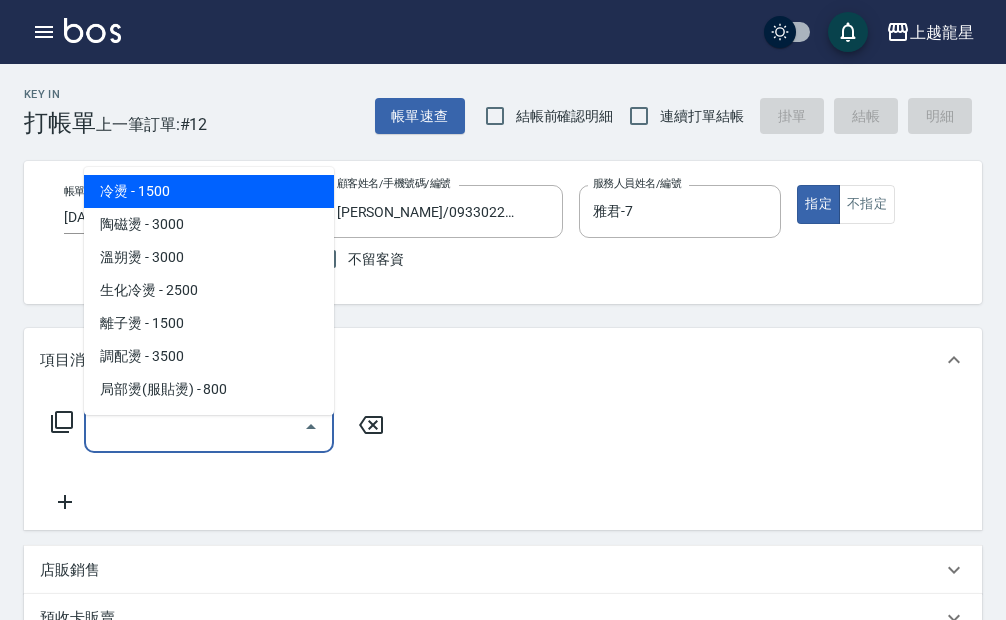 click on "冷燙 - 1500" at bounding box center [209, 191] 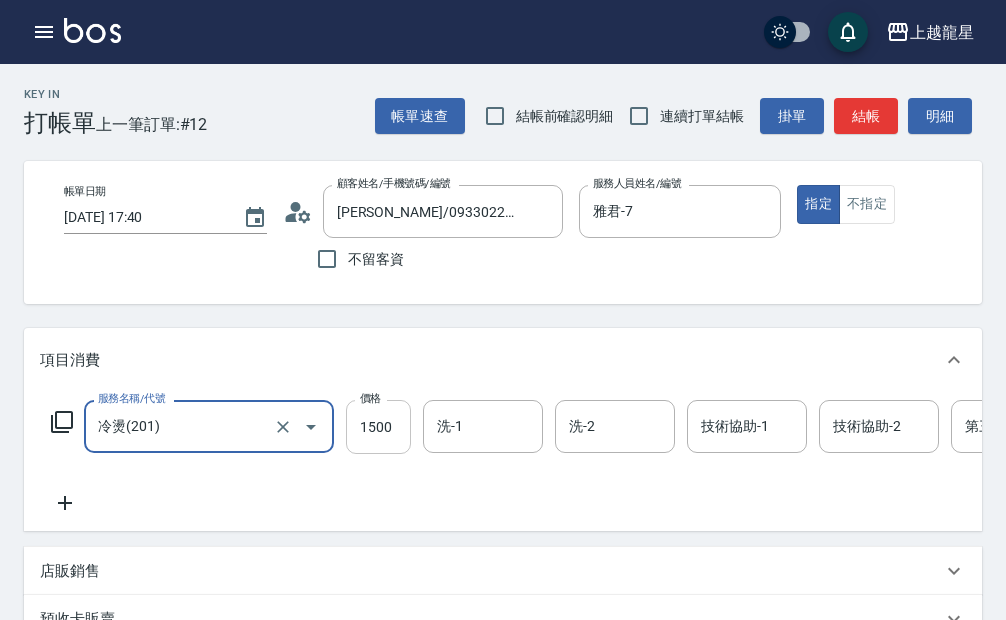 click on "1500" at bounding box center [378, 427] 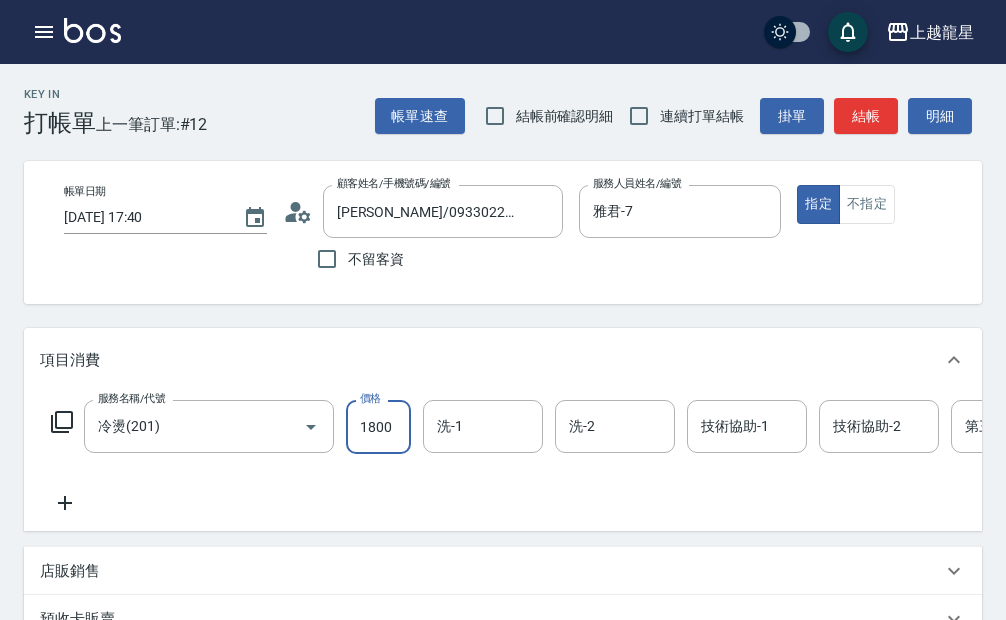 type on "1800" 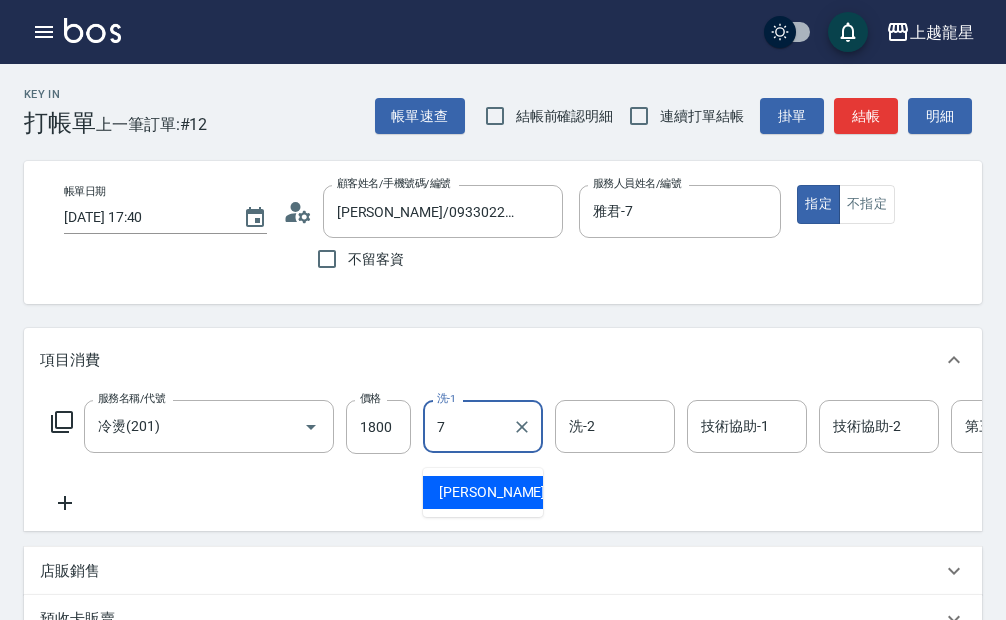 type on "雅君-7" 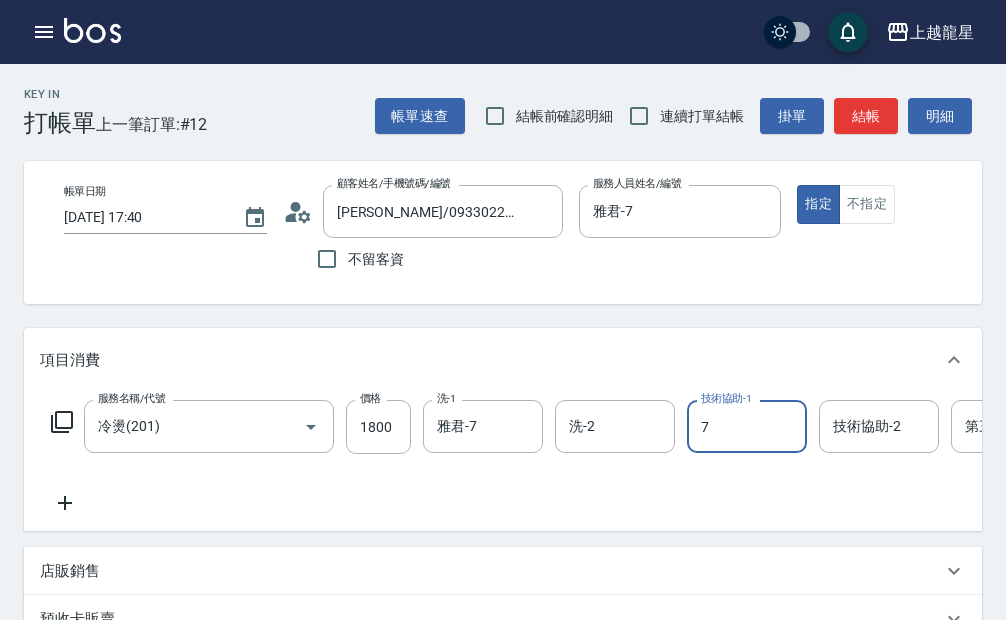 type on "雅君-7" 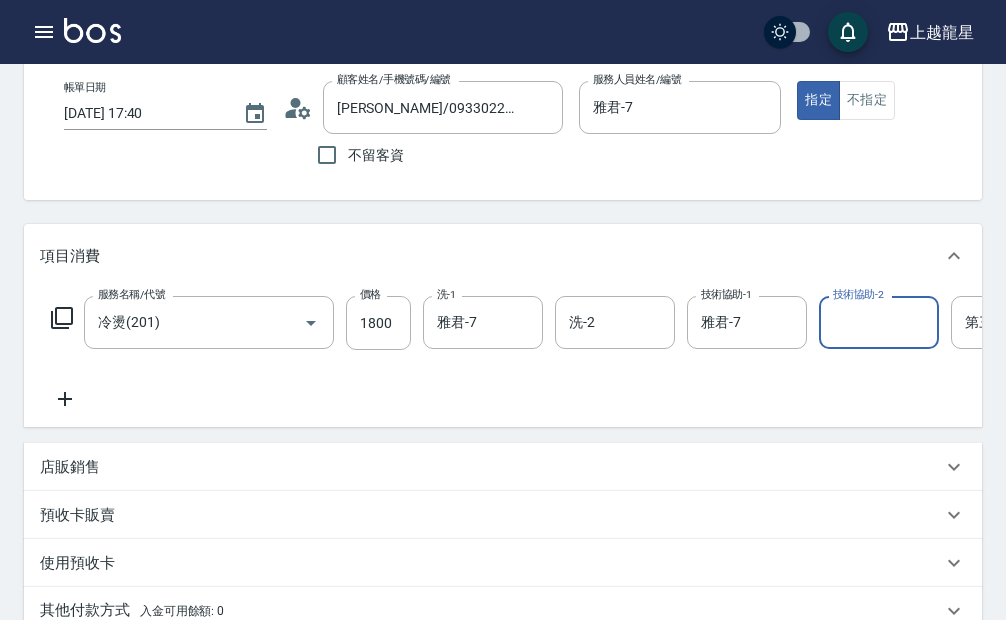 scroll, scrollTop: 200, scrollLeft: 0, axis: vertical 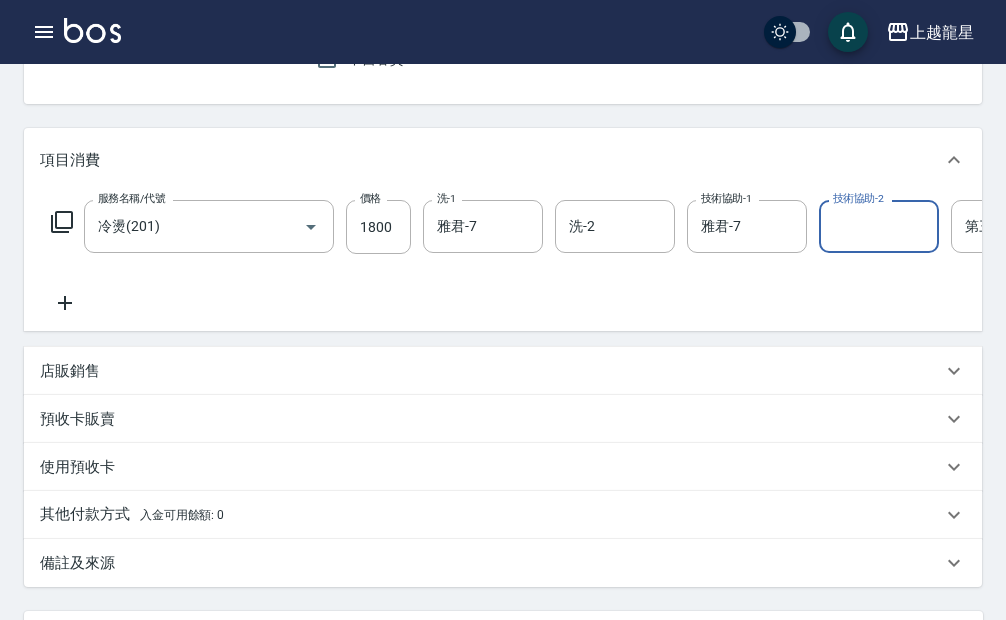 click on "店販銷售" at bounding box center [491, 371] 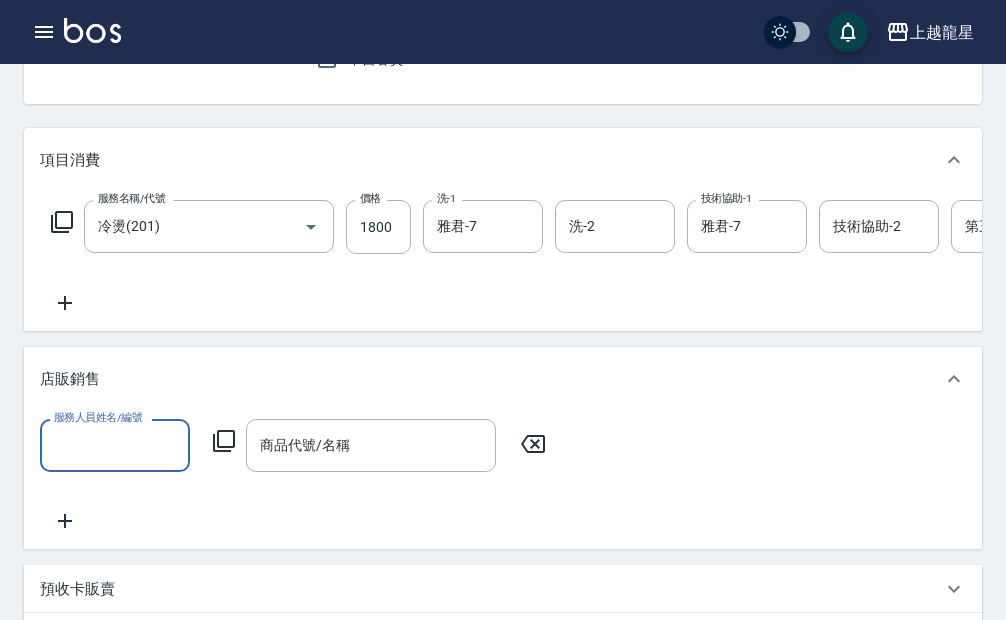 scroll, scrollTop: 0, scrollLeft: 0, axis: both 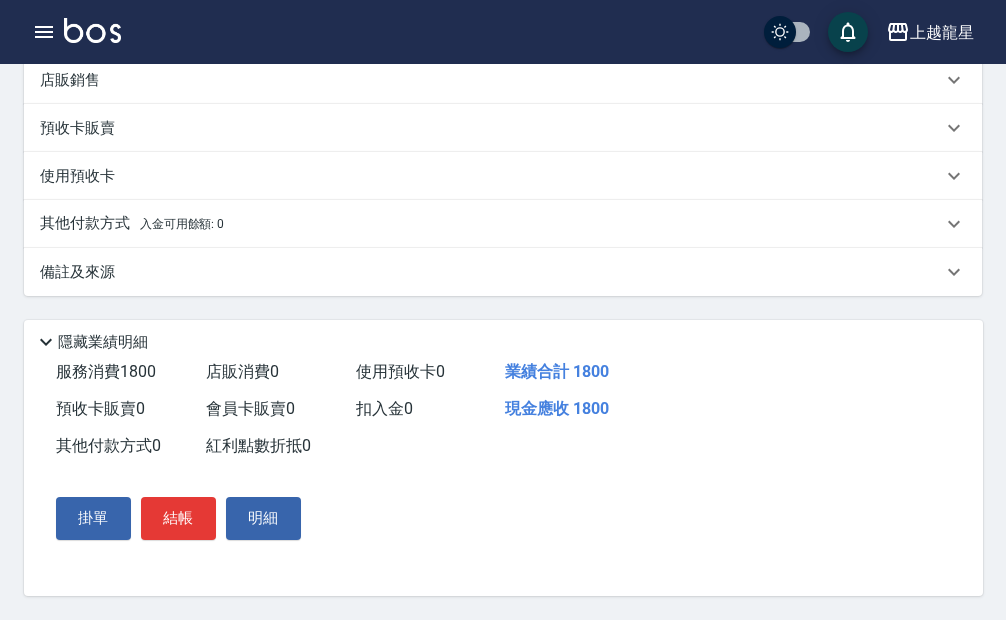 click on "備註及來源" at bounding box center (503, 272) 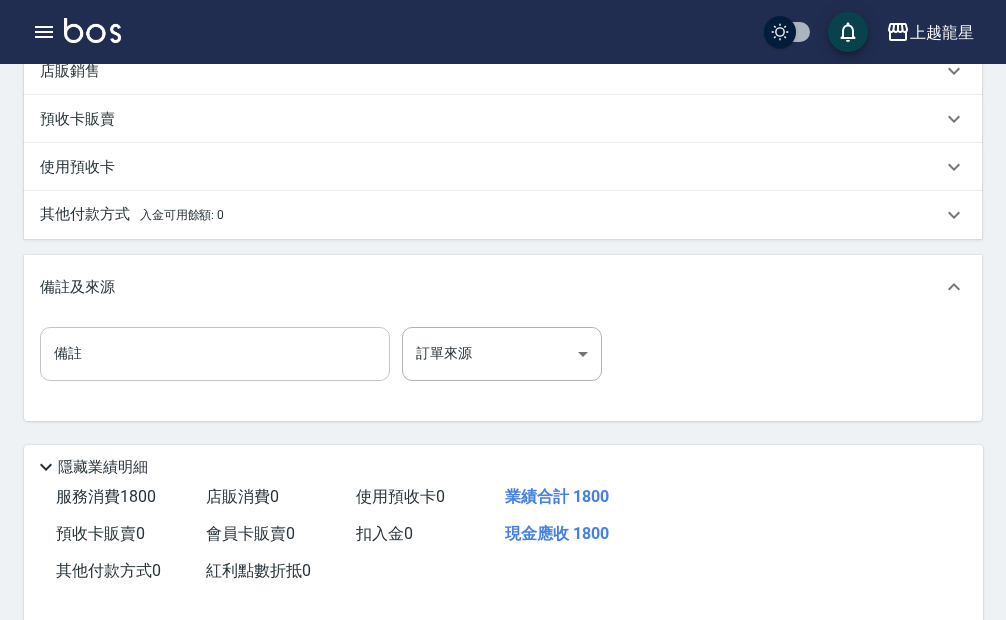 click on "備註" at bounding box center (215, 354) 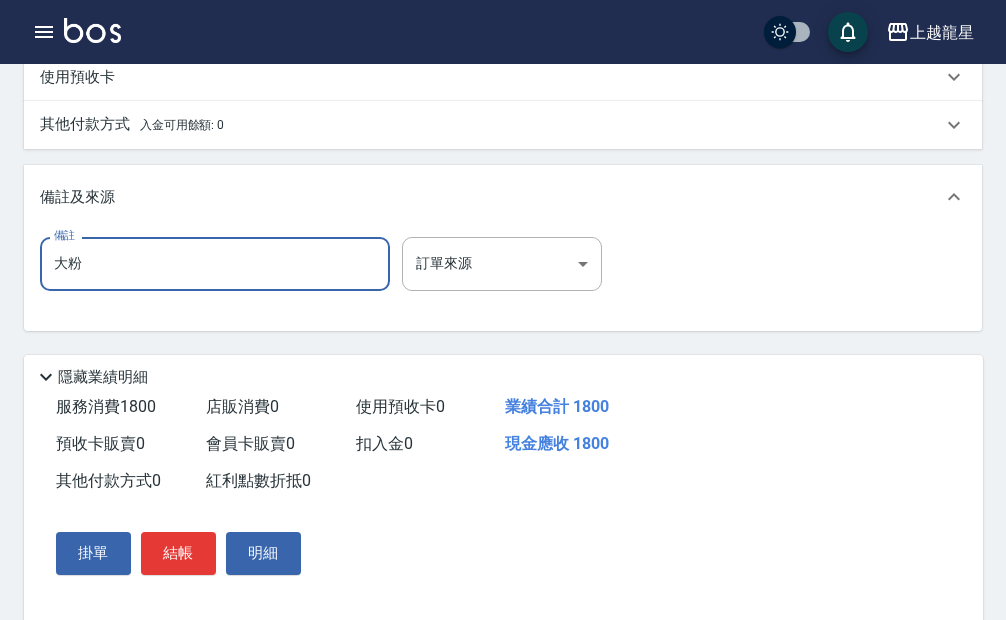 scroll, scrollTop: 664, scrollLeft: 0, axis: vertical 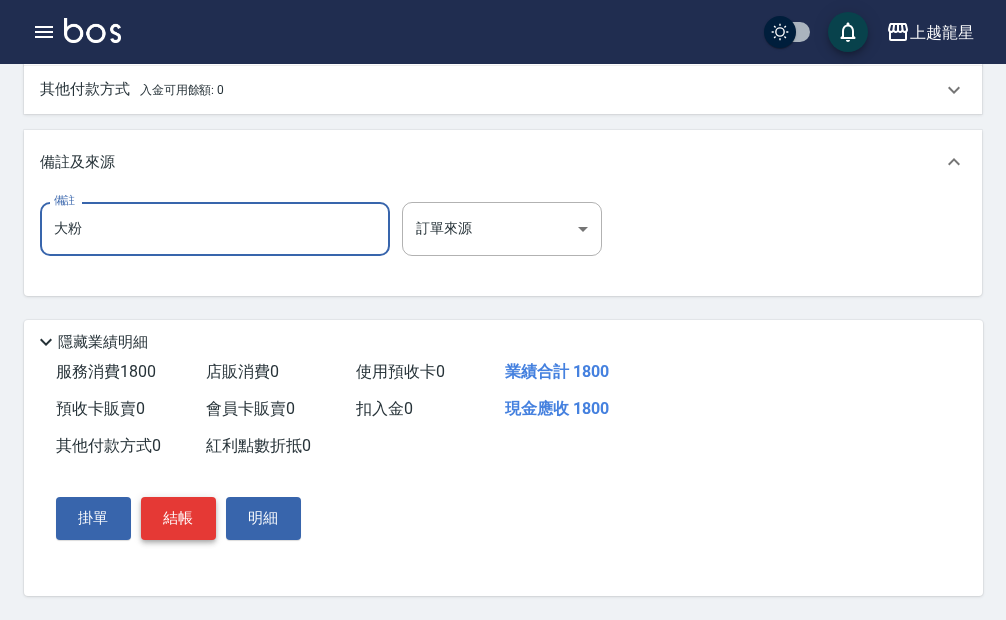 type on "大粉" 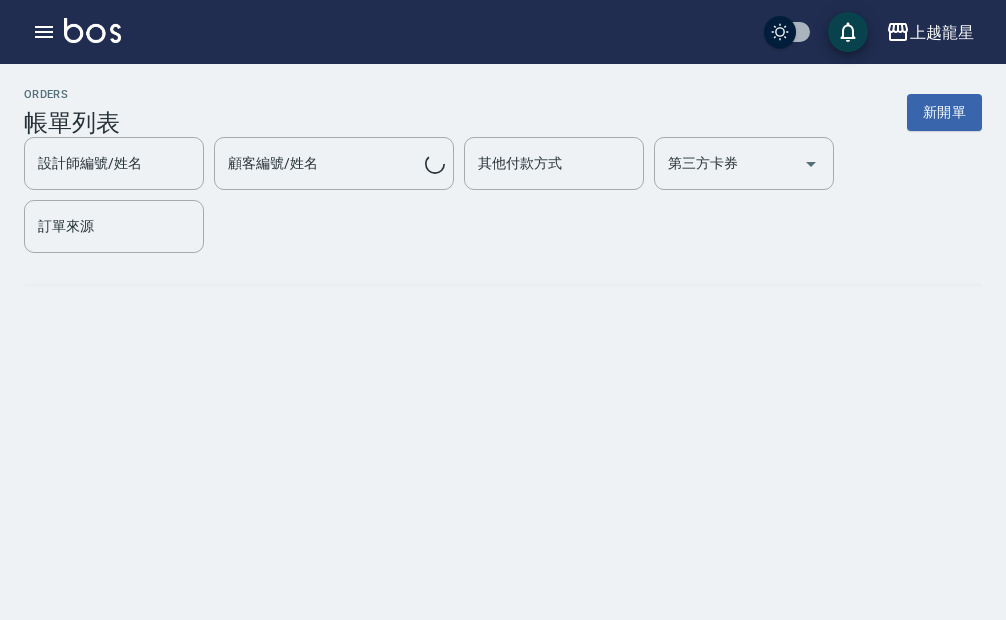 scroll, scrollTop: 0, scrollLeft: 0, axis: both 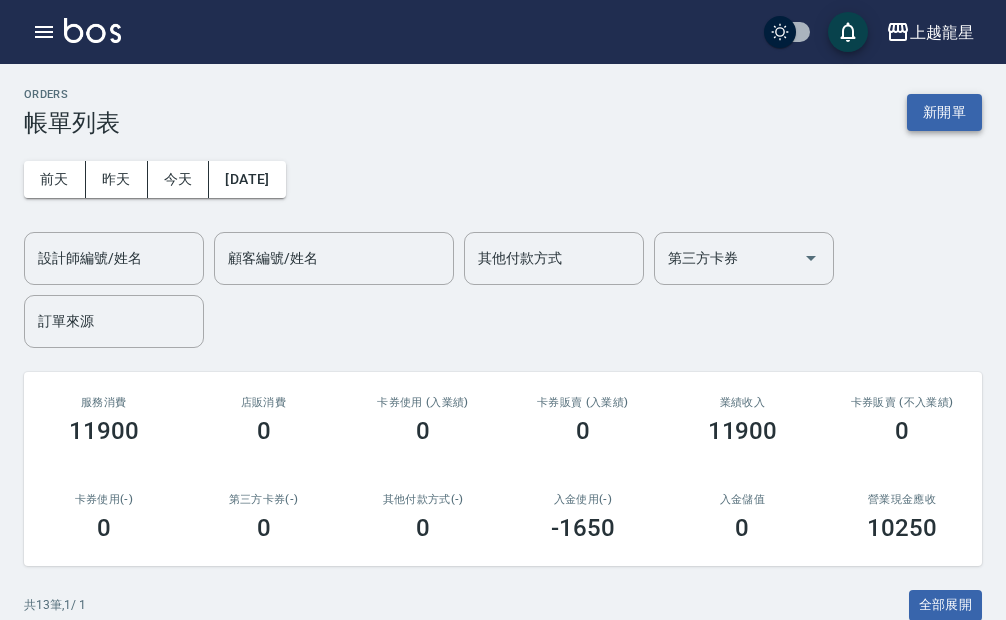 click on "新開單" at bounding box center [944, 112] 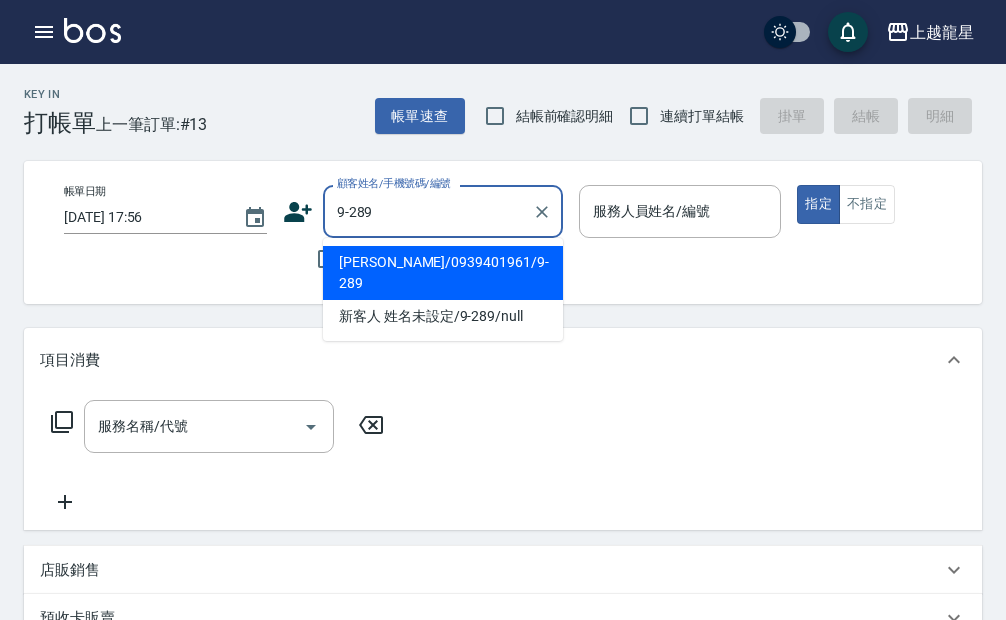 click on "[PERSON_NAME]/0939401961/9-289" at bounding box center (443, 273) 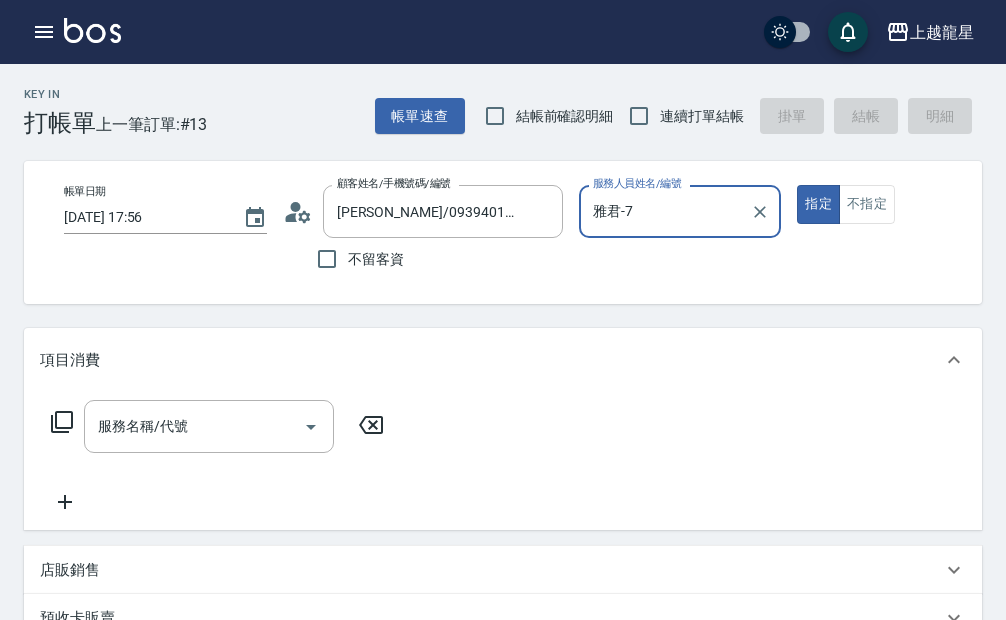 type on "雅君-7" 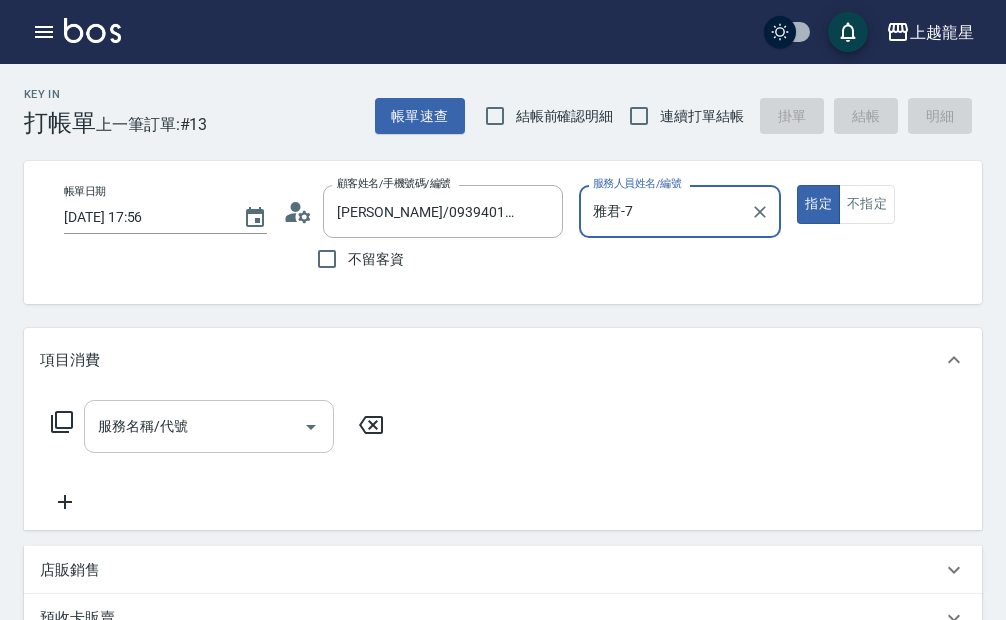 click on "服務名稱/代號" at bounding box center (194, 426) 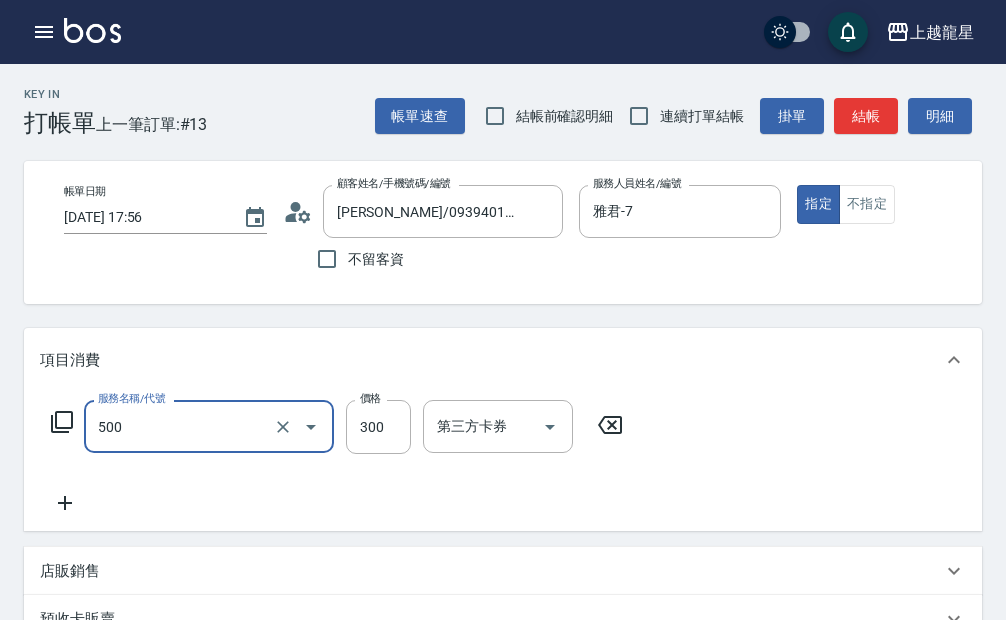 type on "一般洗髮(500)" 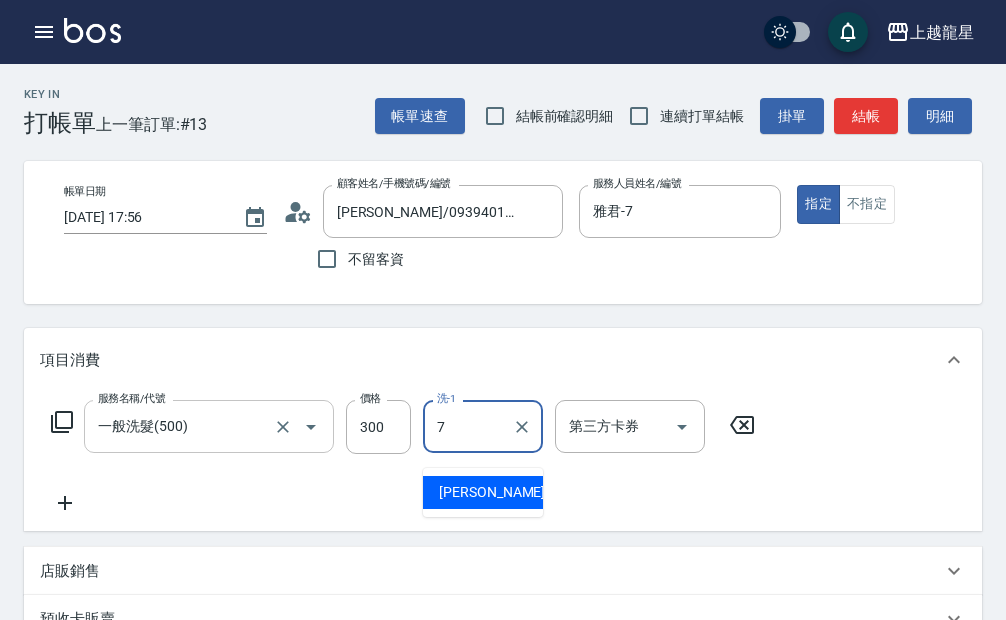 type on "雅君-7" 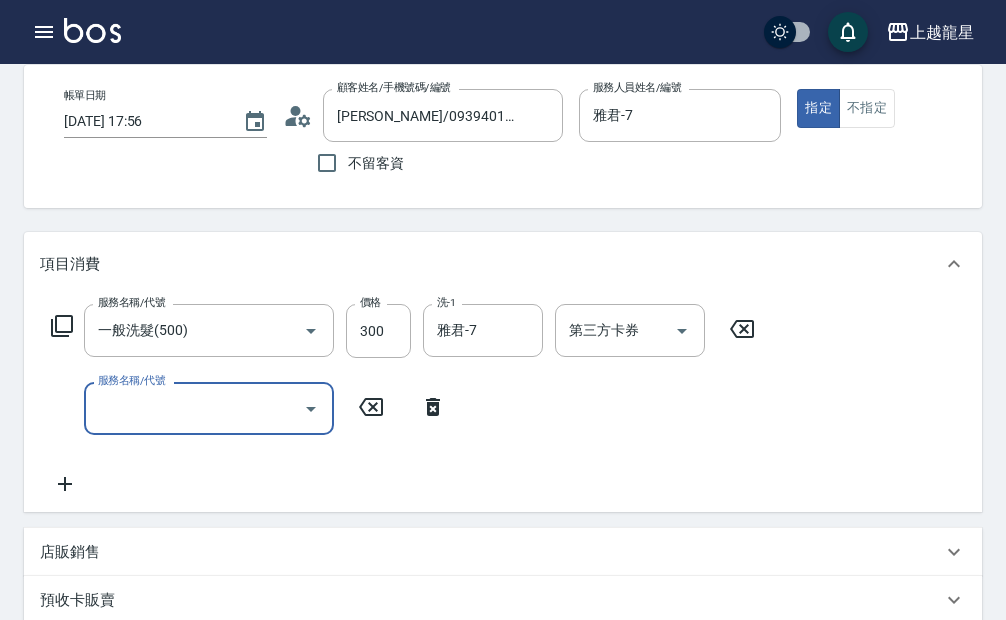 scroll, scrollTop: 500, scrollLeft: 0, axis: vertical 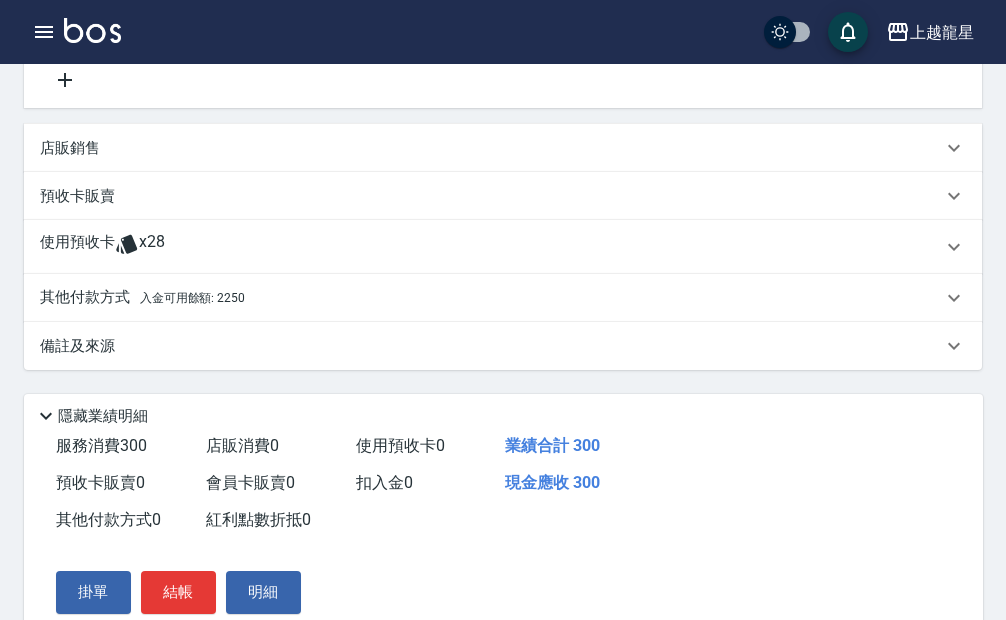 click on "其他付款方式 入金可用餘額: 2250" at bounding box center [491, 298] 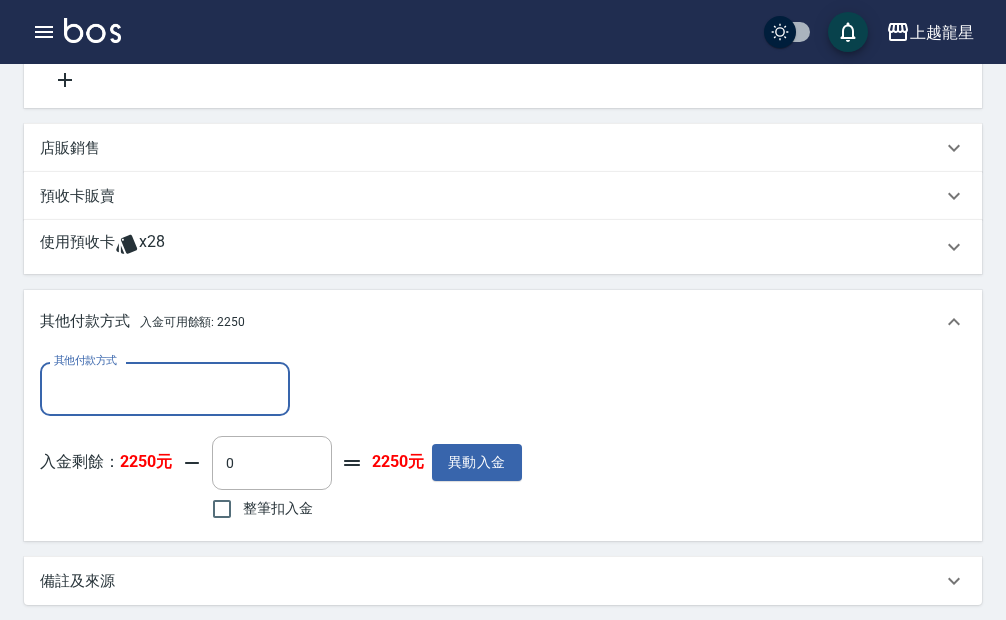 scroll, scrollTop: 0, scrollLeft: 0, axis: both 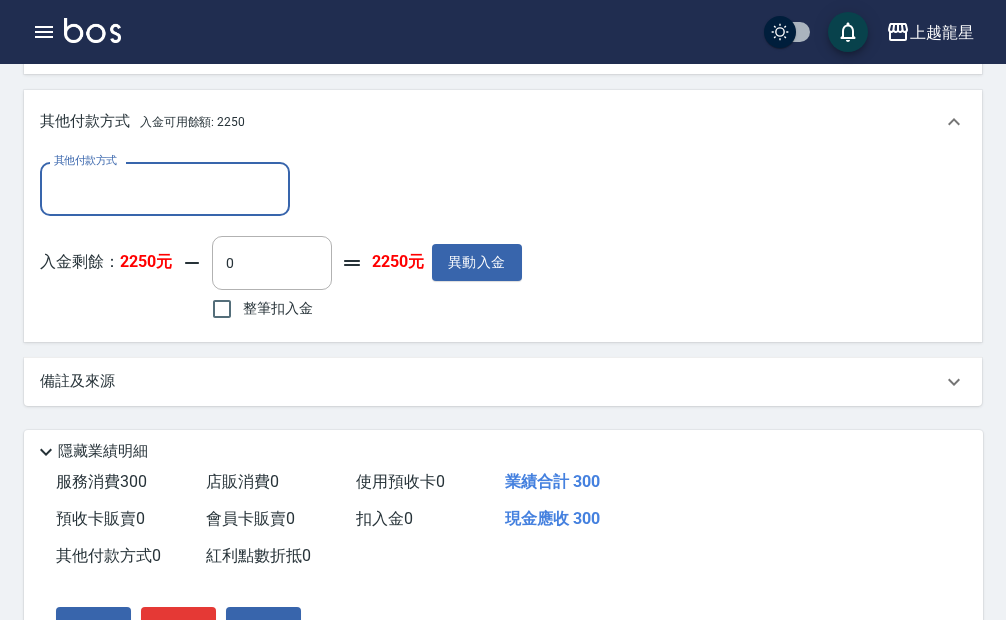 click on "整筆扣入金" at bounding box center [257, 309] 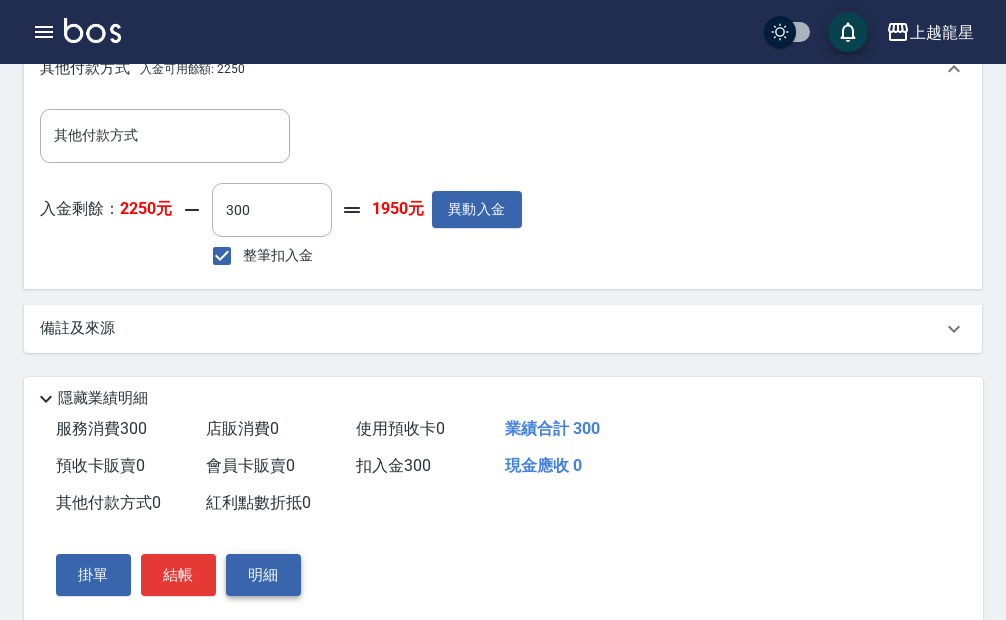 scroll, scrollTop: 833, scrollLeft: 0, axis: vertical 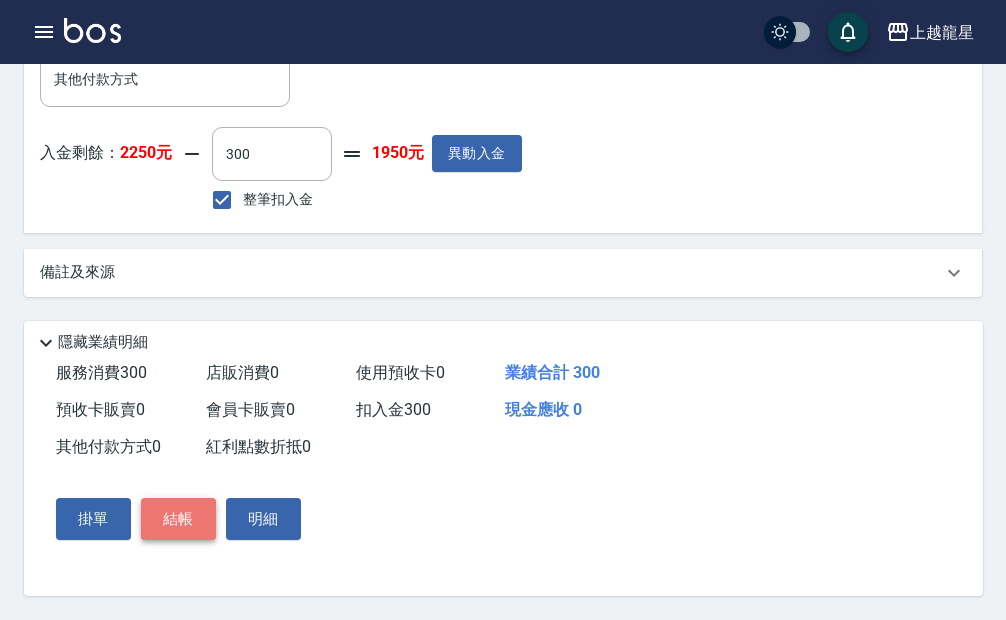 click on "結帳" at bounding box center [178, 519] 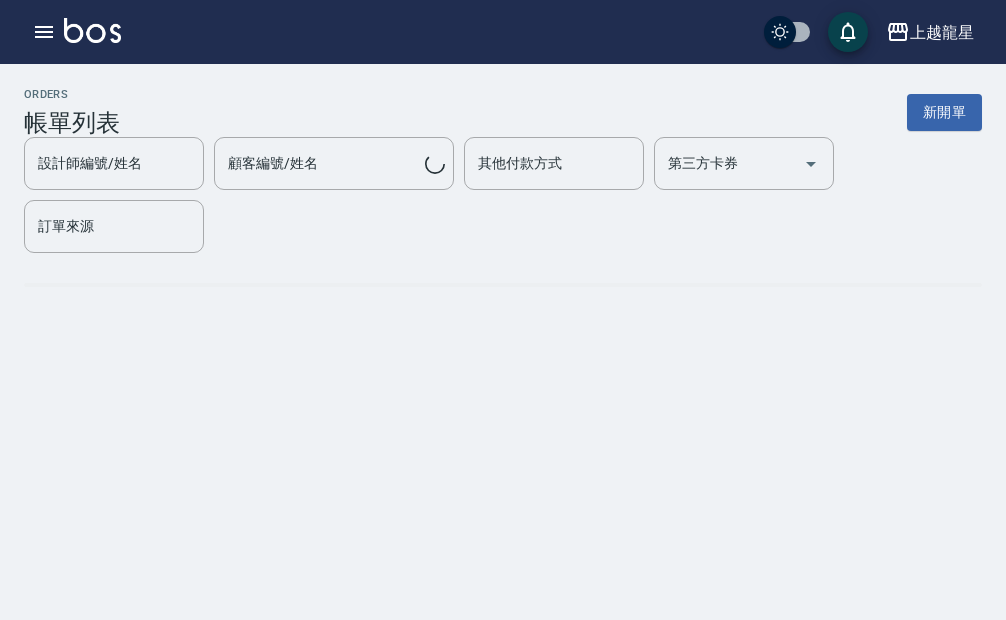 scroll, scrollTop: 0, scrollLeft: 0, axis: both 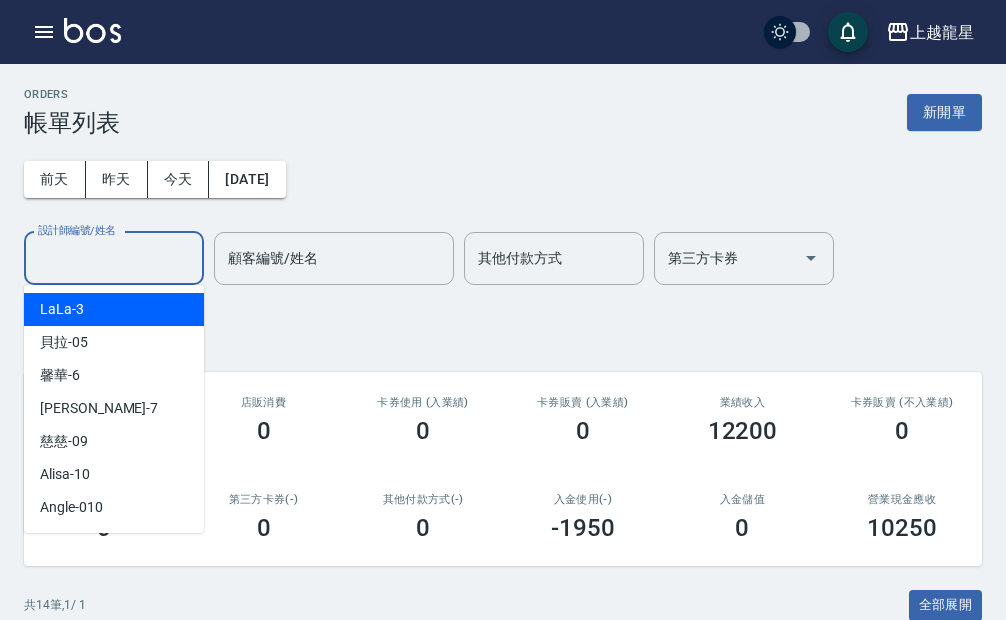 click on "設計師編號/姓名" at bounding box center [114, 258] 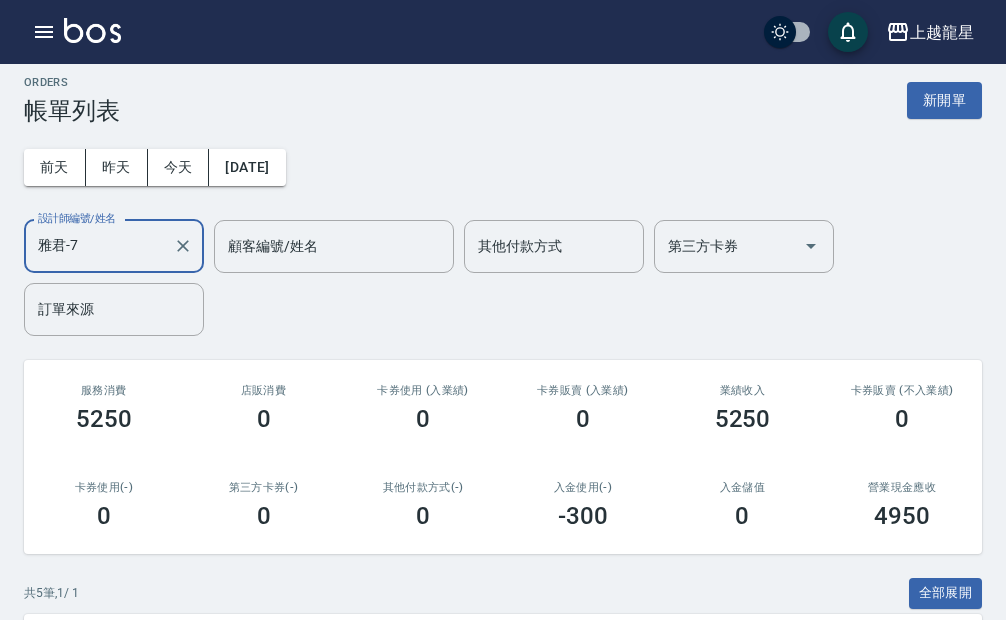 scroll, scrollTop: 0, scrollLeft: 0, axis: both 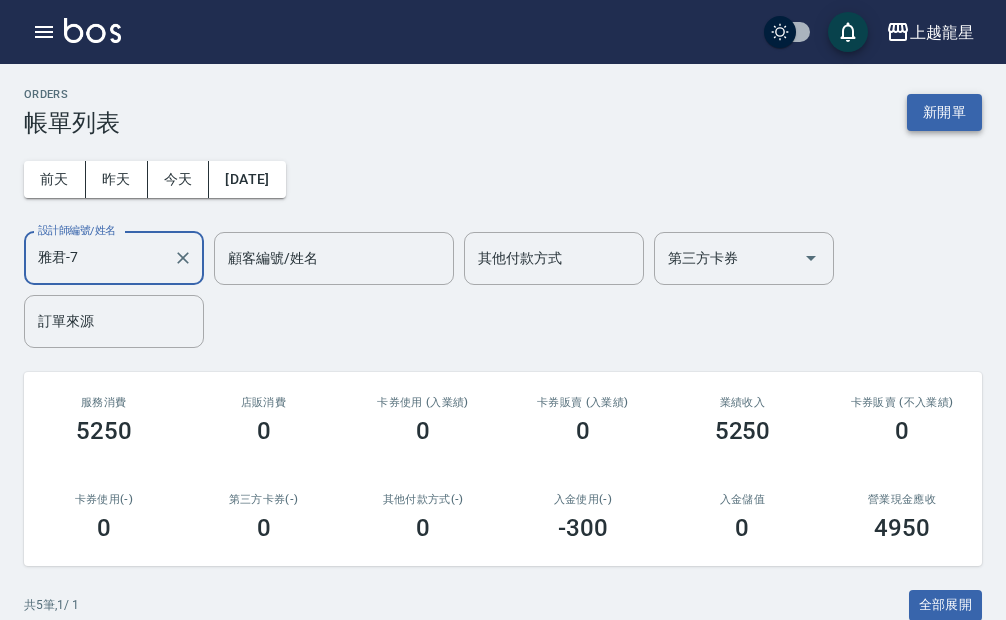 type on "雅君-7" 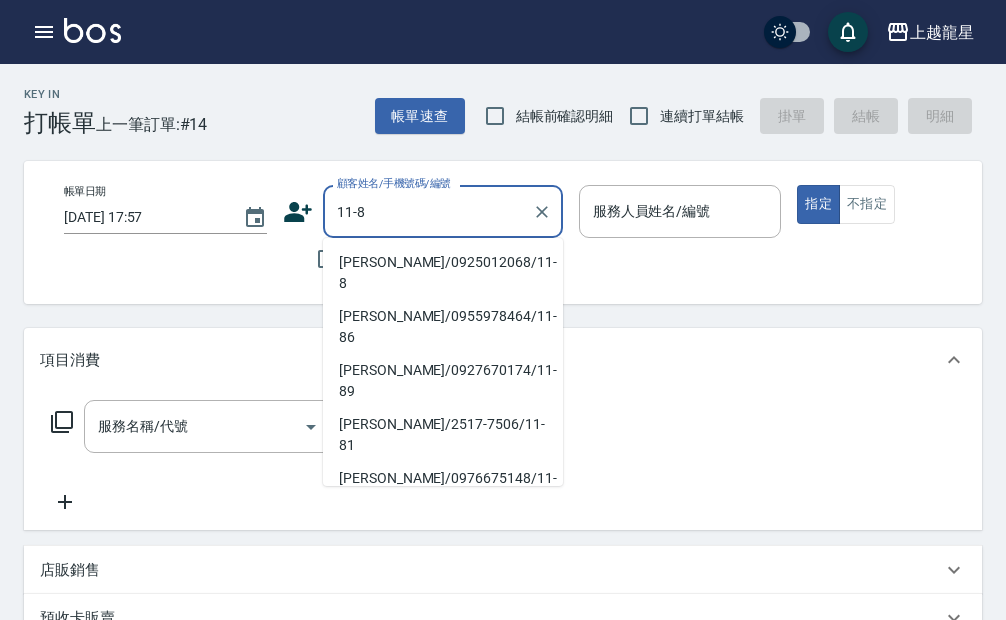 click on "[PERSON_NAME]/0925012068/11-8" at bounding box center (443, 273) 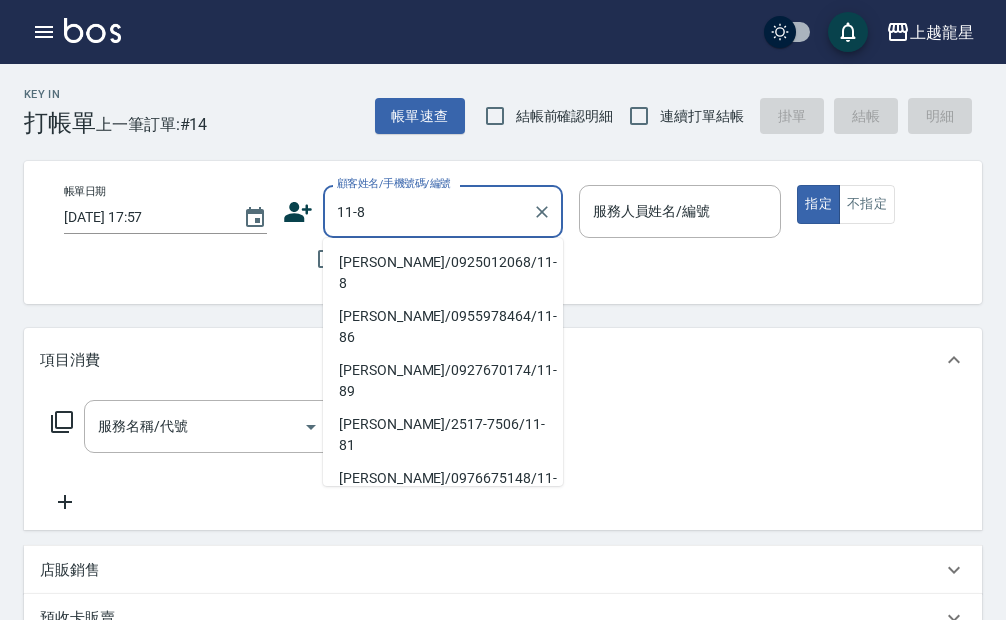 type on "[PERSON_NAME]/0925012068/11-8" 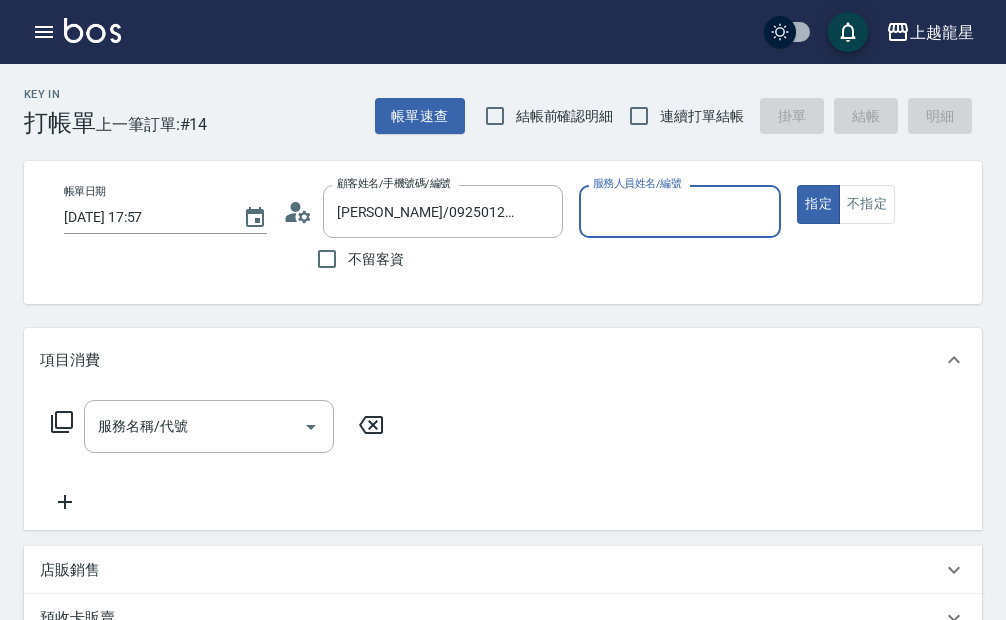 type on "雅君-7" 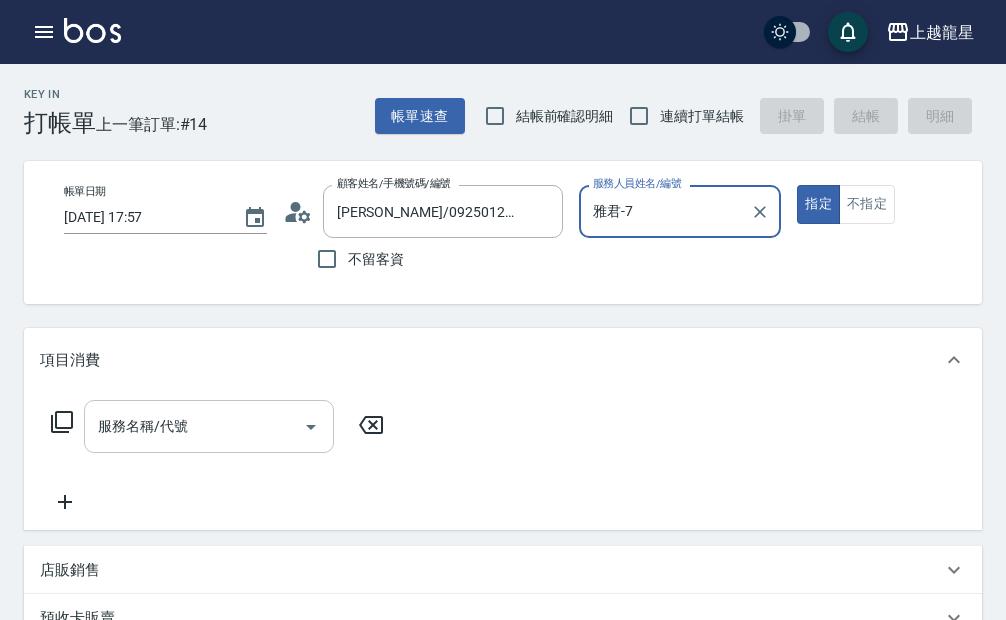 click on "服務名稱/代號" at bounding box center (194, 426) 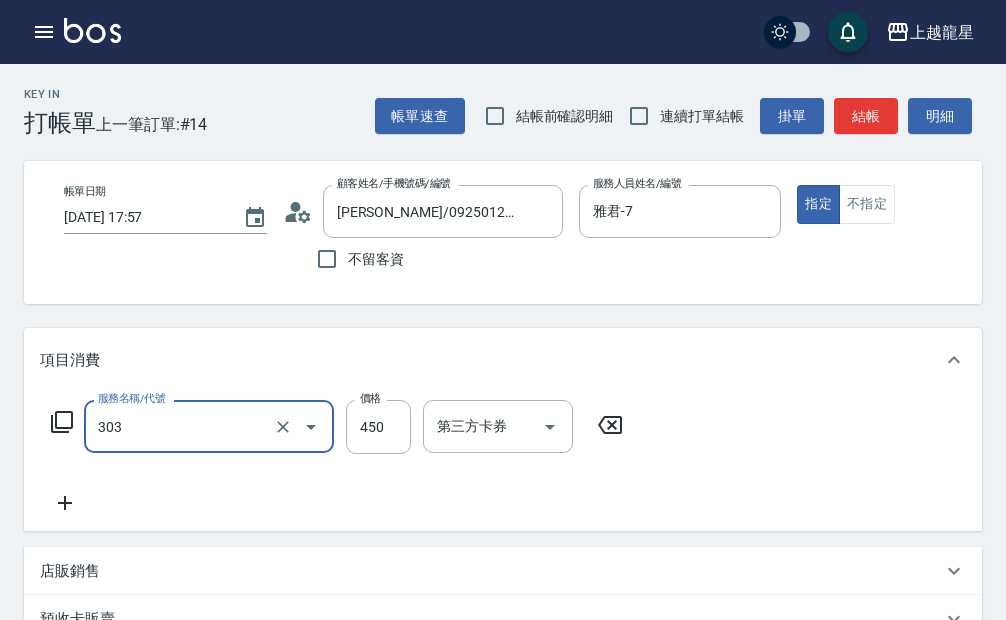 type on "剪髮(303)" 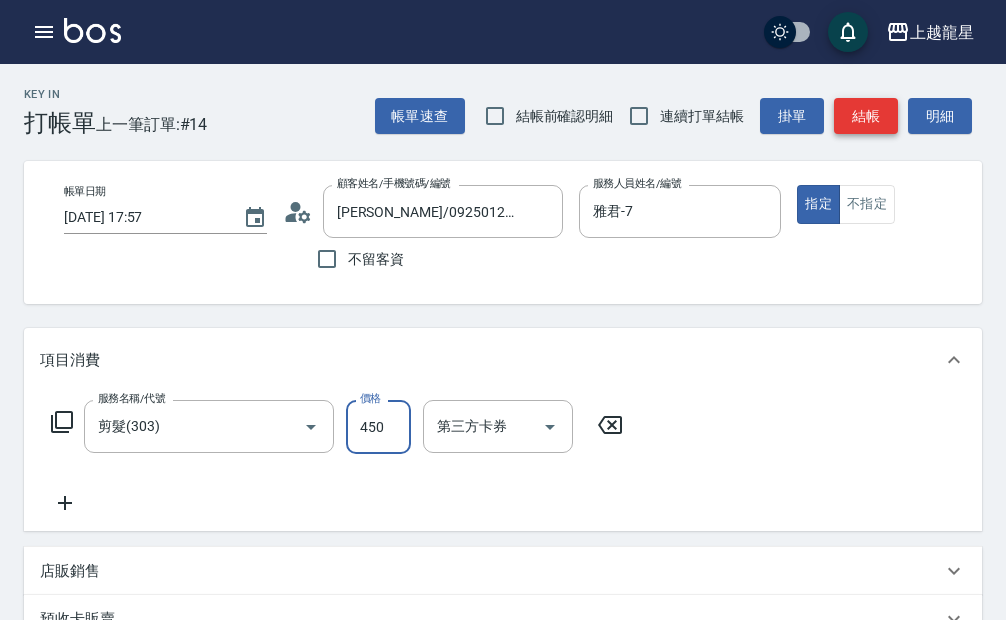 click on "結帳" at bounding box center [866, 116] 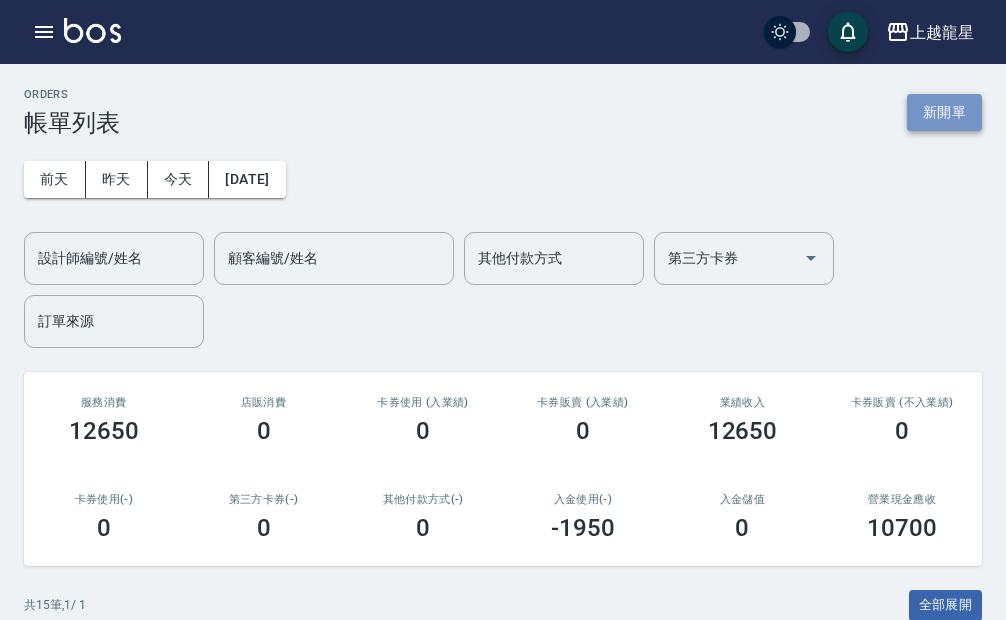 click on "新開單" at bounding box center [944, 112] 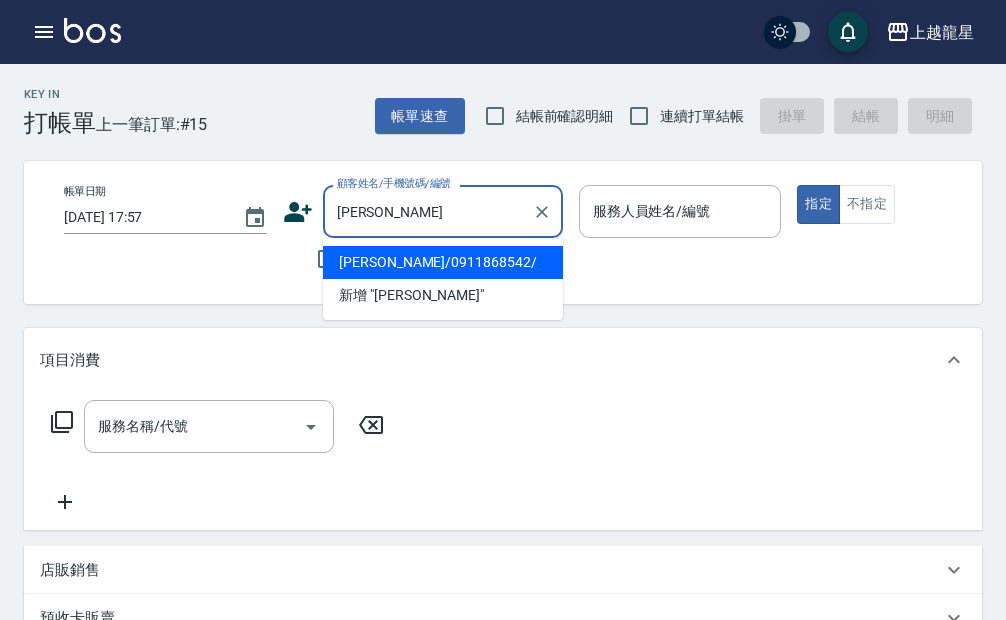 click on "[PERSON_NAME]/0911868542/" at bounding box center [443, 262] 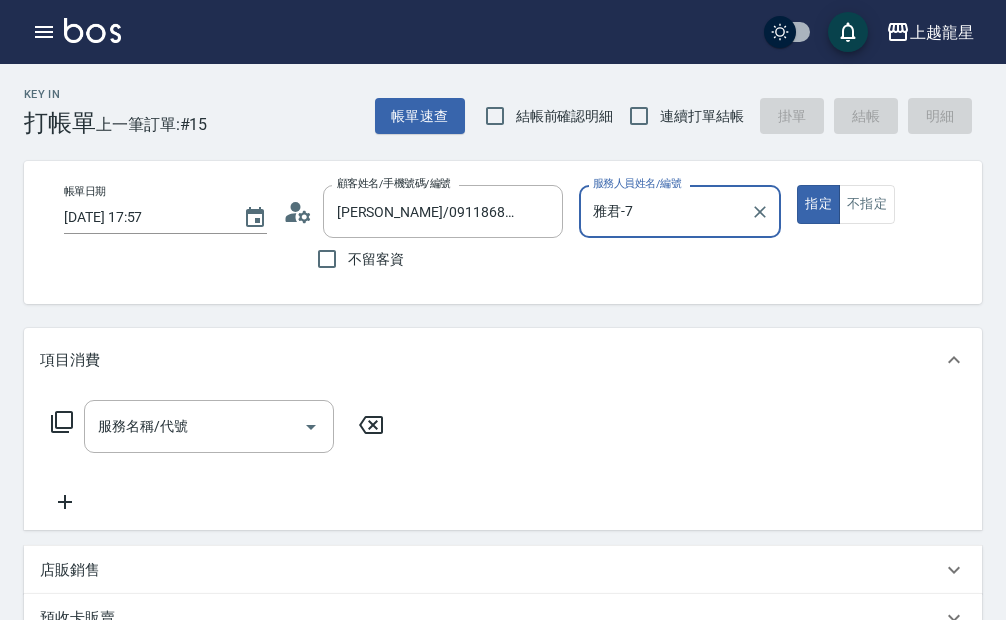 type on "雅君-7" 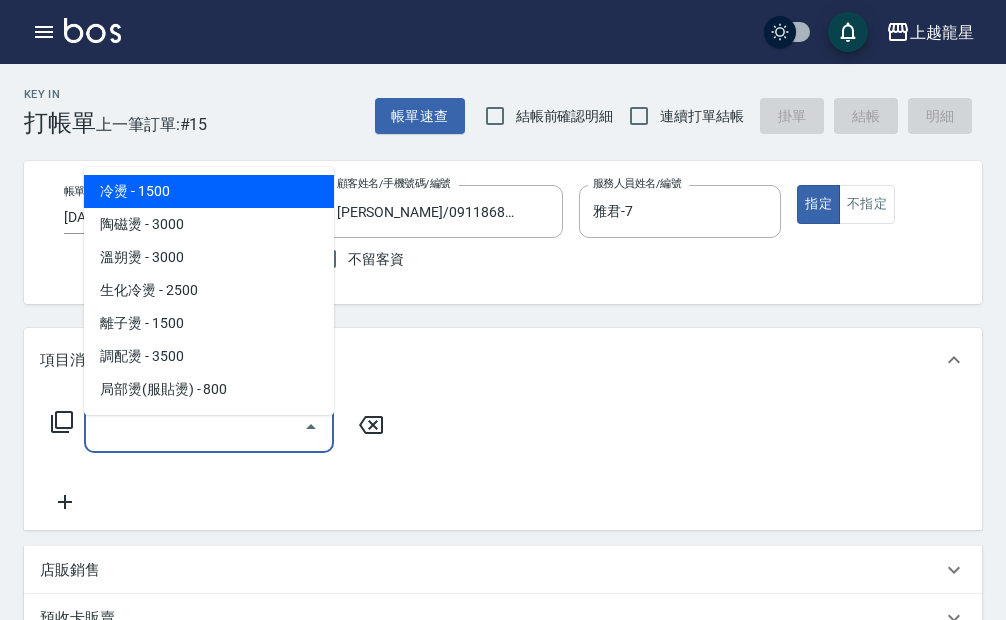 click on "服務名稱/代號" at bounding box center (194, 426) 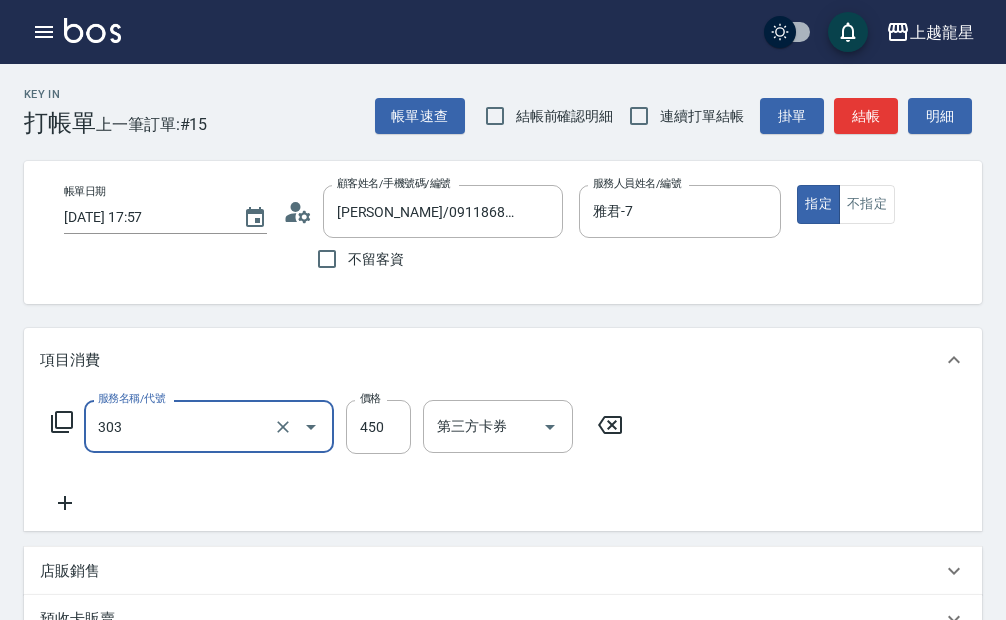 type on "剪髮(303)" 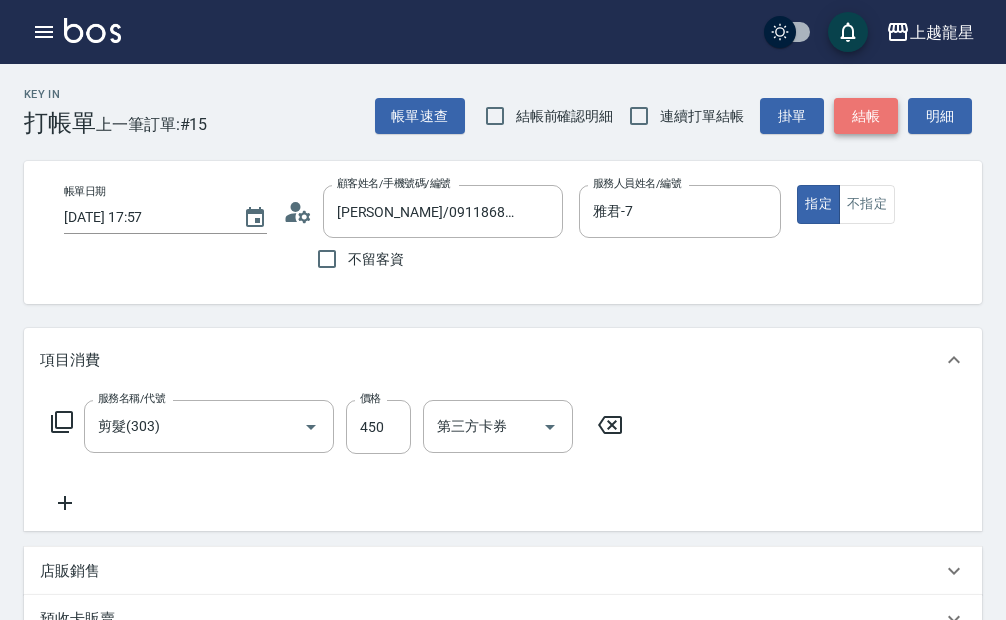 click on "結帳" at bounding box center (866, 116) 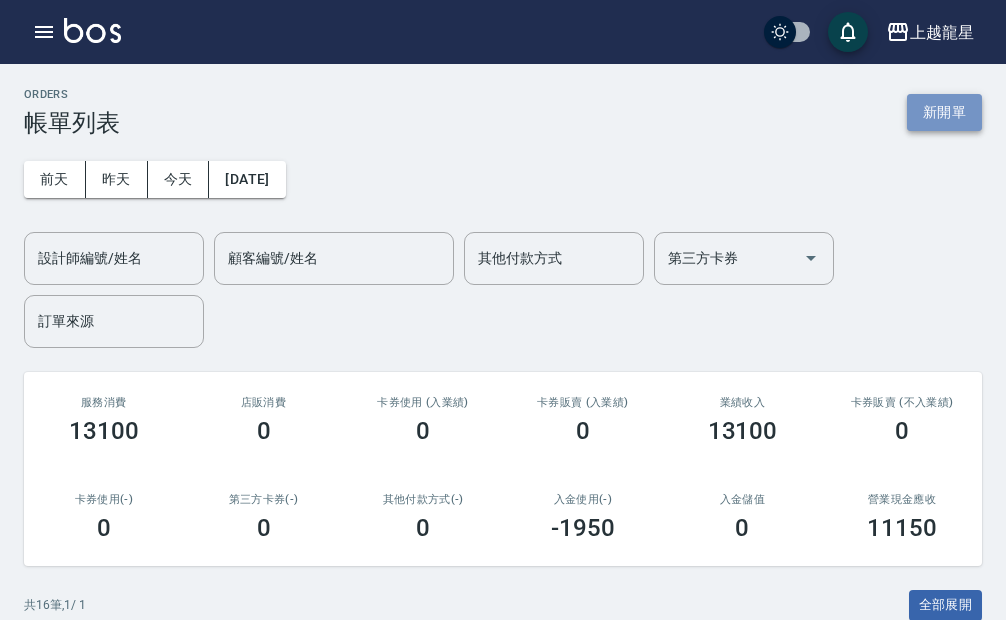 click on "新開單" at bounding box center (944, 112) 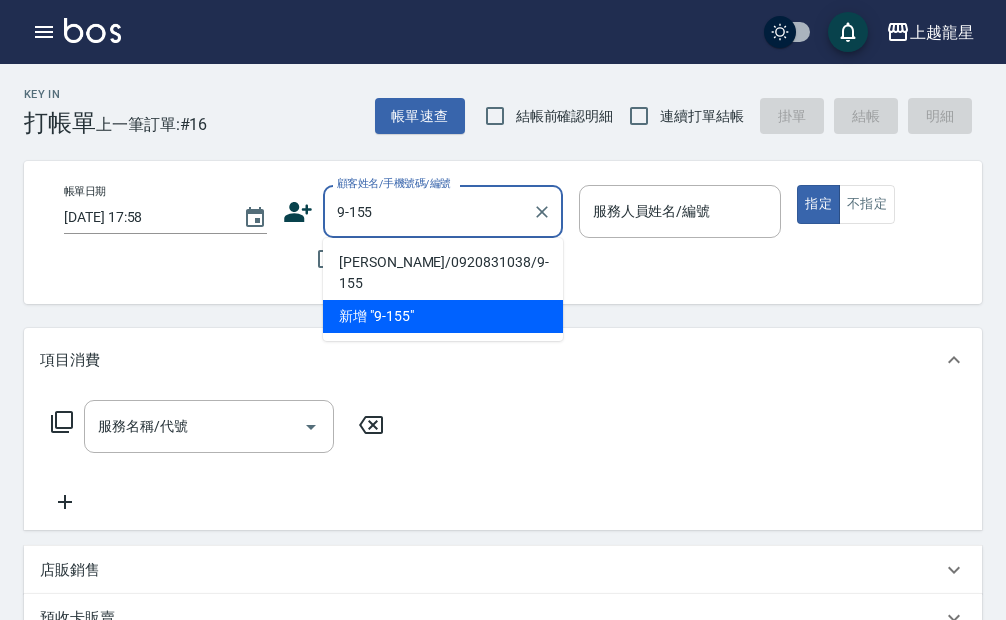 type on "[PERSON_NAME]/0920831038/9-155" 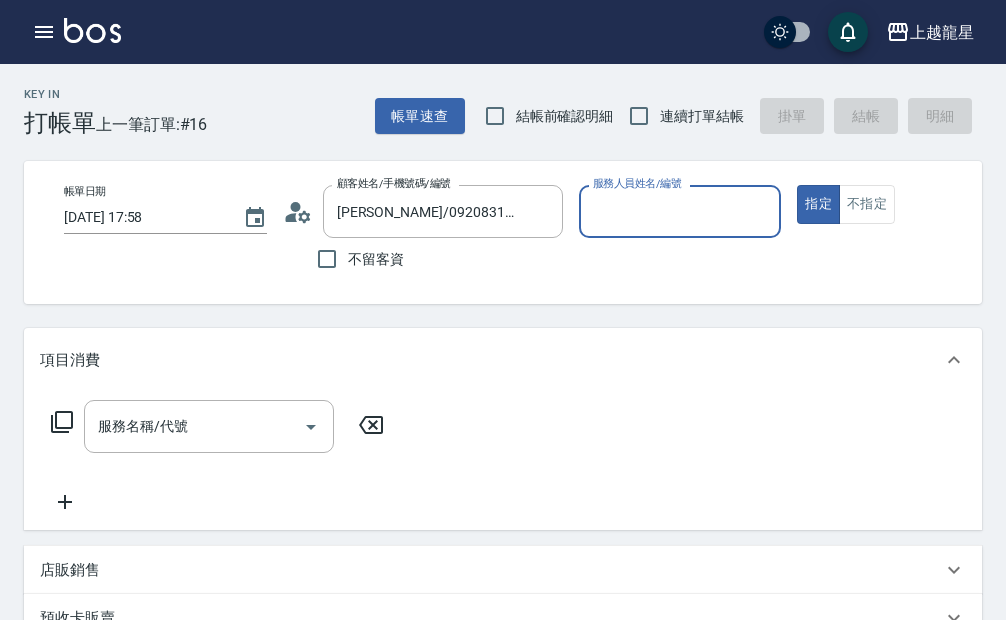 type on "雅君-7" 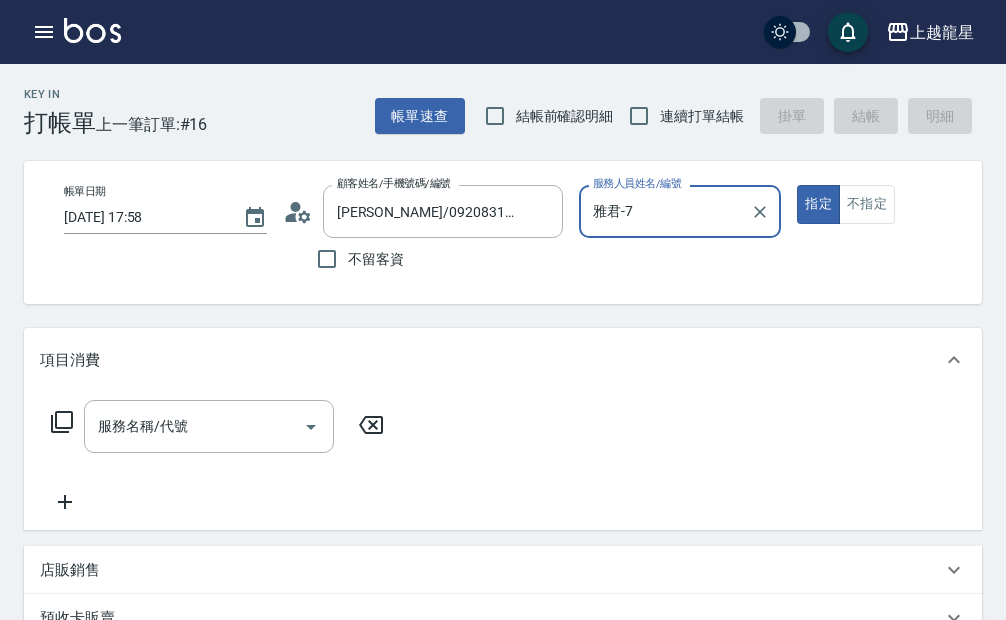 click on "指定" at bounding box center [818, 204] 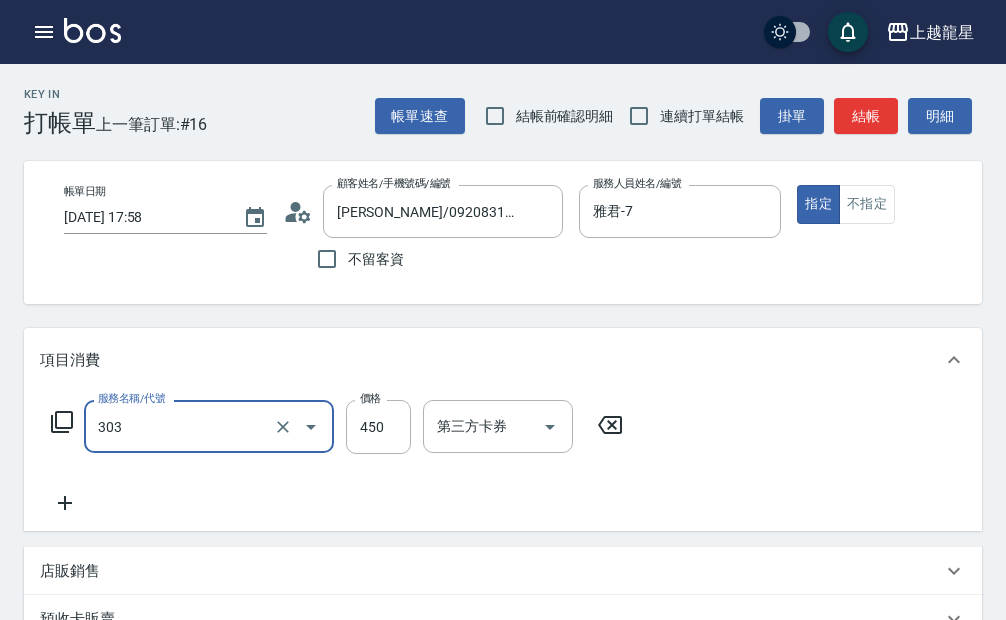 type on "剪髮(303)" 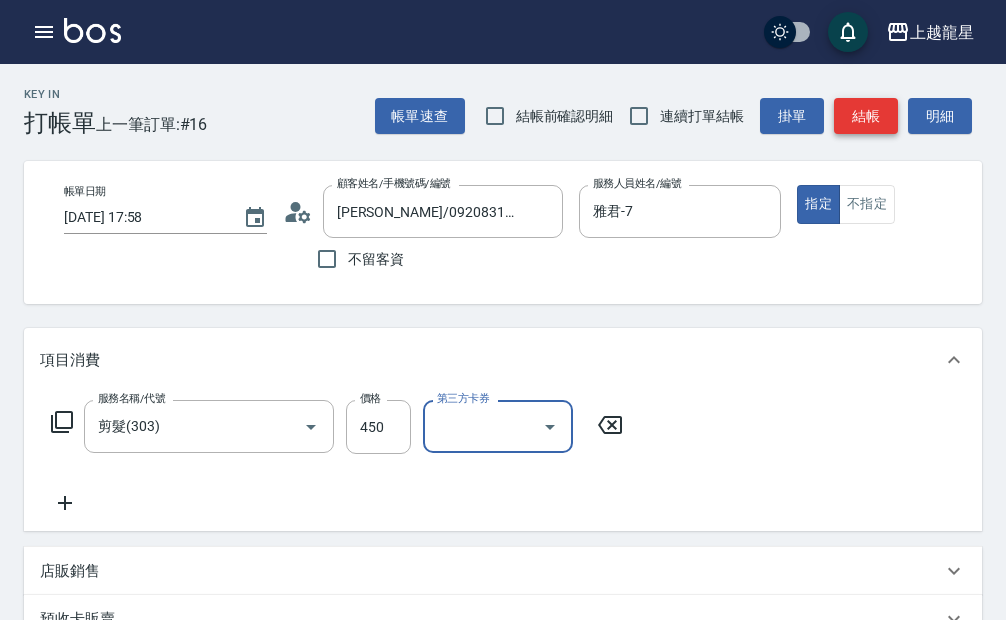 click on "結帳" at bounding box center [866, 116] 